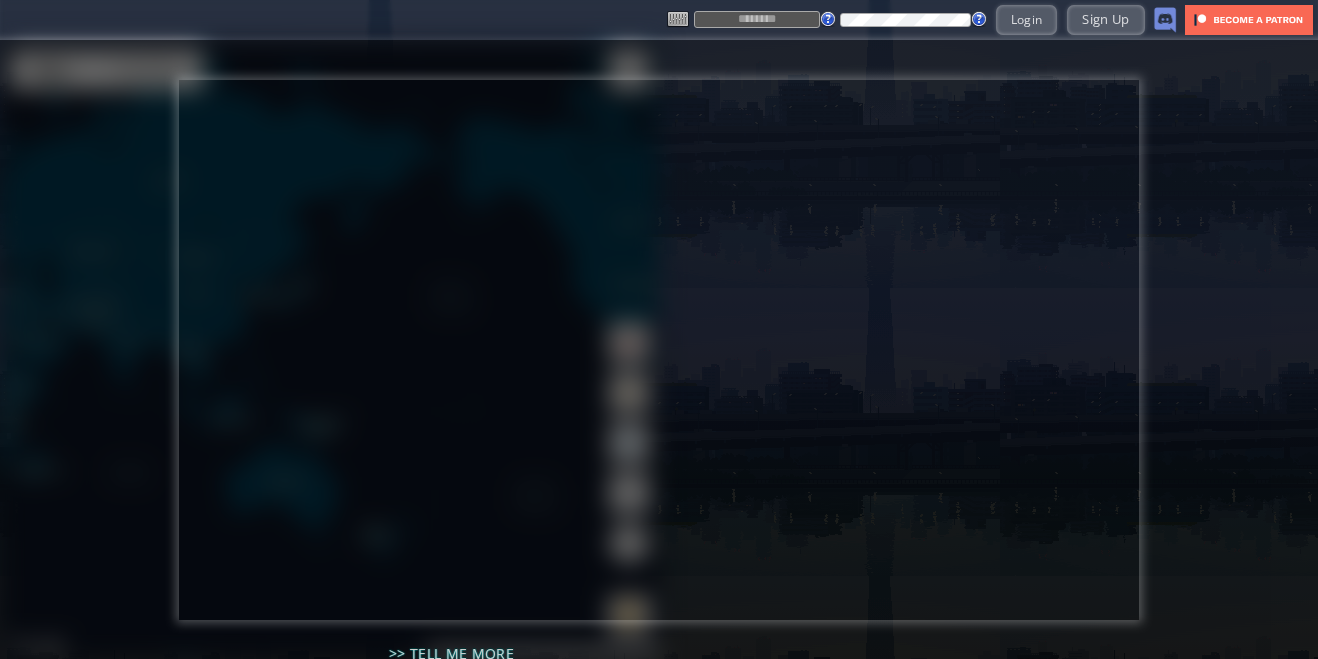 scroll, scrollTop: 3, scrollLeft: 0, axis: vertical 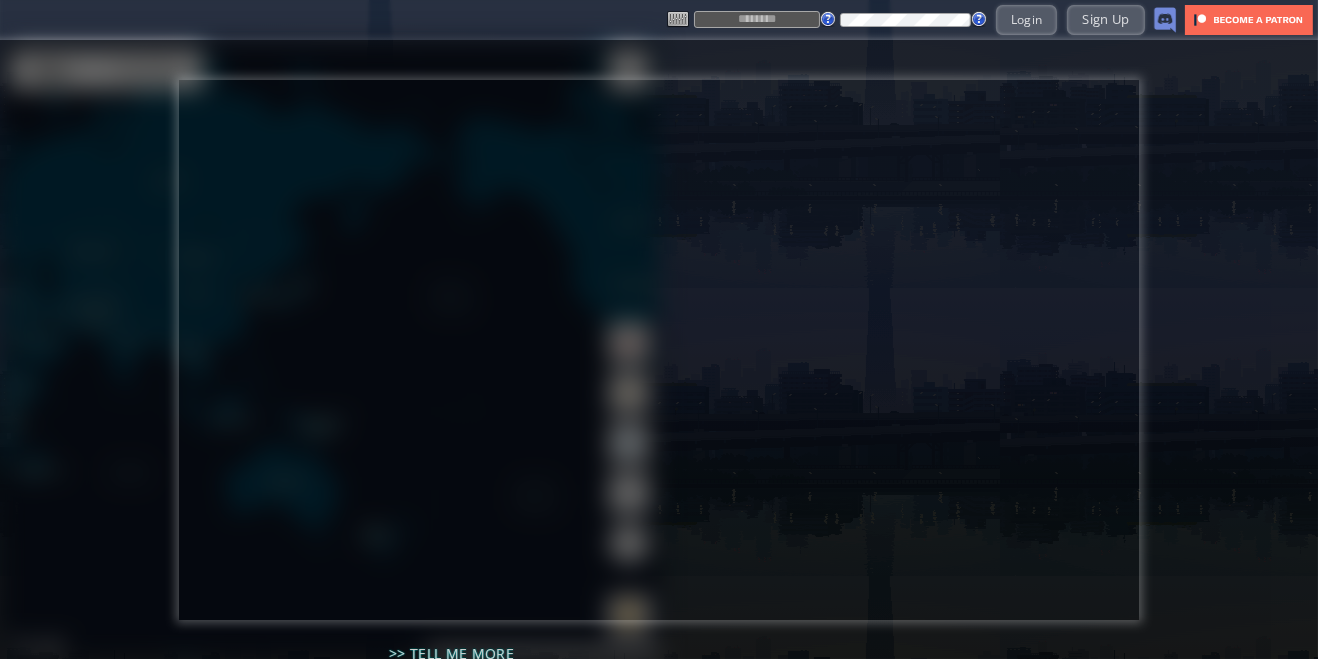 type on "**********" 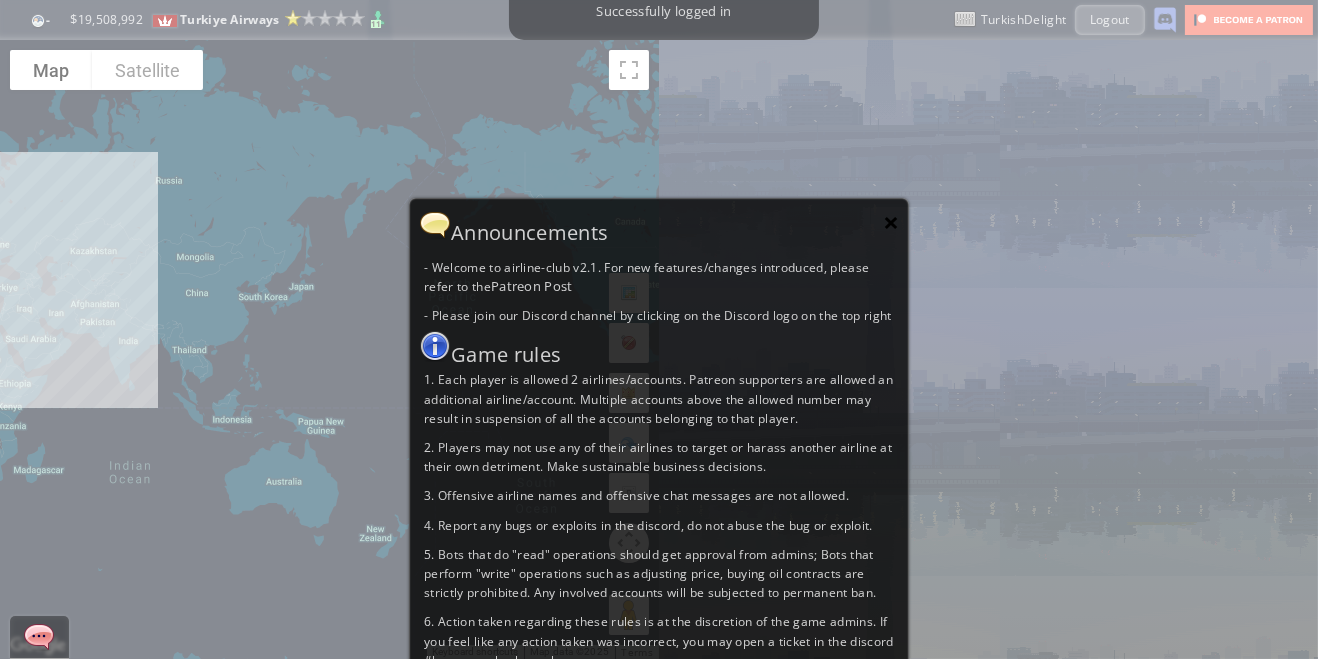 click on "×" at bounding box center [891, 222] 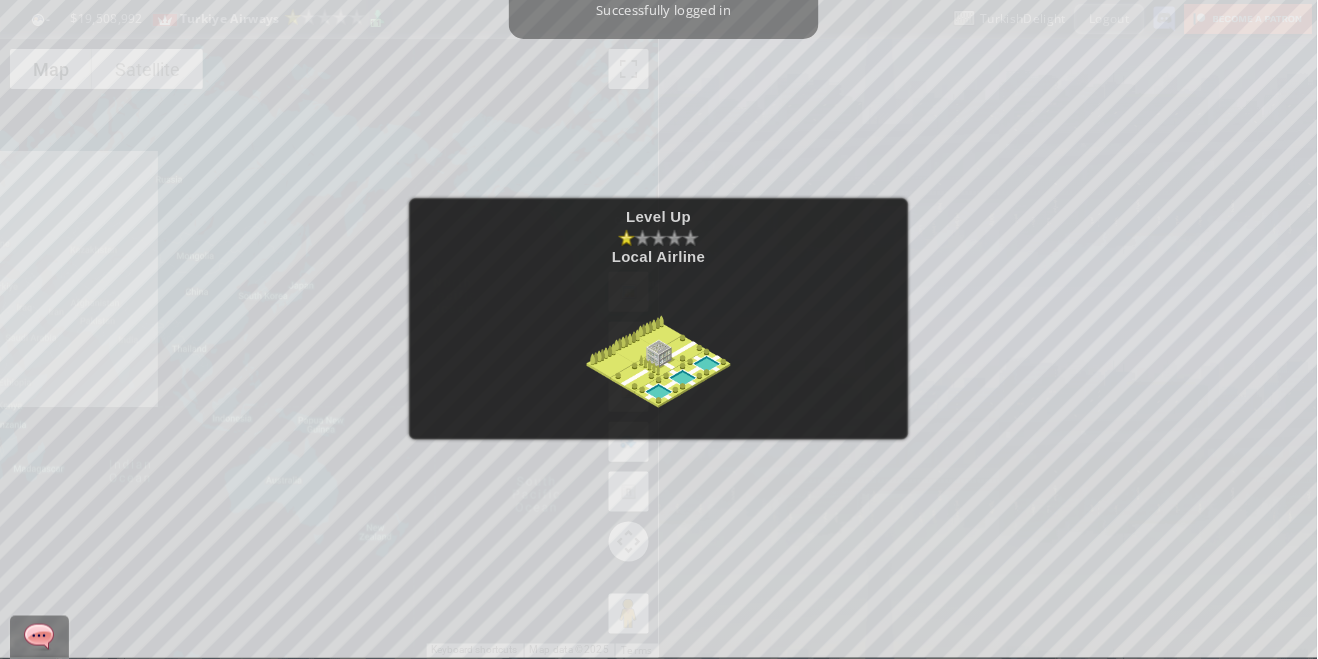click at bounding box center (659, 345) 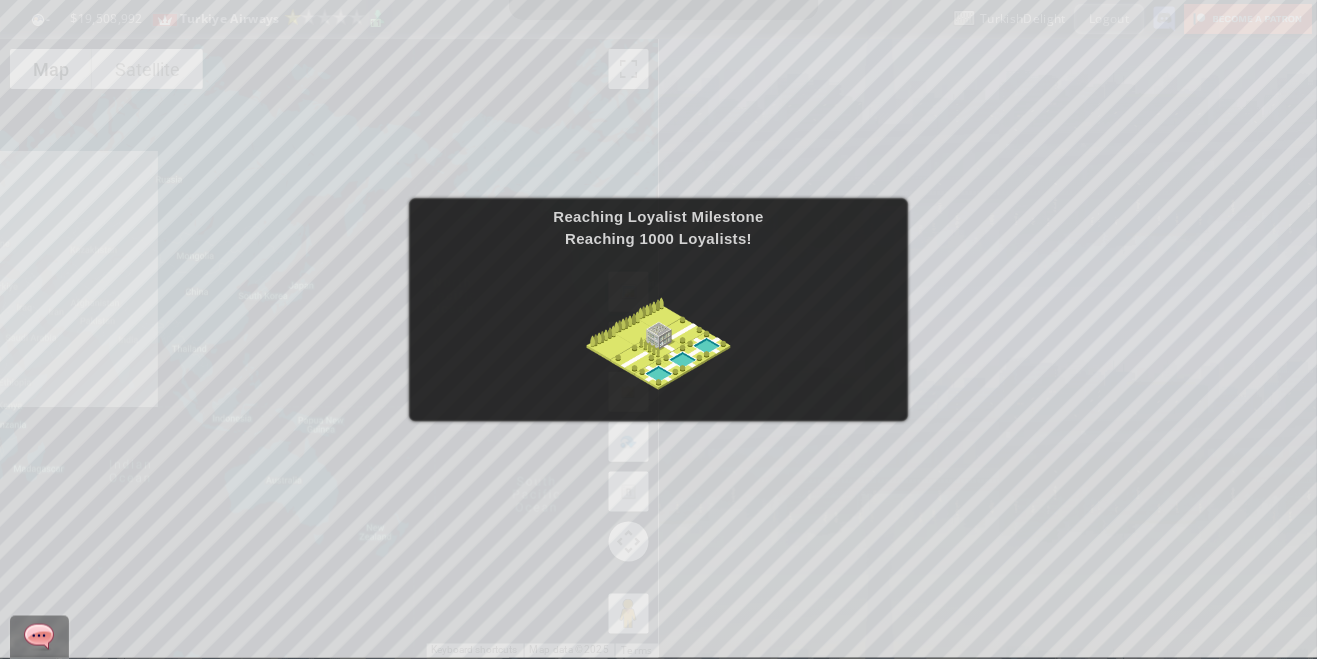 click at bounding box center (659, 327) 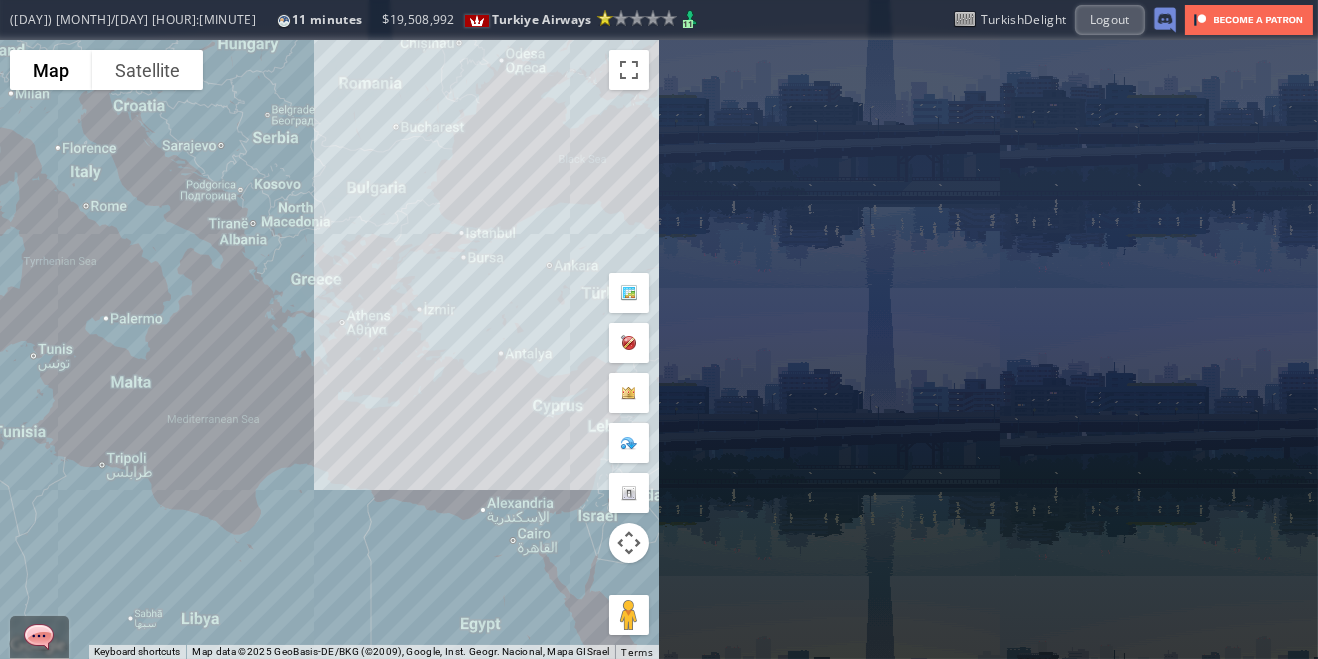 click at bounding box center (7, 329) 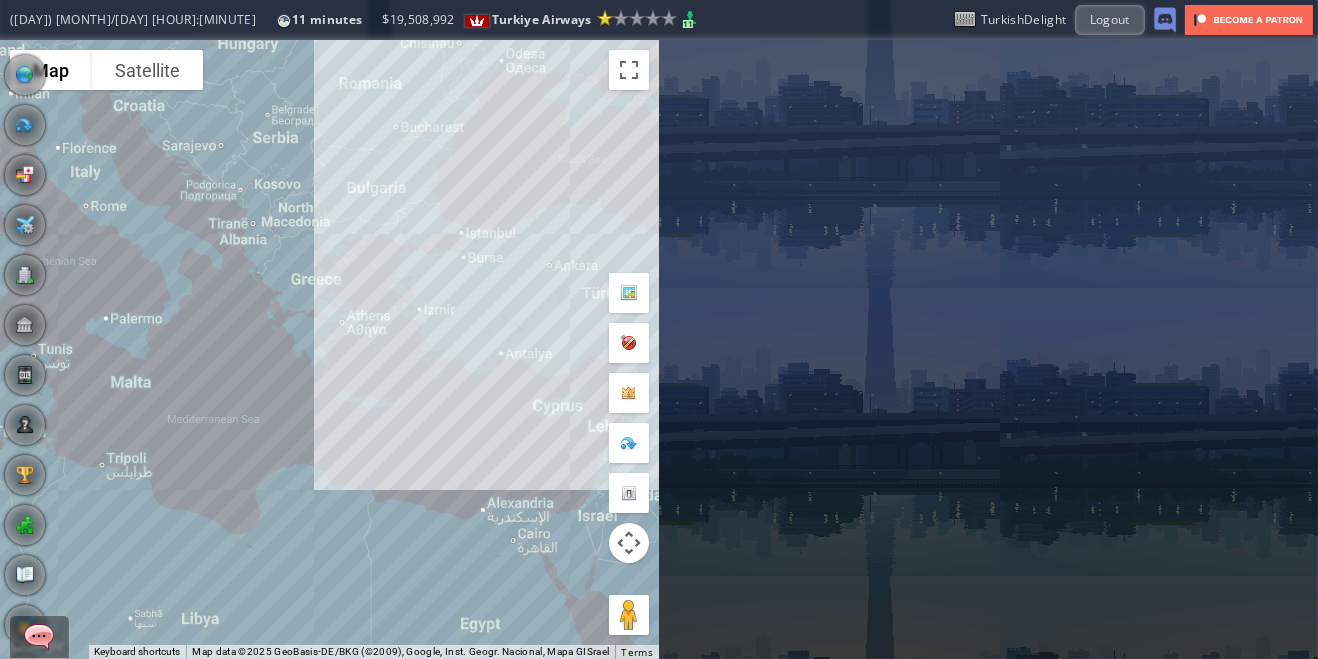 click at bounding box center [7, 329] 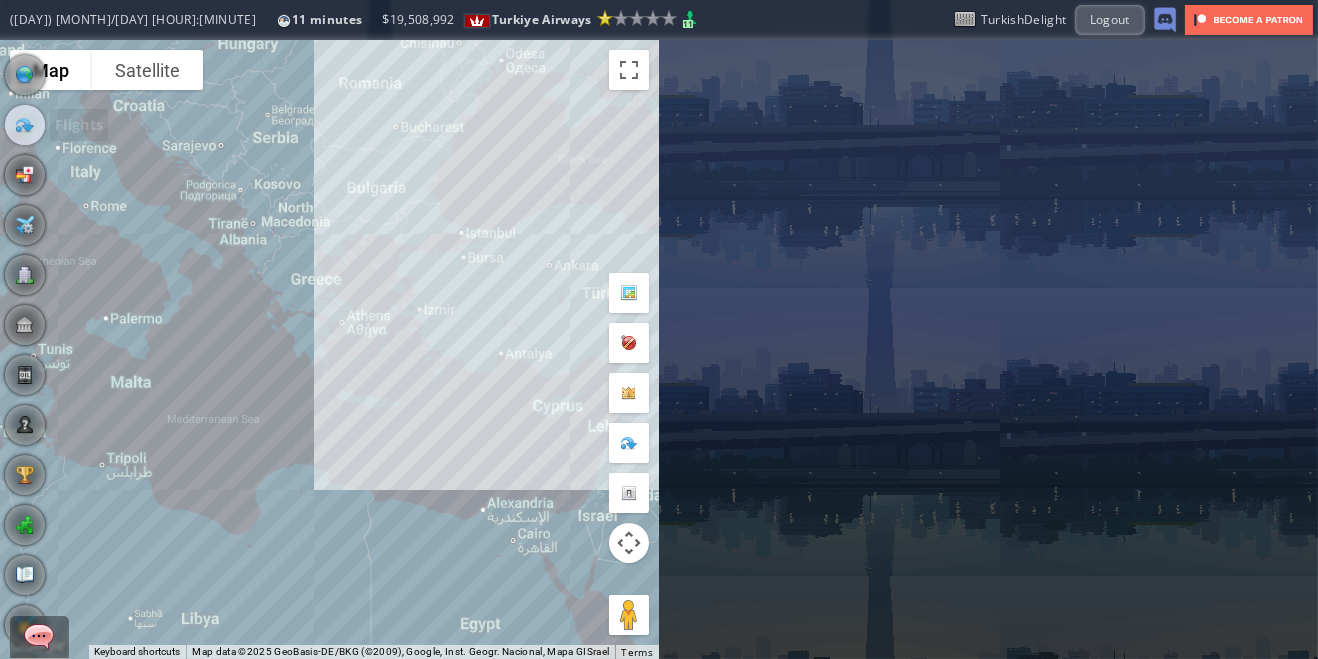 click at bounding box center (25, 125) 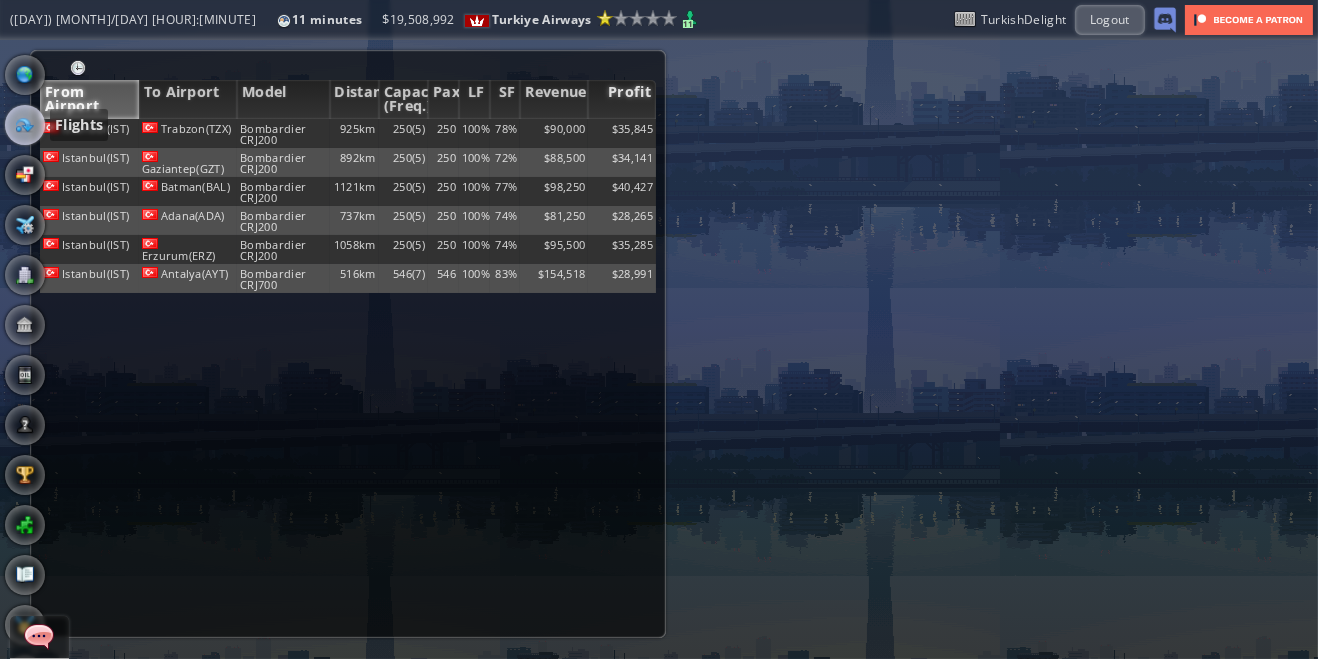 click on "Profit" at bounding box center (622, 99) 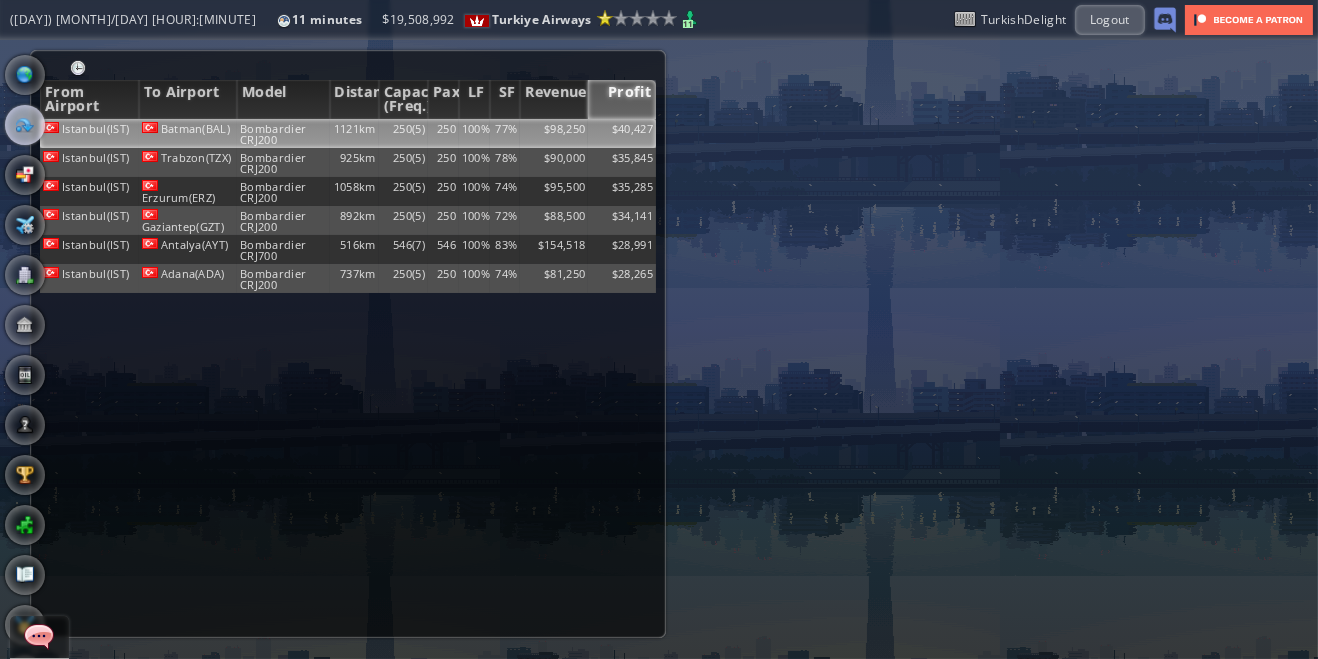 click on "Istanbul(IST)" at bounding box center (89, 133) 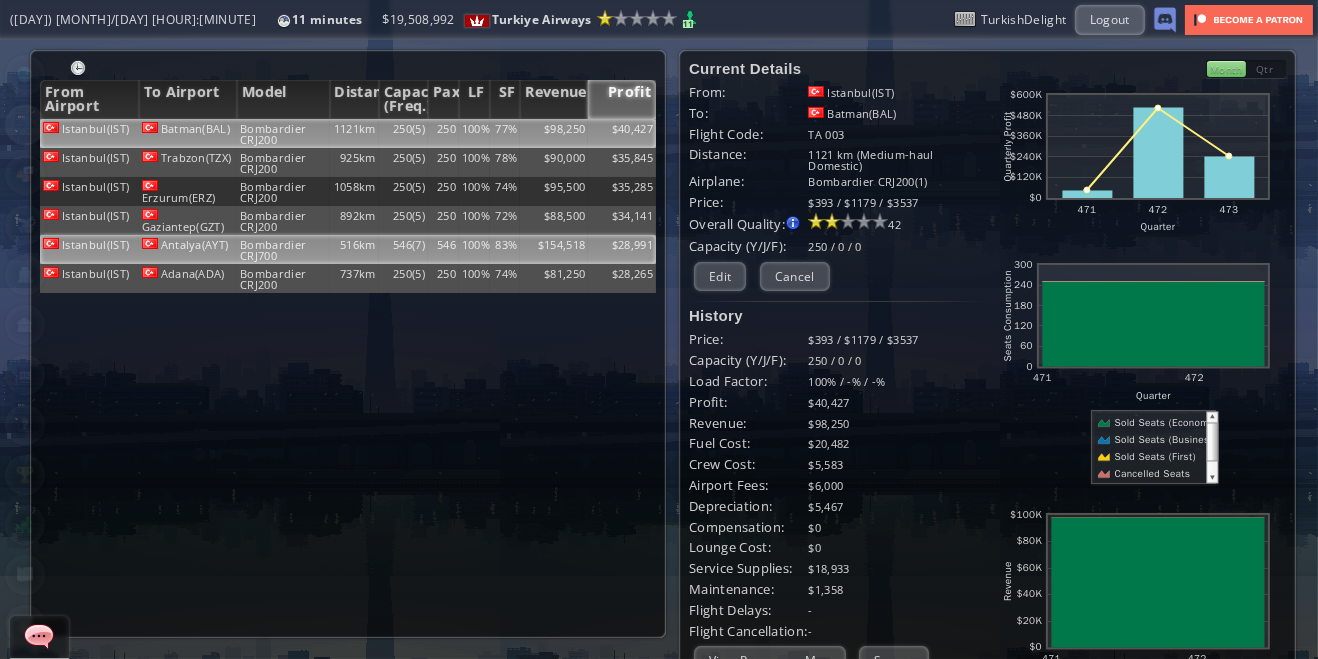click on "Istanbul(IST)" at bounding box center [89, 133] 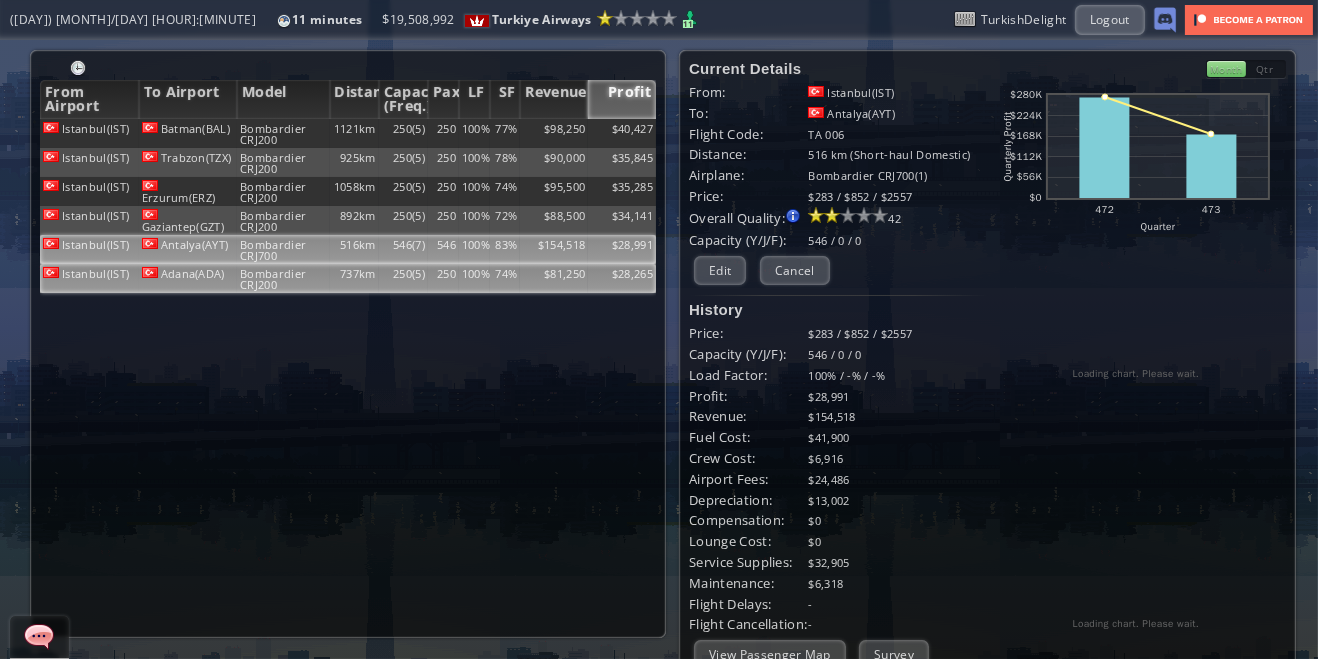 click on "Istanbul(IST)" at bounding box center [89, 133] 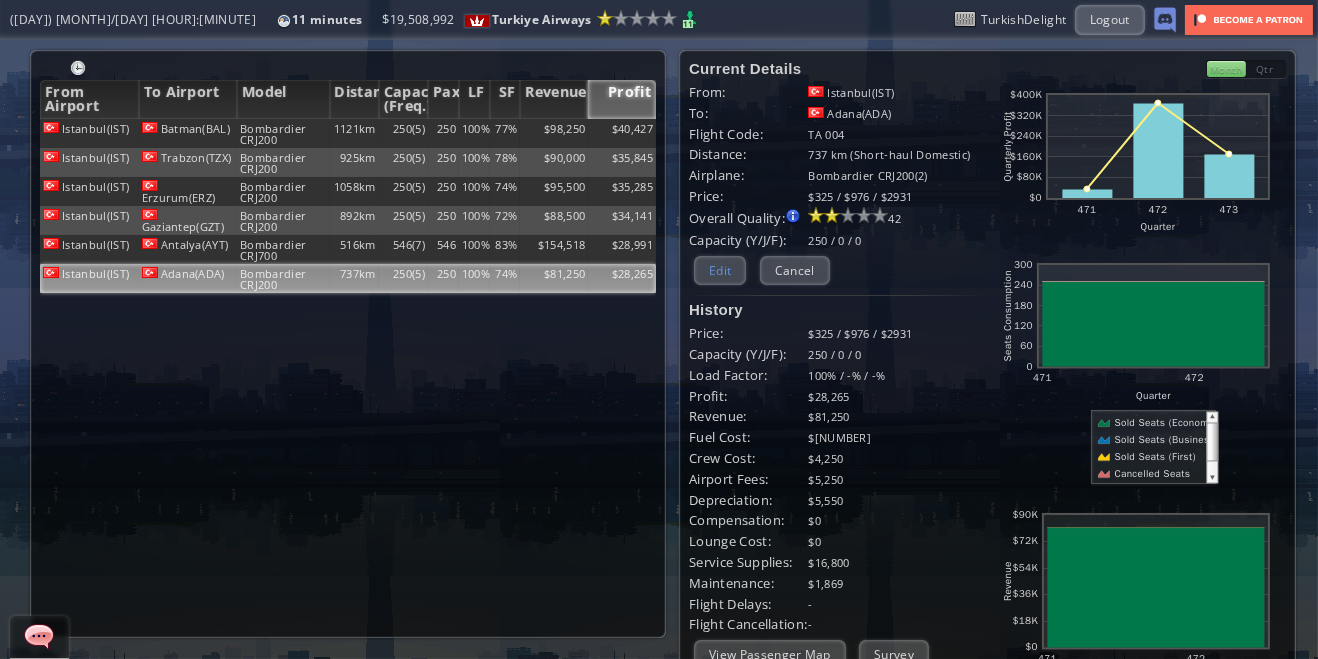 click on "Edit" at bounding box center (720, 270) 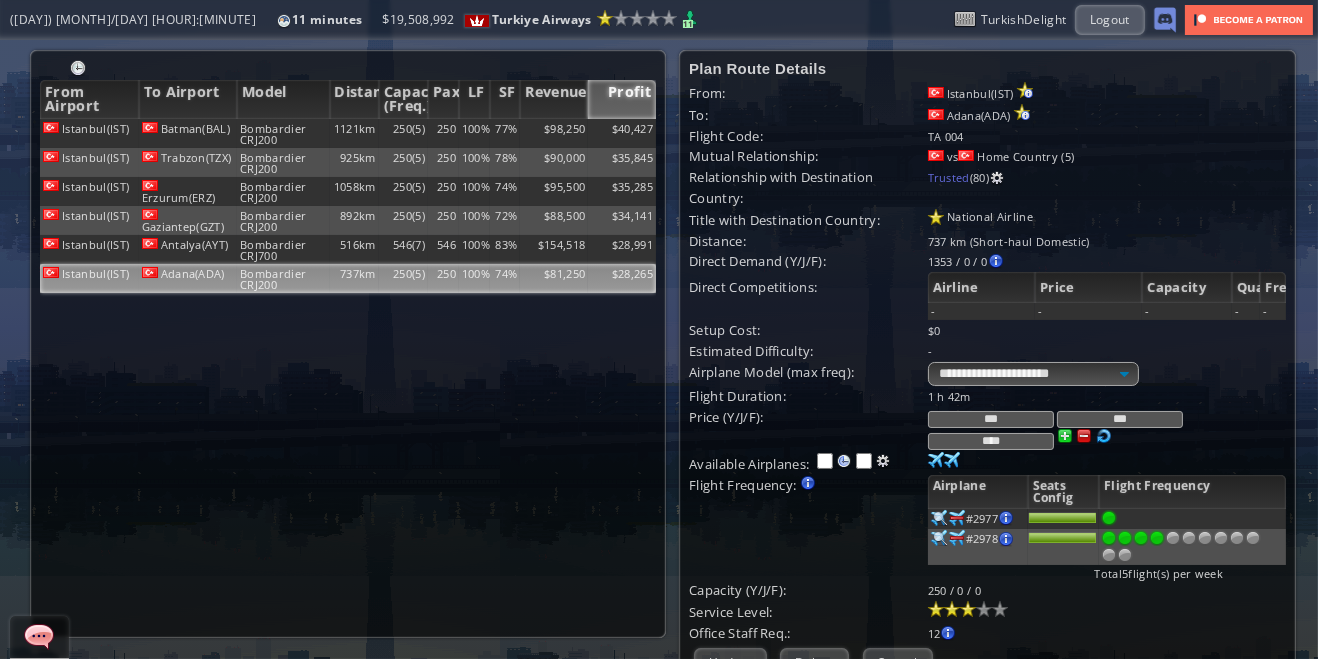 click at bounding box center (1189, 538) 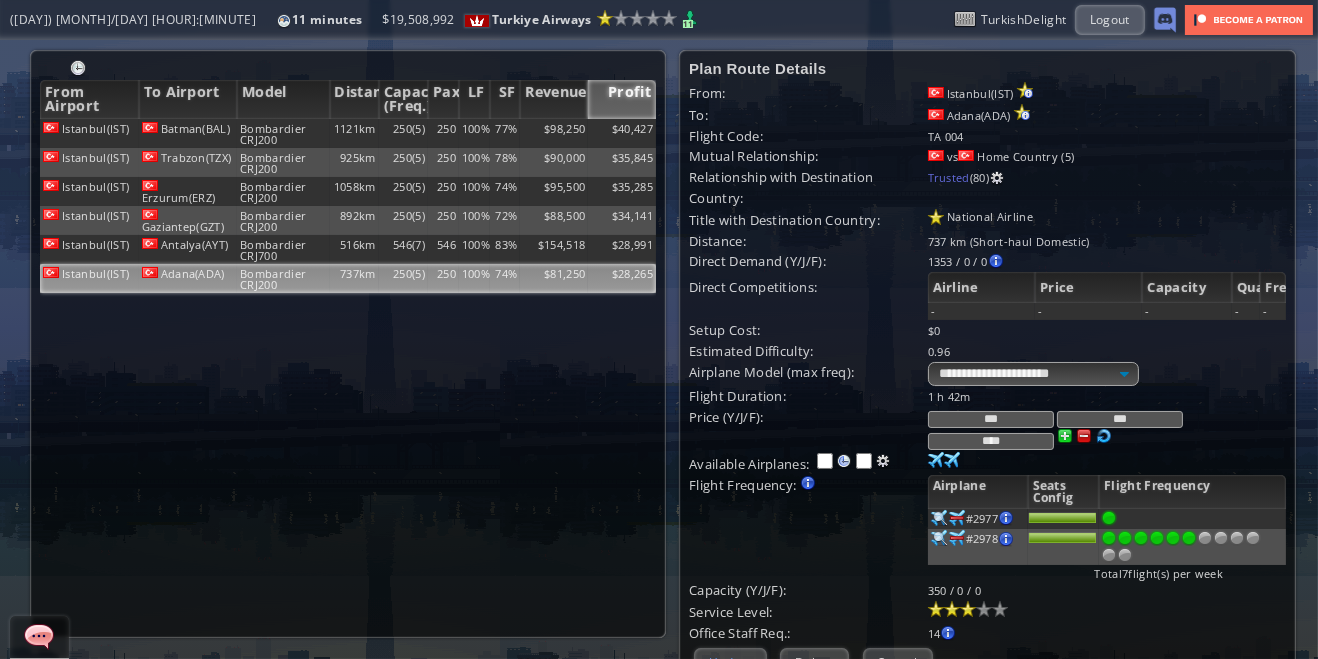 click on "Update" at bounding box center (730, 662) 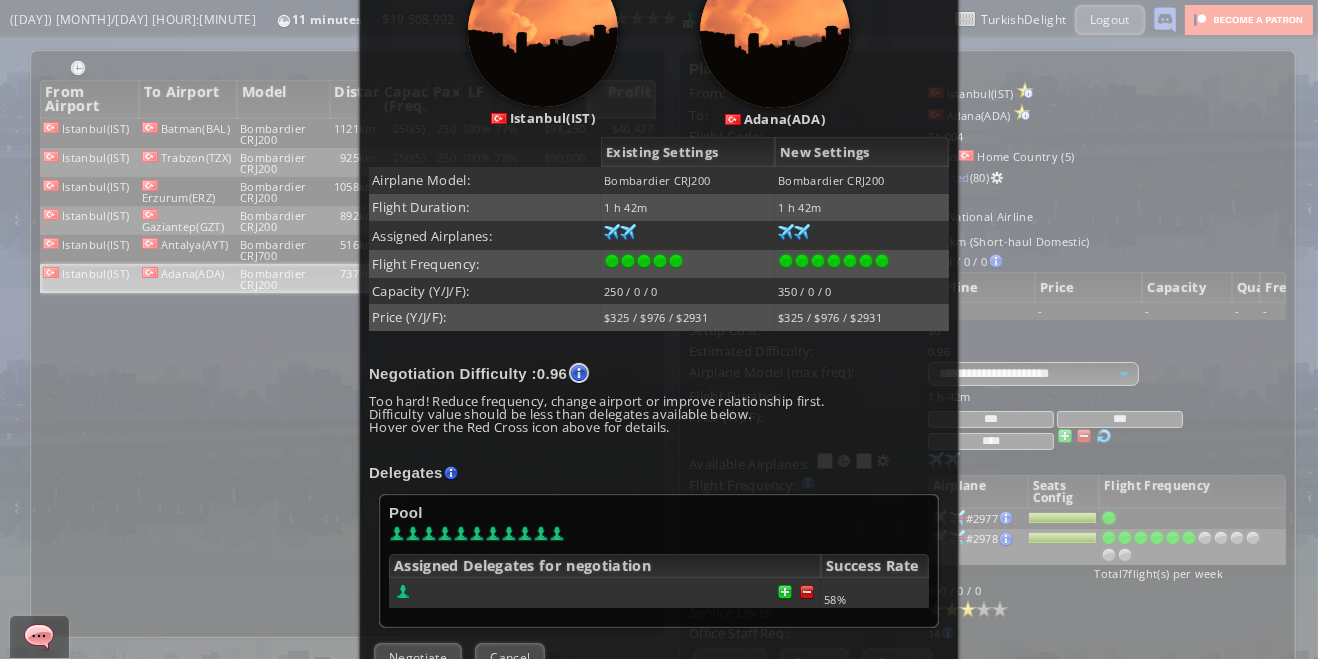 scroll, scrollTop: 285, scrollLeft: 0, axis: vertical 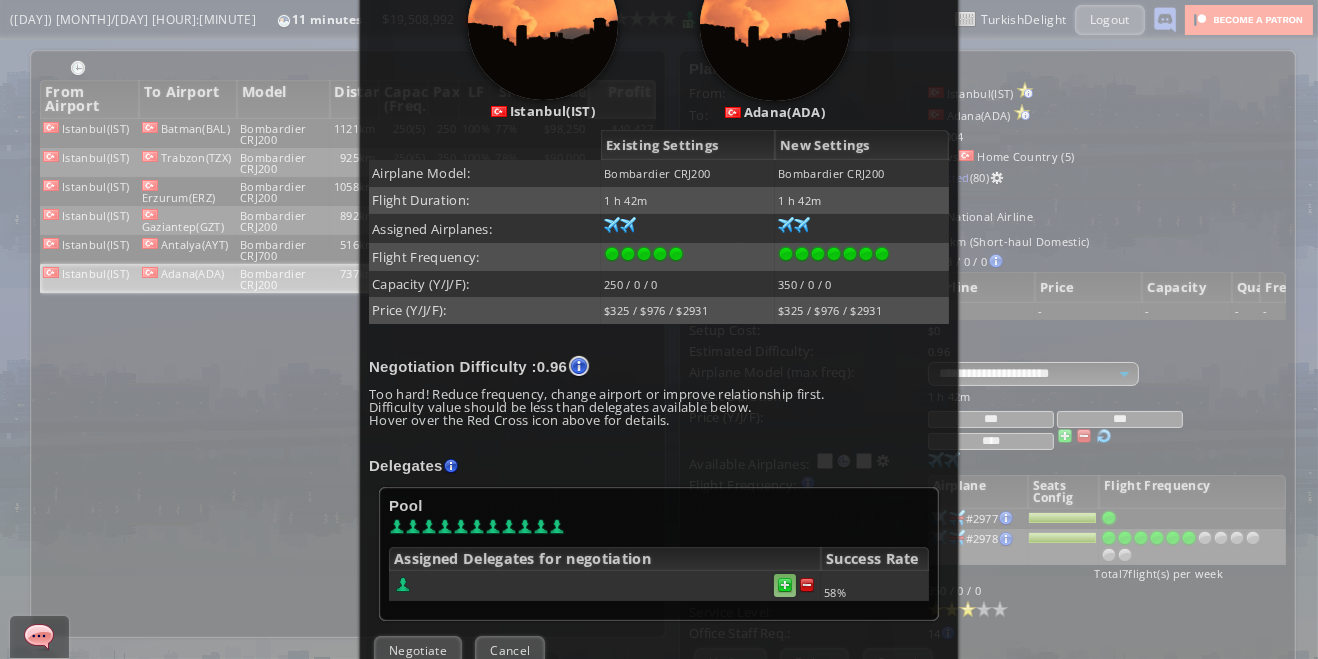 click at bounding box center [785, 585] 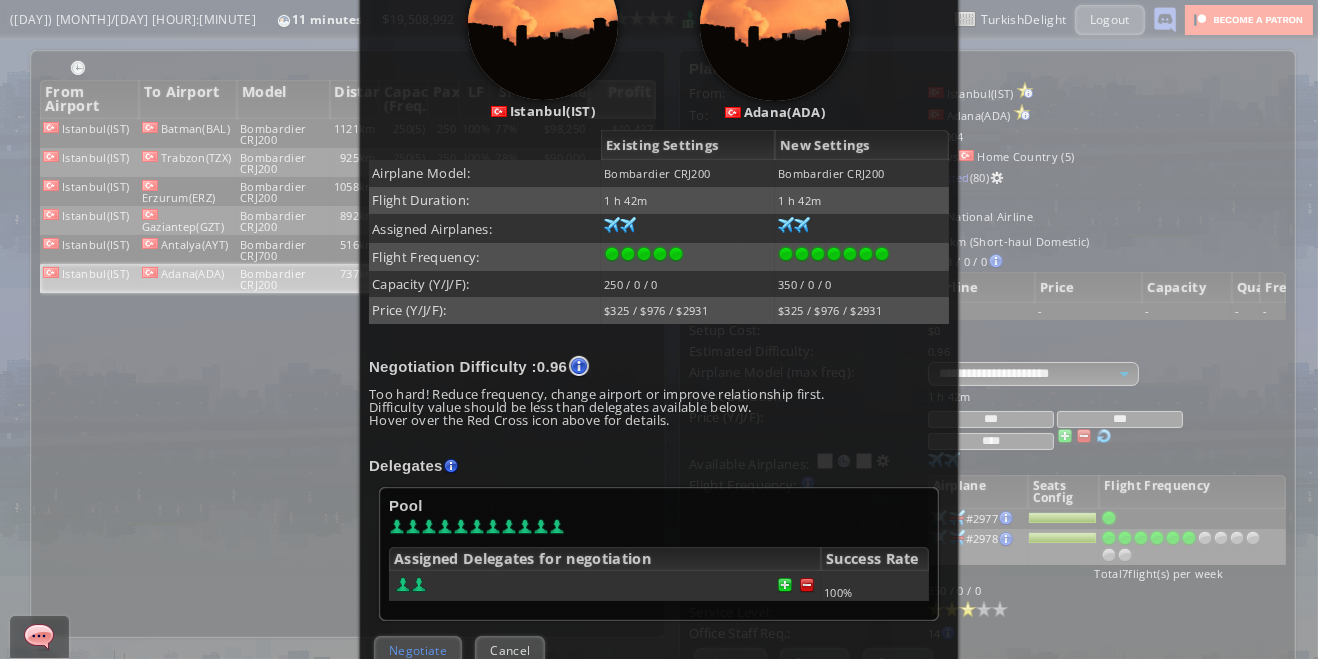 click on "Negotiate" at bounding box center [418, 650] 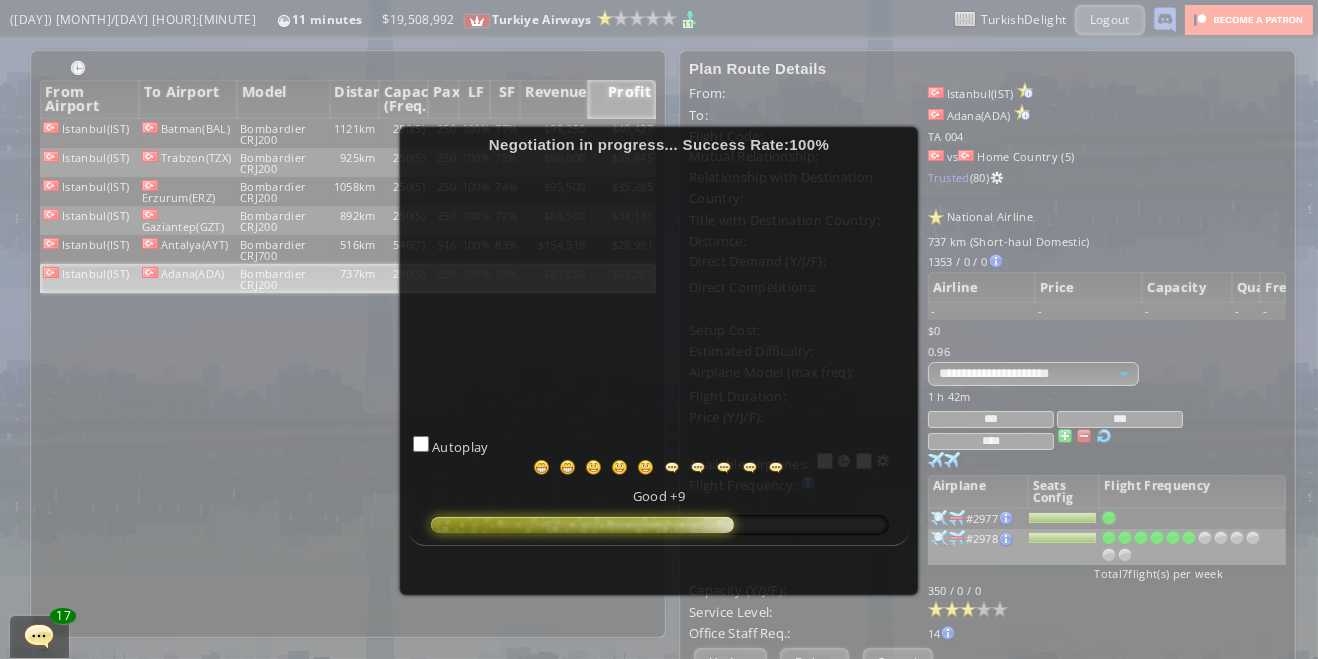 scroll, scrollTop: 80, scrollLeft: 0, axis: vertical 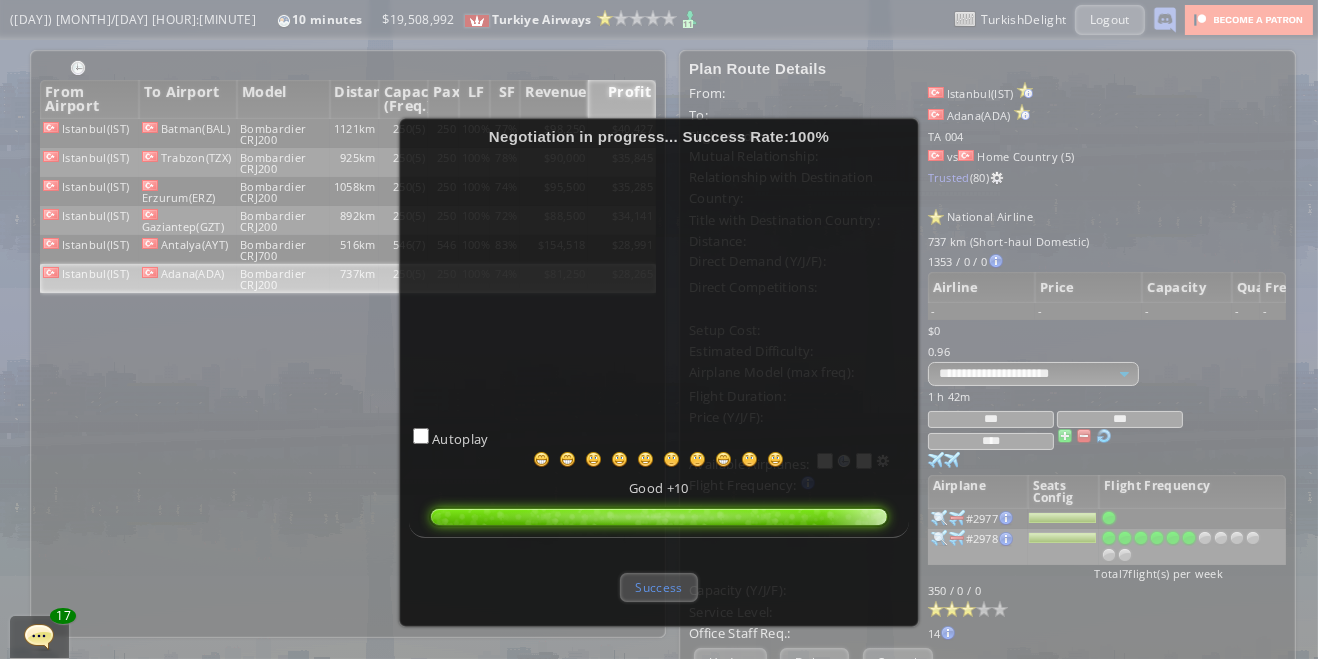 click on "Success" at bounding box center (658, 587) 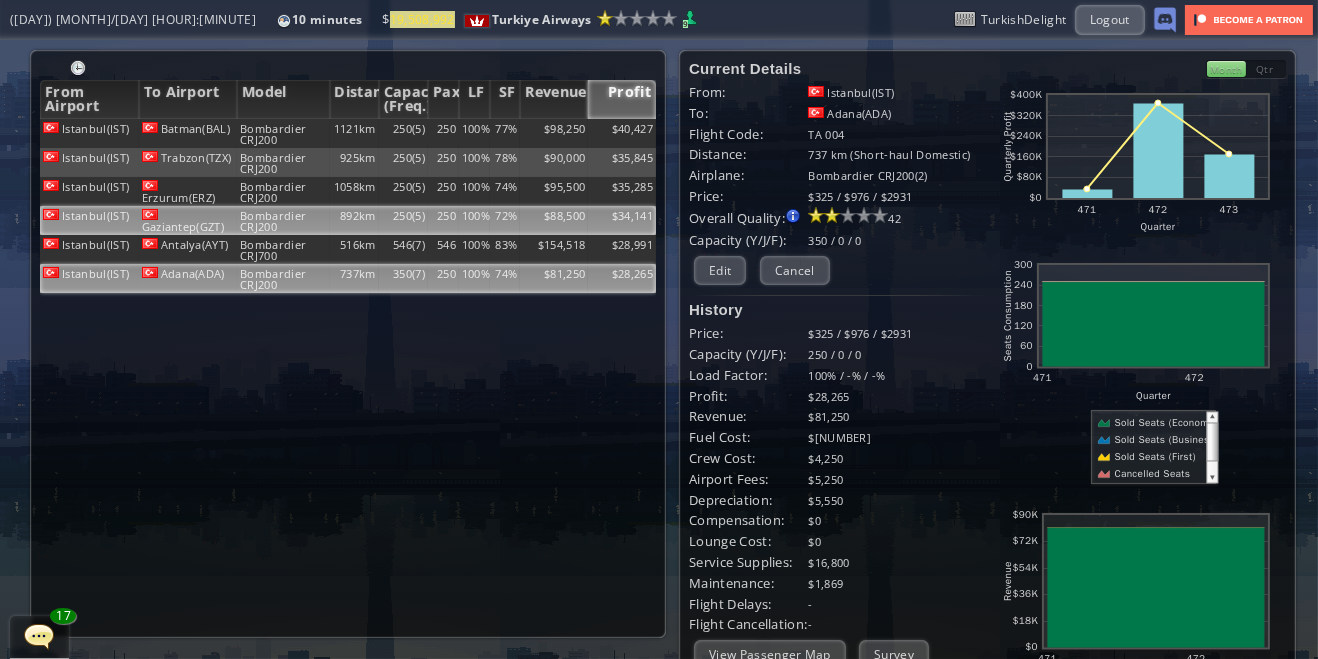 click on "Istanbul(IST)" at bounding box center (89, 133) 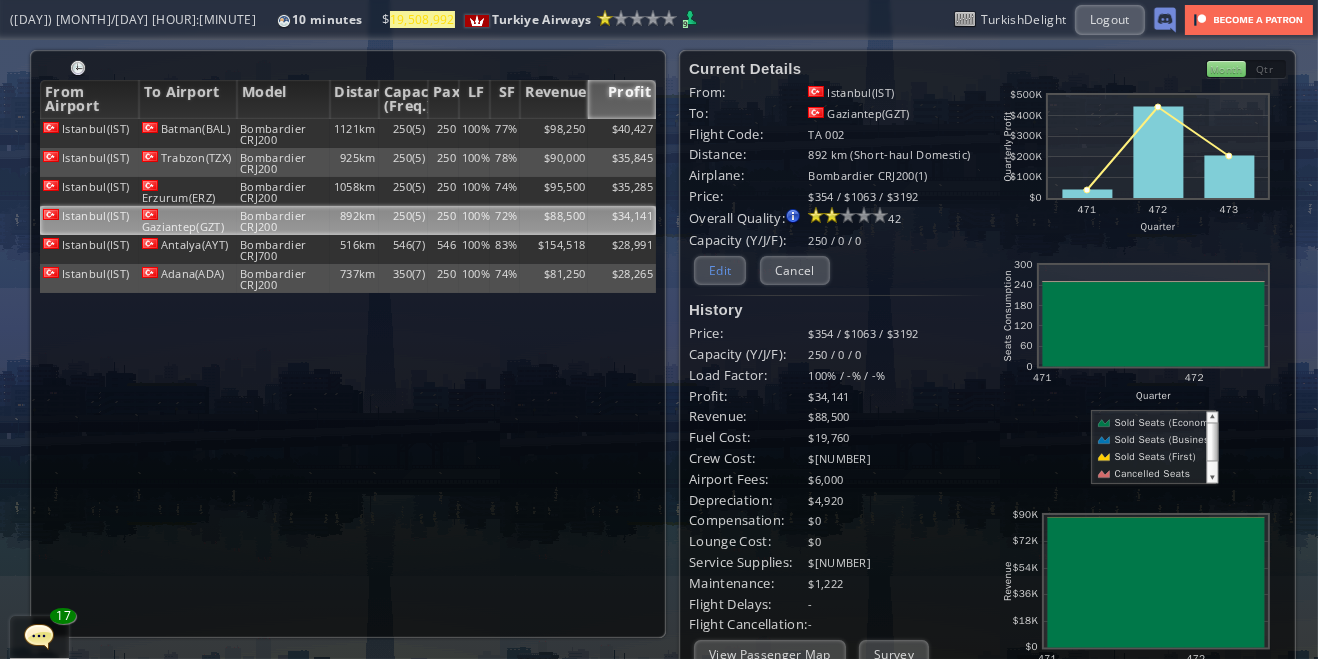 click on "Edit" at bounding box center (720, 270) 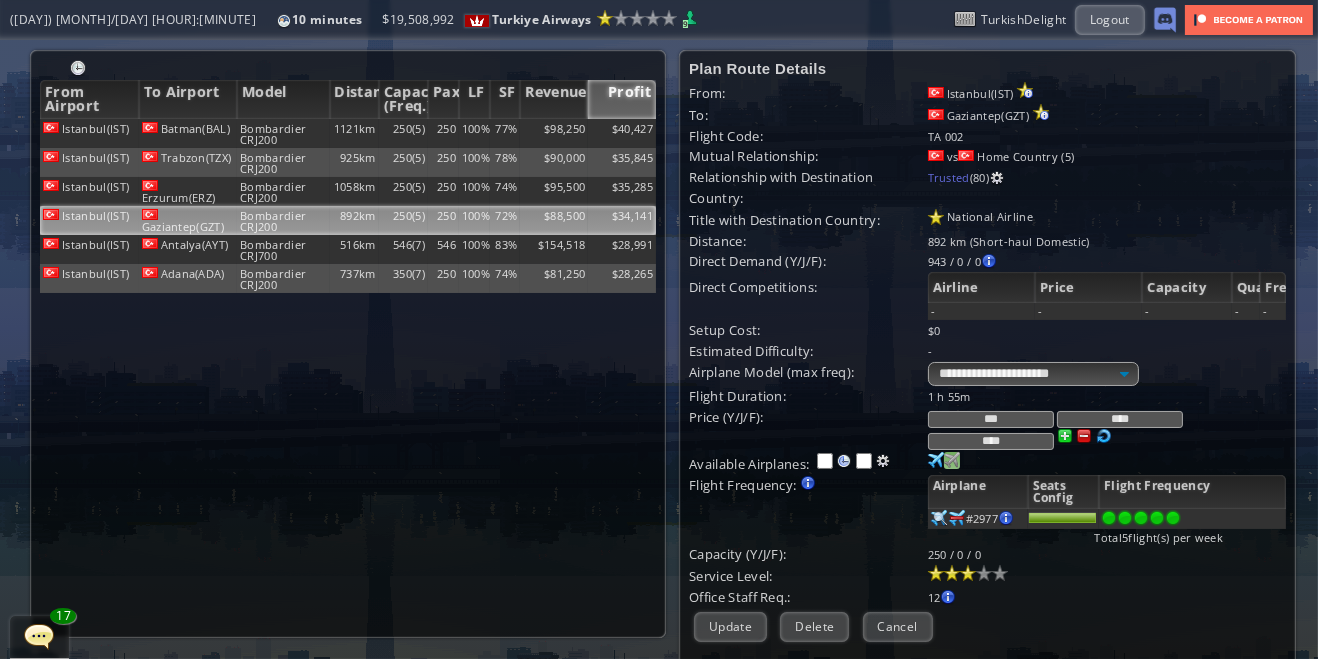 click at bounding box center [936, 460] 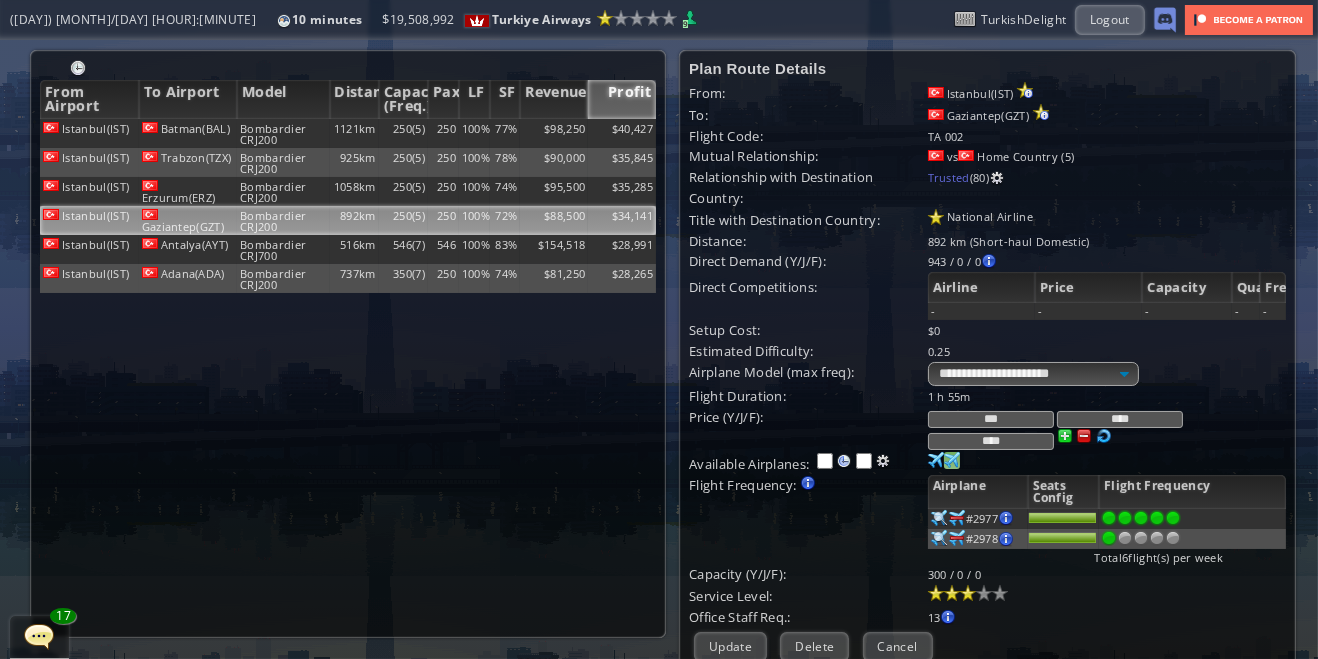 click at bounding box center [1125, 518] 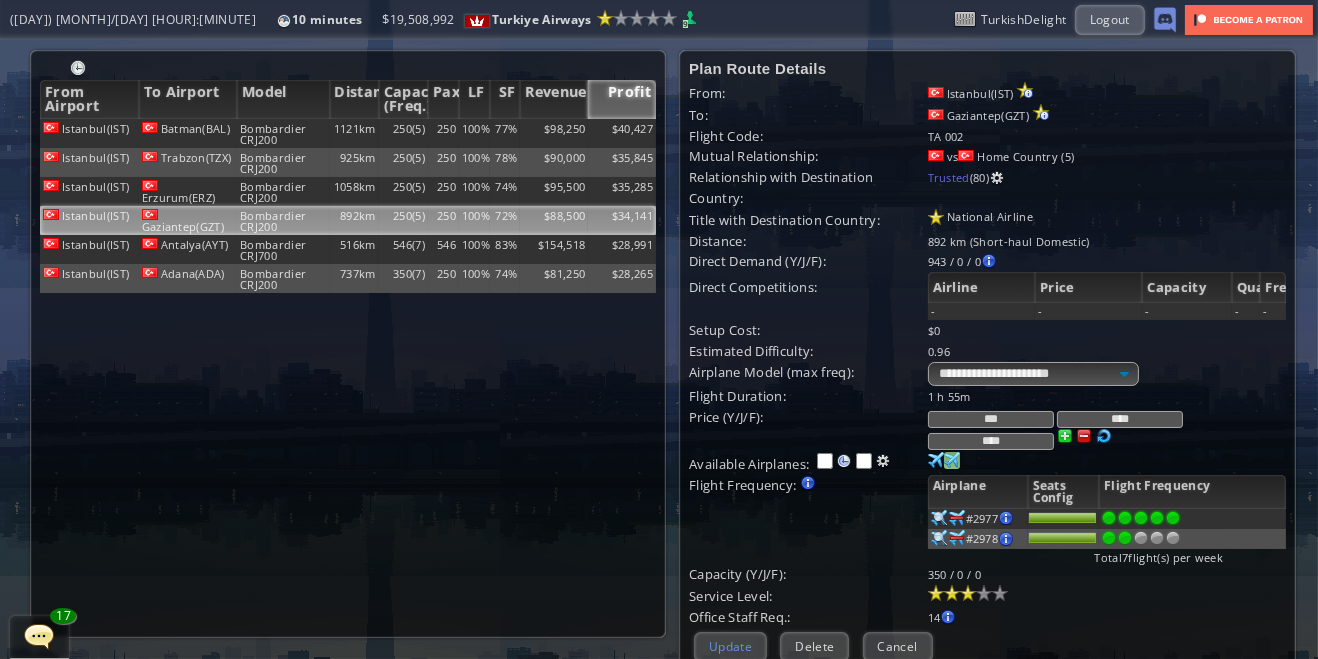 click on "Update" at bounding box center [730, 646] 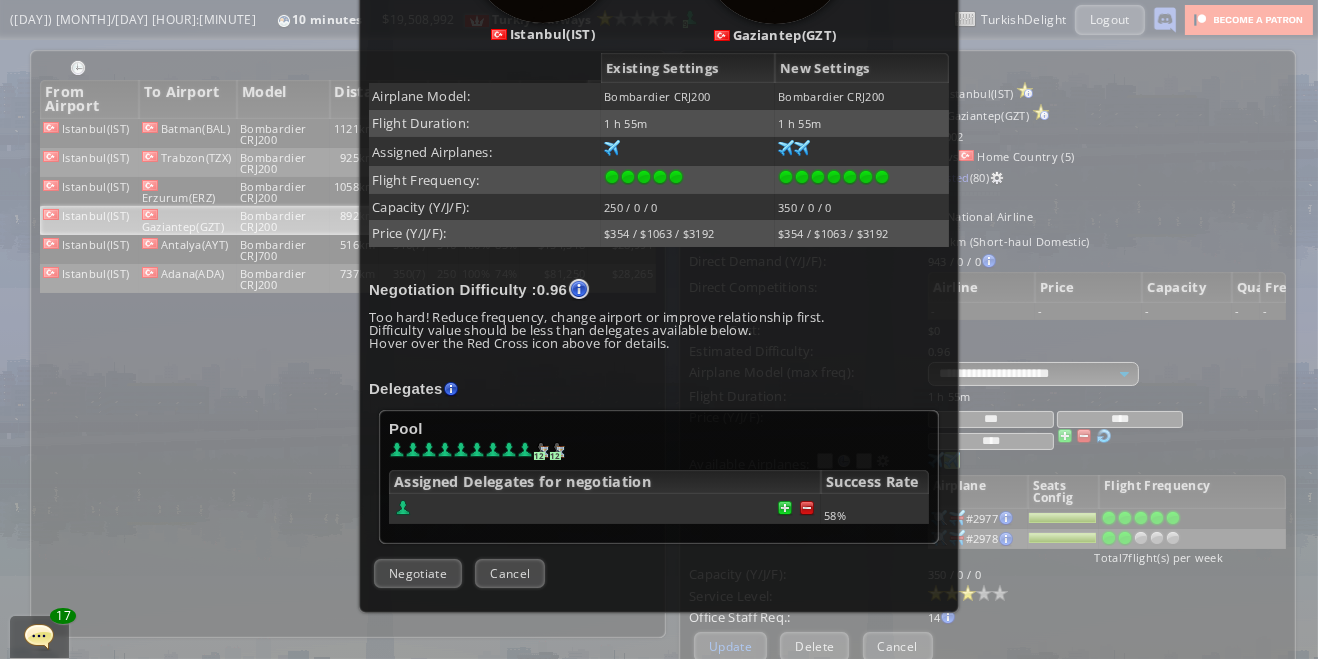 scroll, scrollTop: 467, scrollLeft: 0, axis: vertical 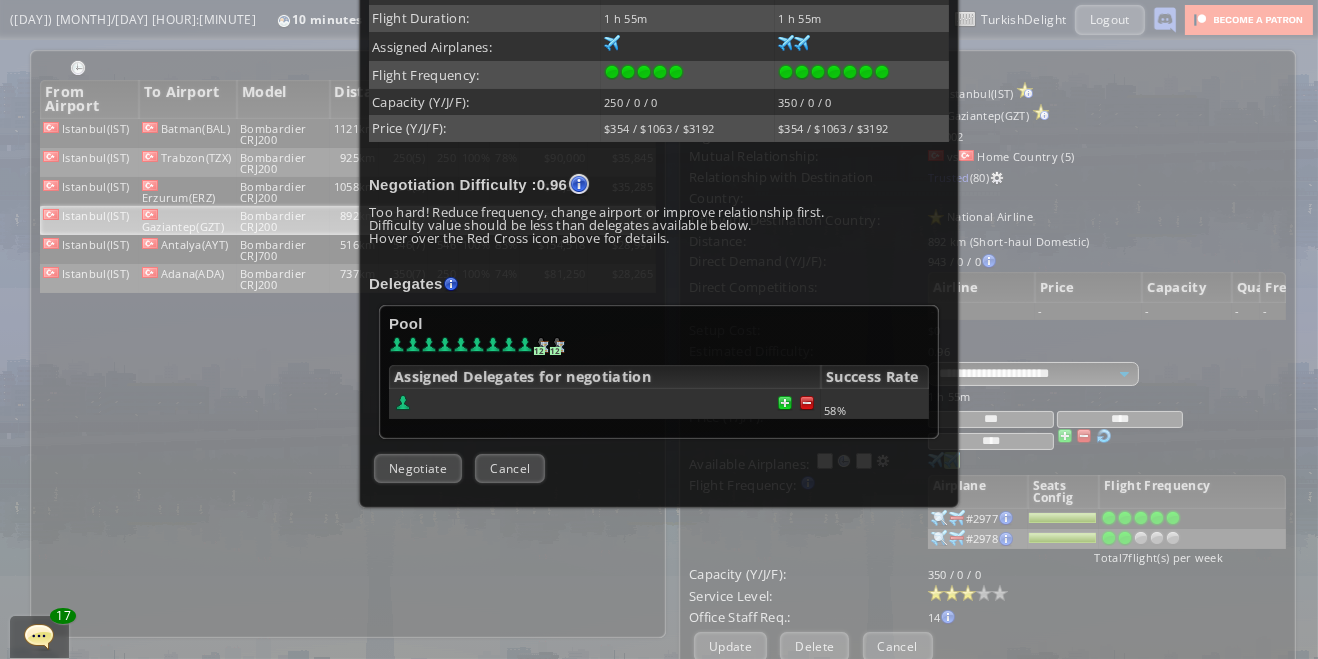 click at bounding box center (807, 403) 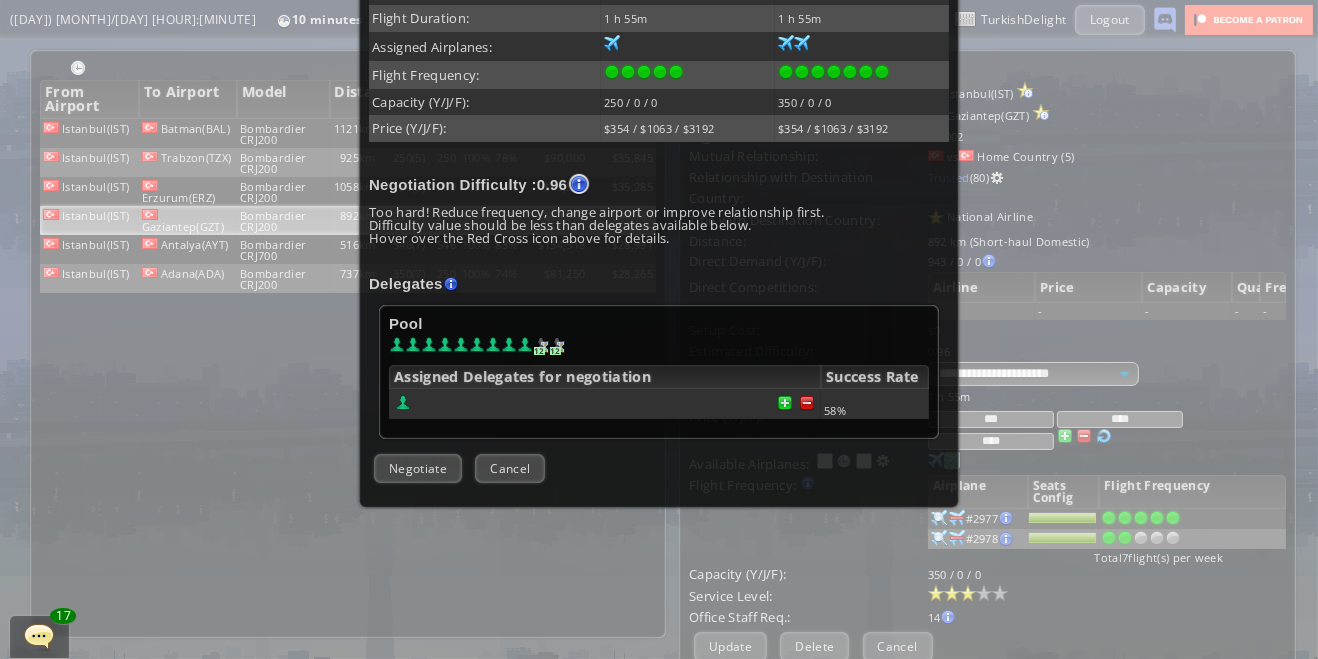 click at bounding box center [605, 404] 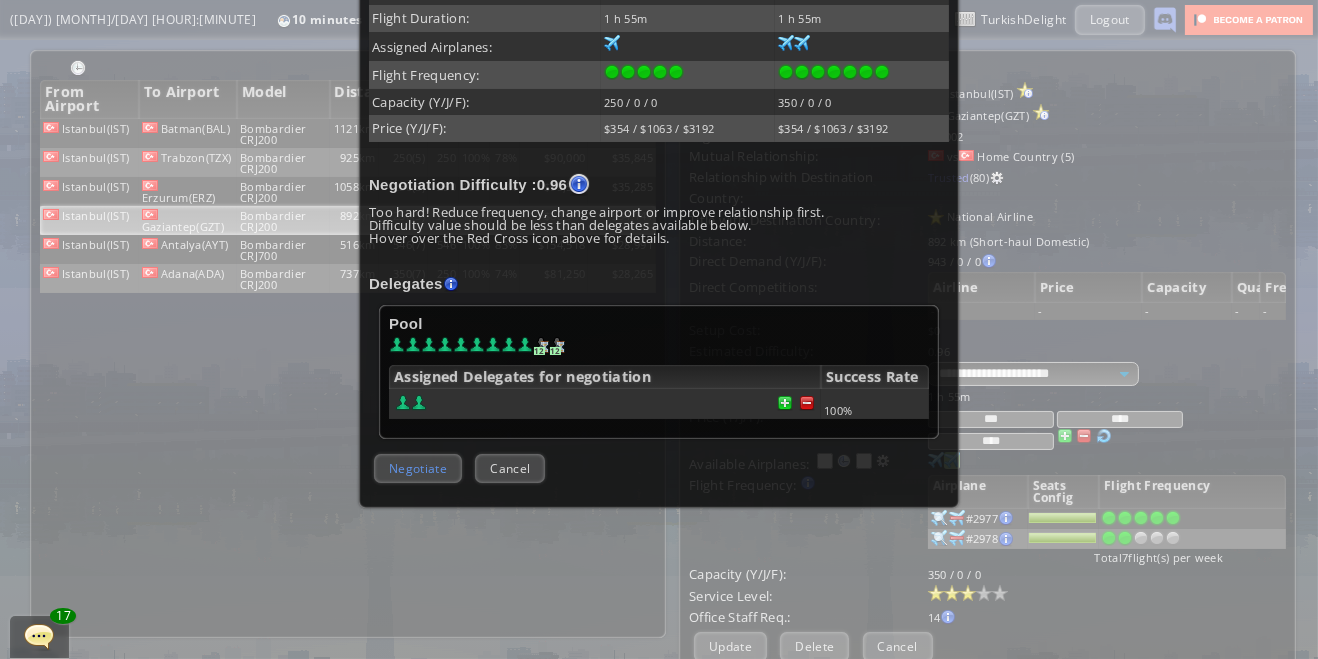 click on "Negotiate" at bounding box center [418, 468] 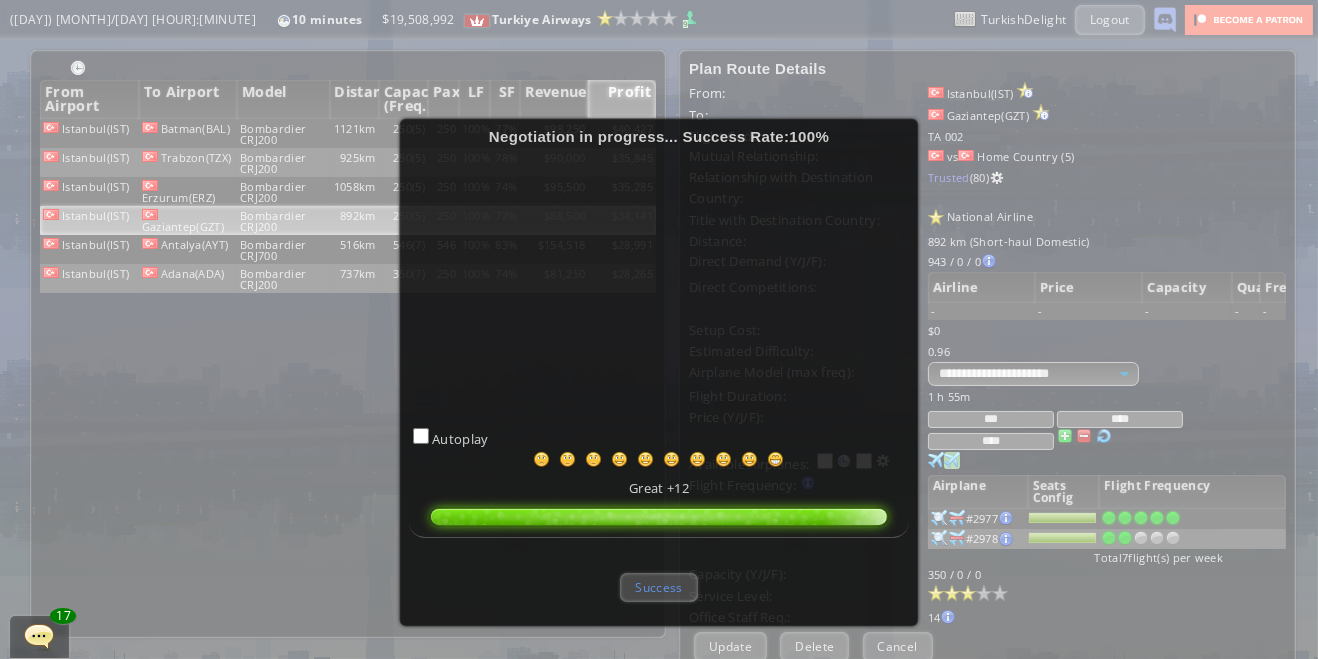 click on "Success" at bounding box center (658, 587) 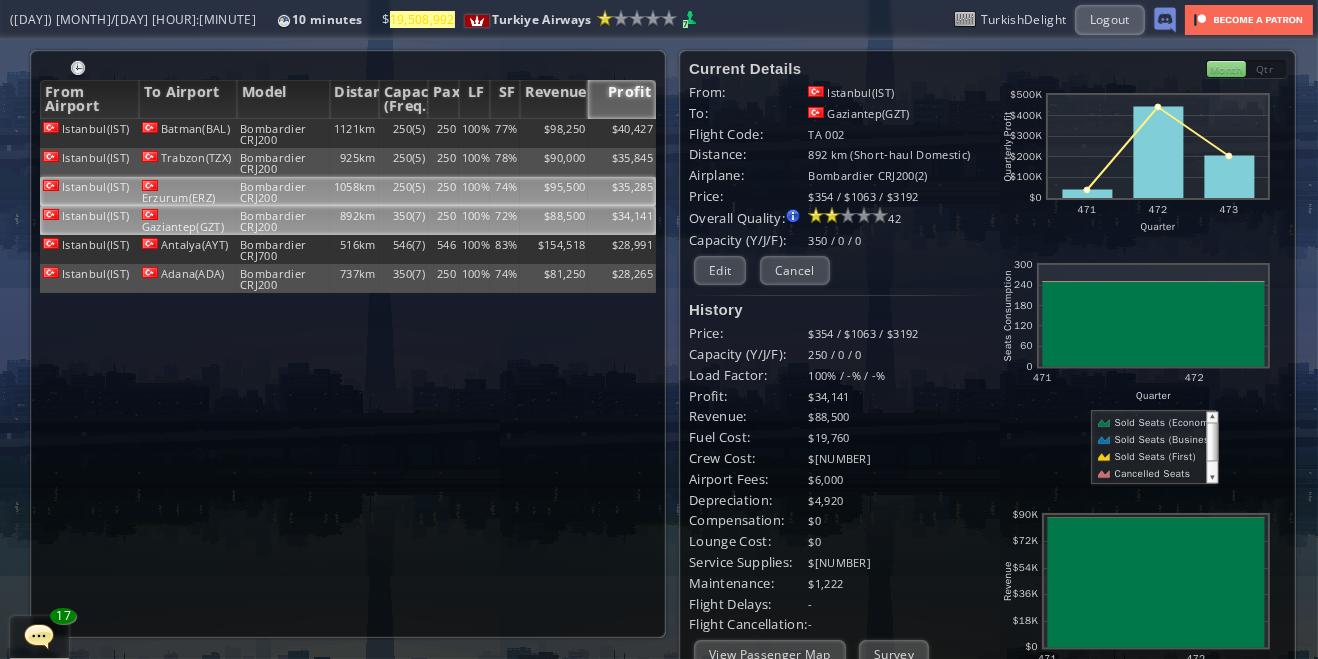 click on "Istanbul(IST)" at bounding box center (89, 133) 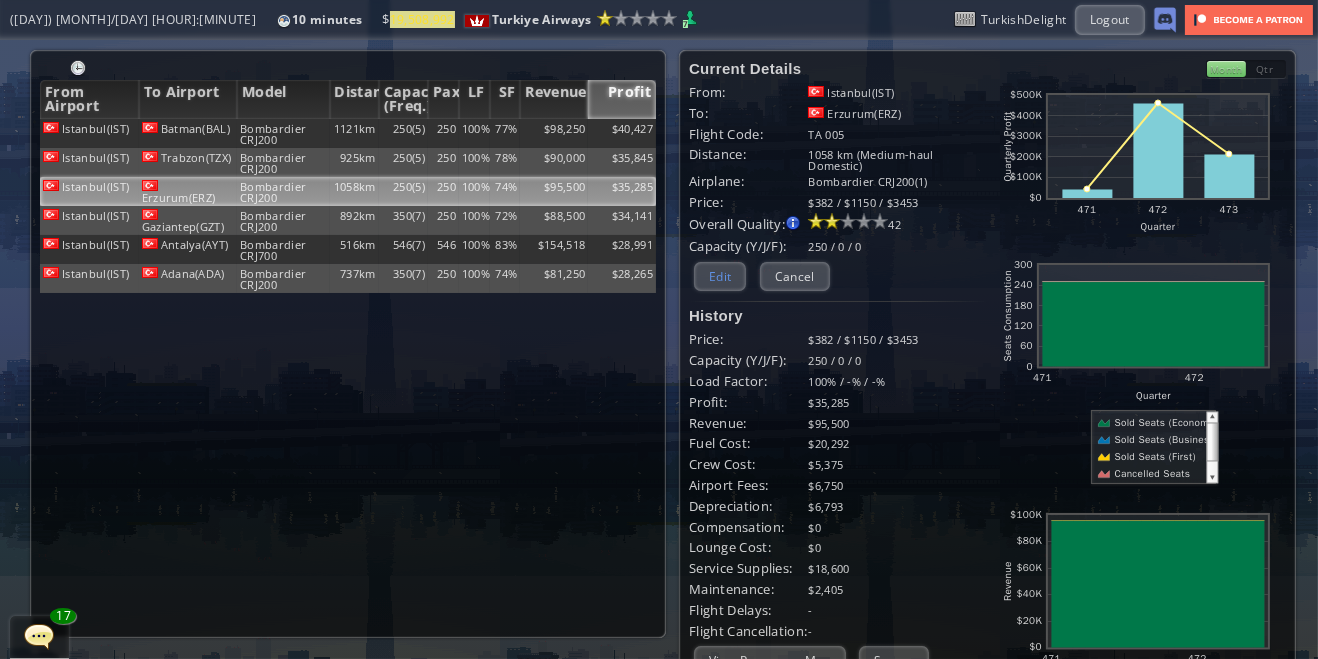click on "Edit" at bounding box center (720, 276) 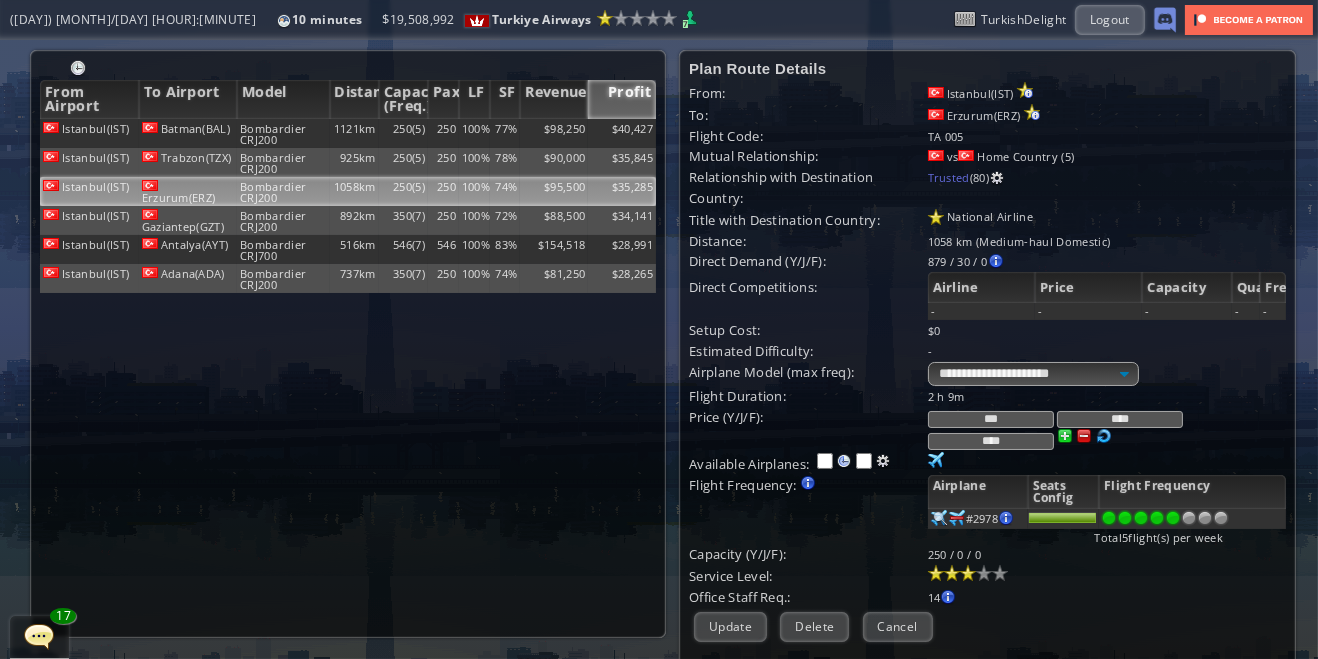 click at bounding box center (1205, 518) 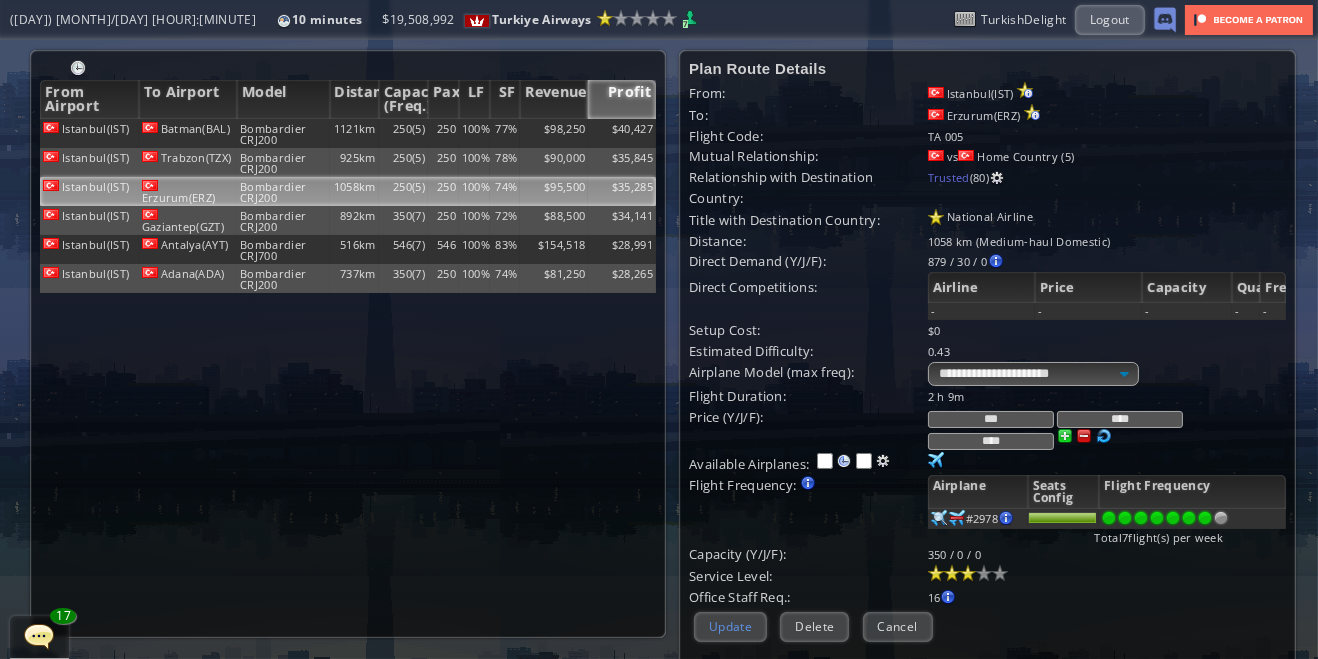 click on "Update" at bounding box center [730, 626] 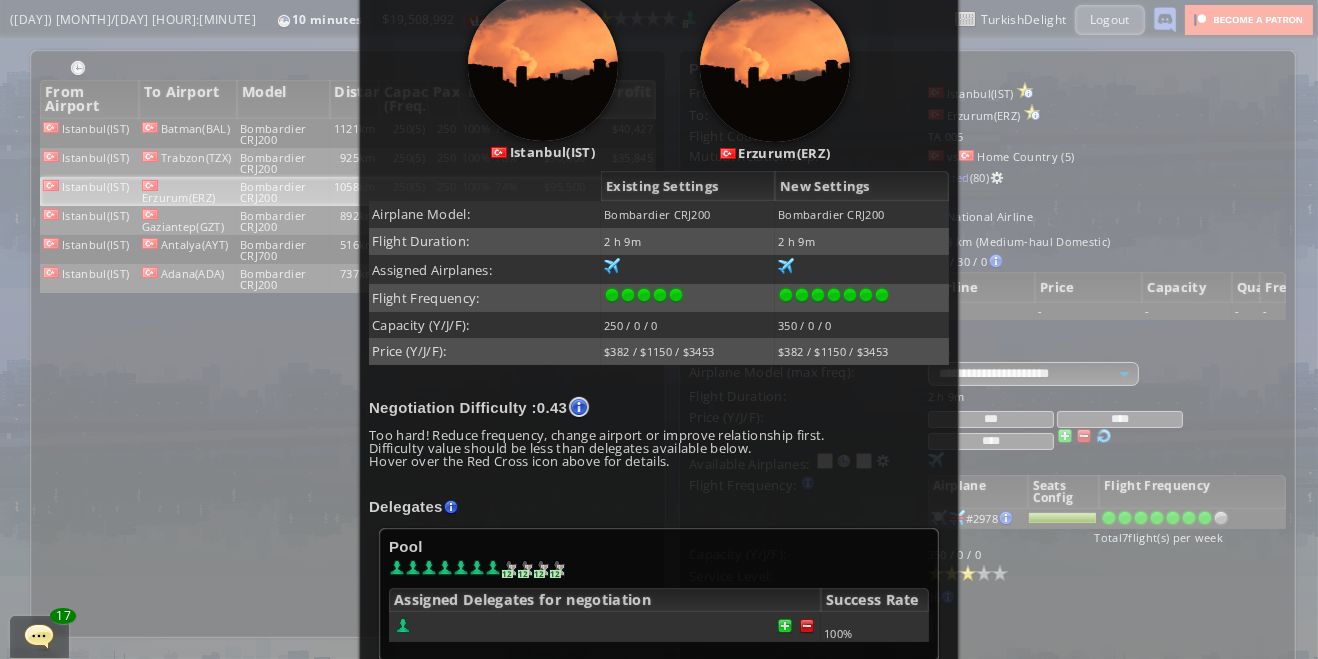 scroll, scrollTop: 413, scrollLeft: 0, axis: vertical 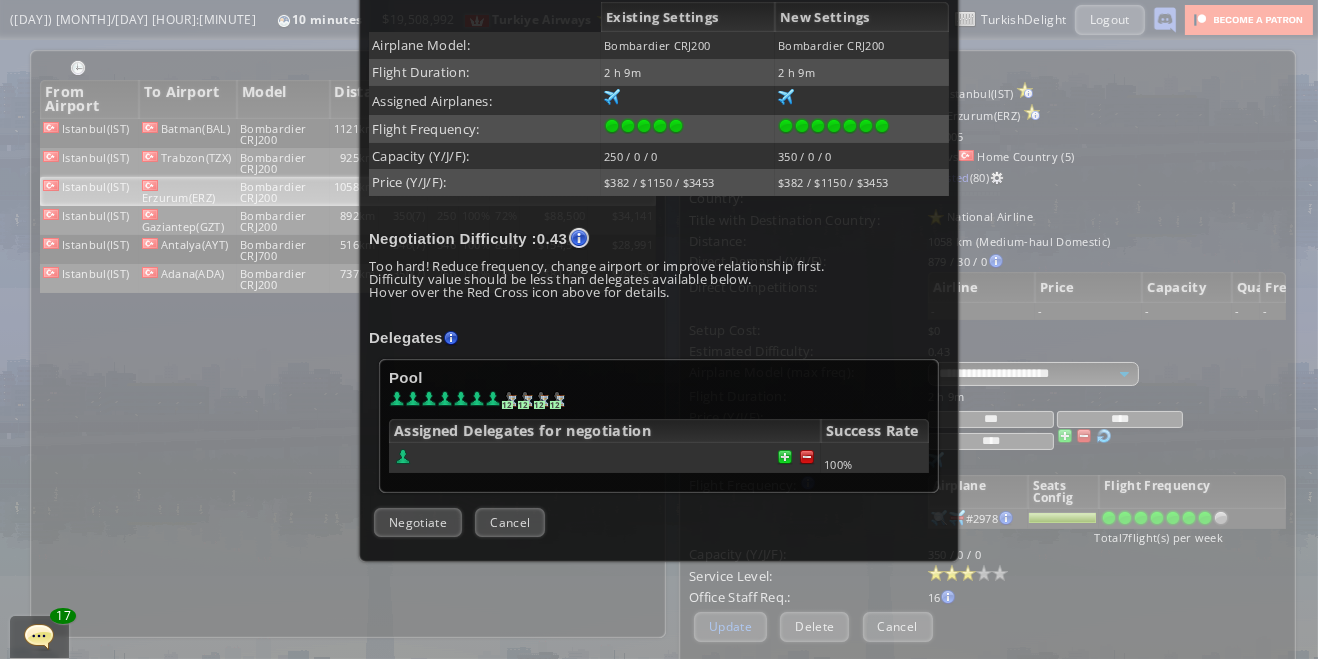 click at bounding box center [807, 457] 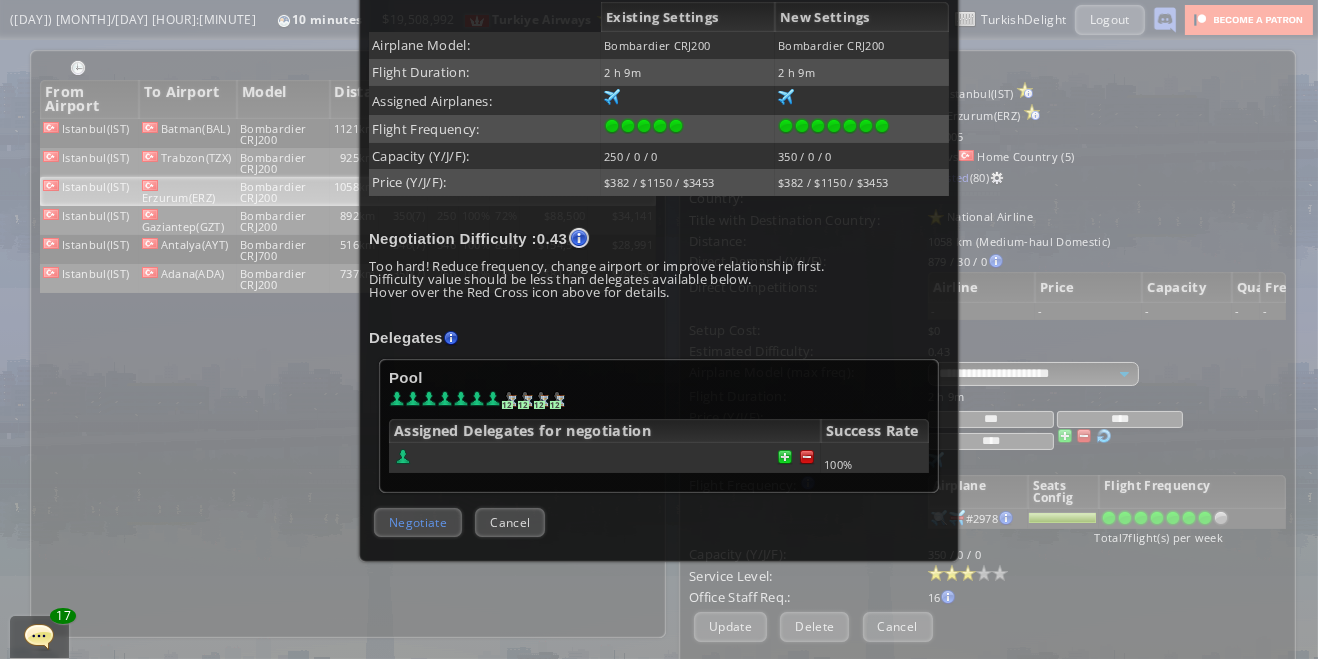 click on "Negotiate" at bounding box center (418, 522) 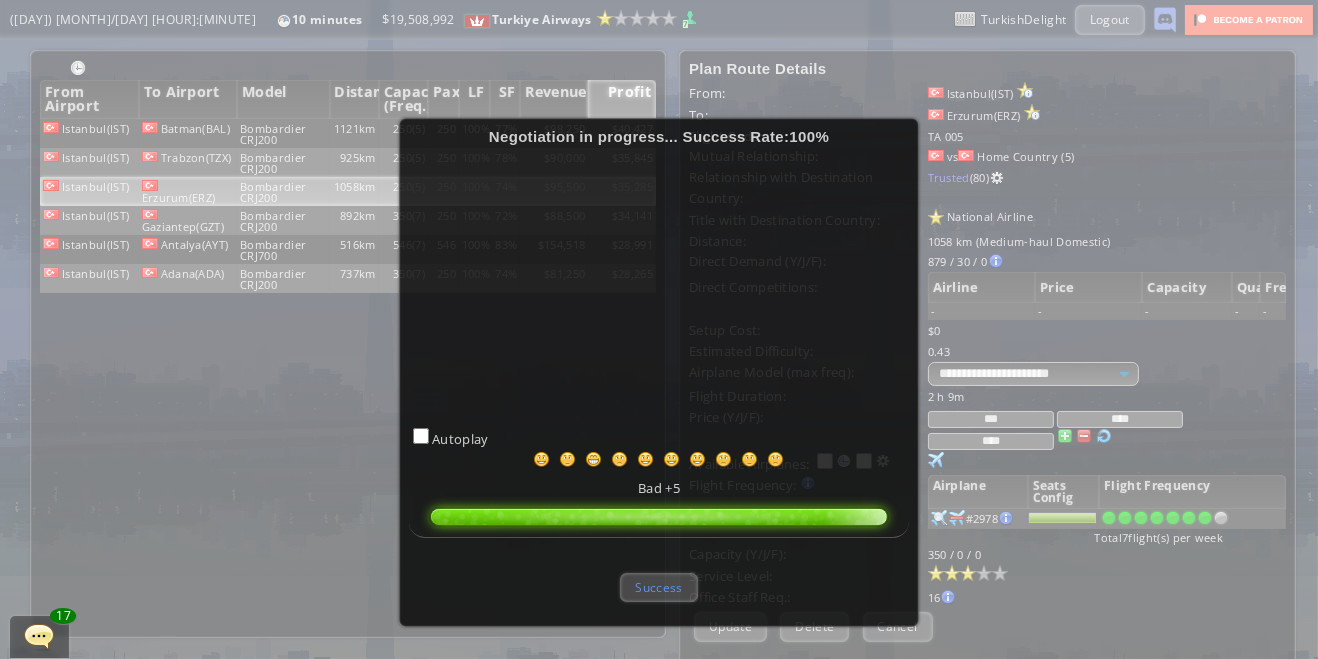 click on "Success" at bounding box center (658, 587) 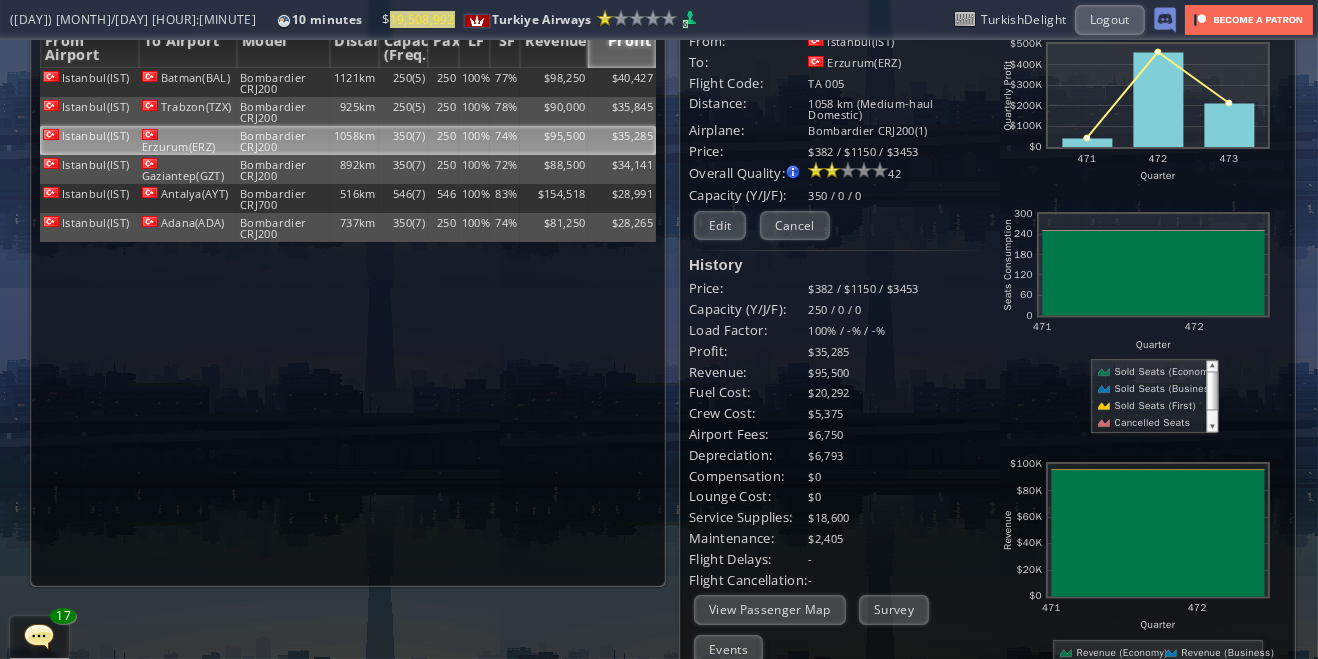 scroll, scrollTop: 274, scrollLeft: 0, axis: vertical 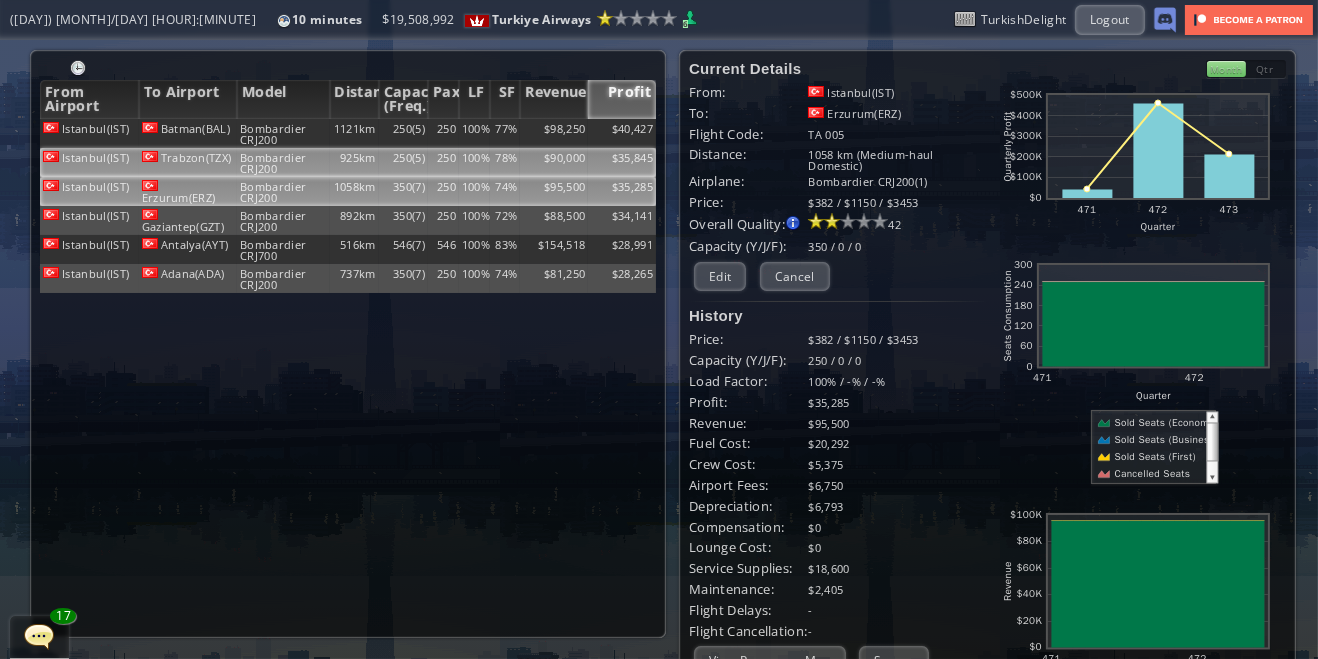 click on "Istanbul(IST)" at bounding box center (89, 133) 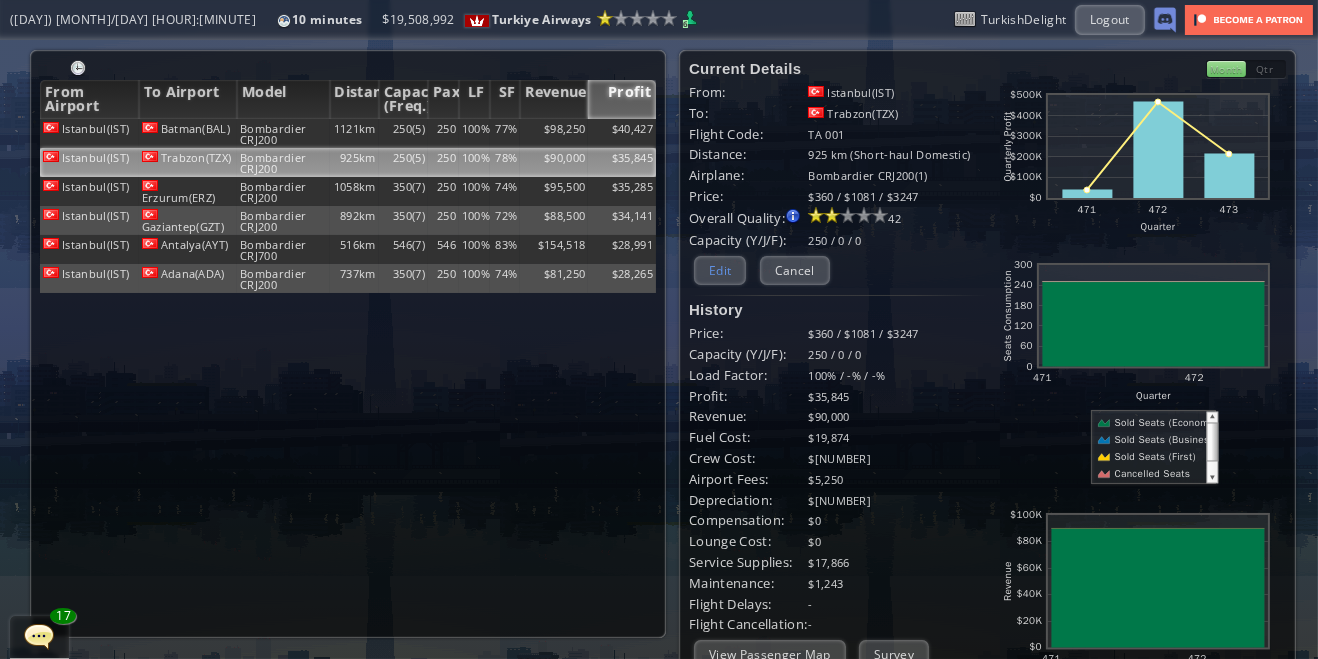 click on "Edit" at bounding box center (720, 270) 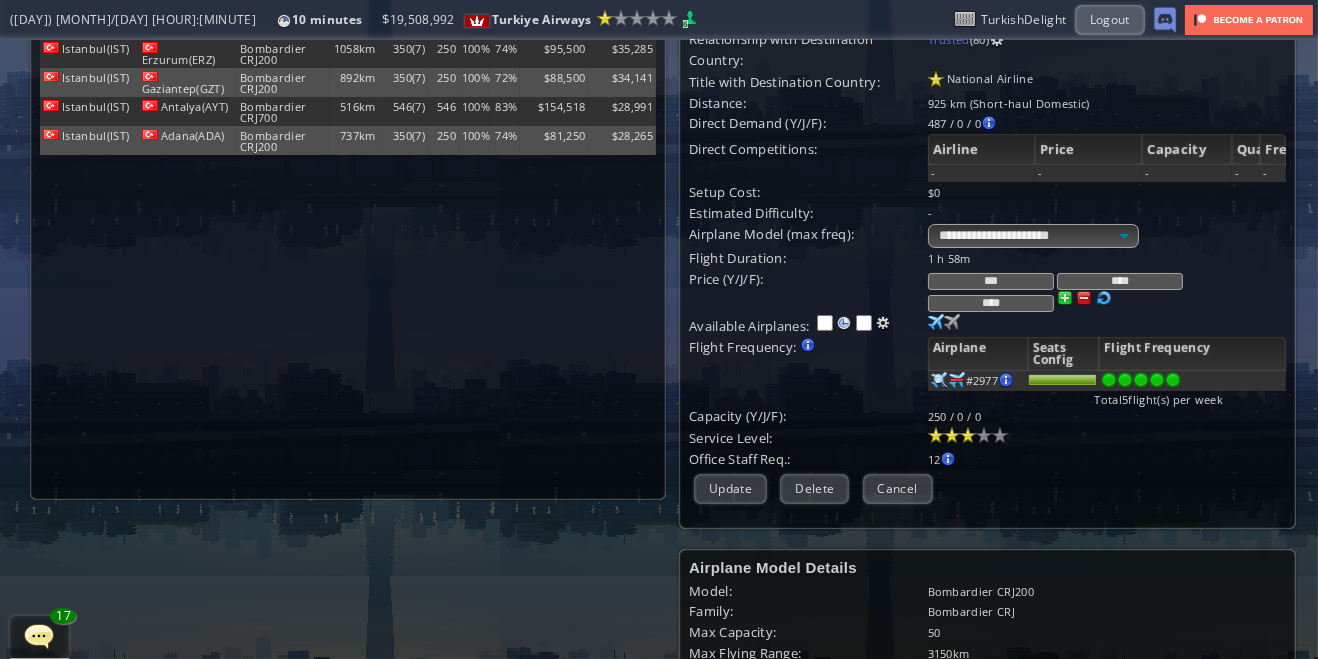 scroll, scrollTop: 256, scrollLeft: 0, axis: vertical 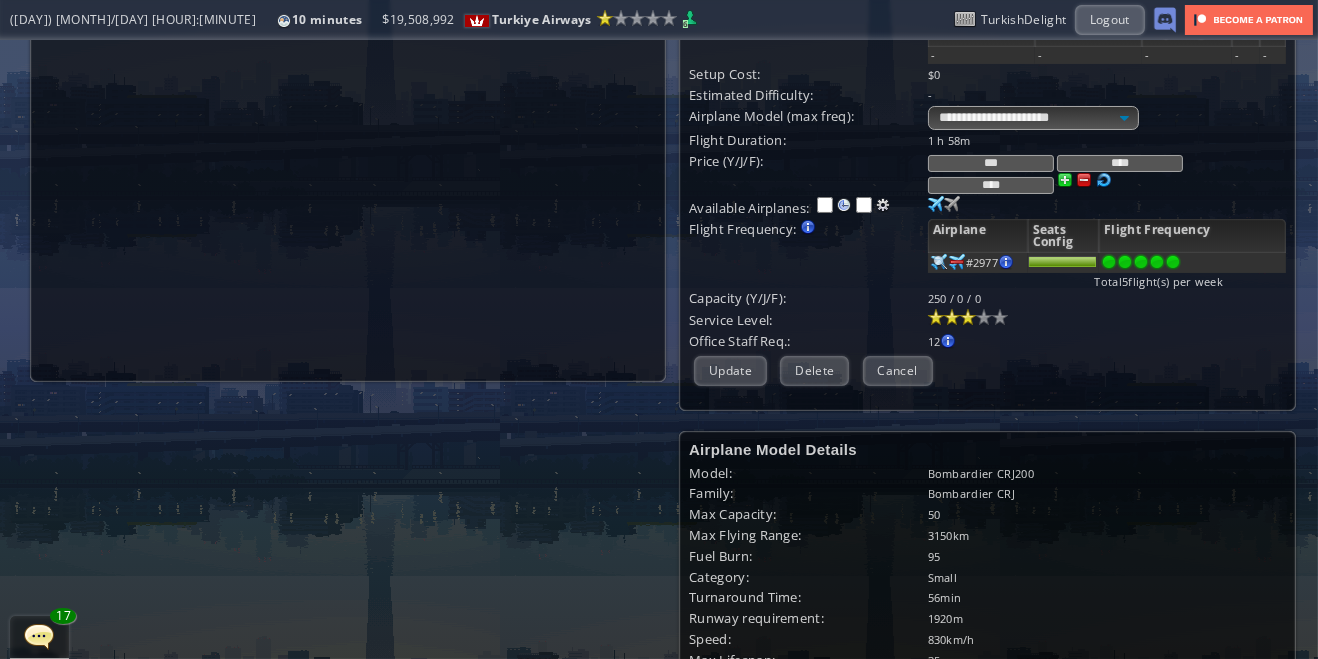 click on "Purchase" at bounding box center (736, 752) 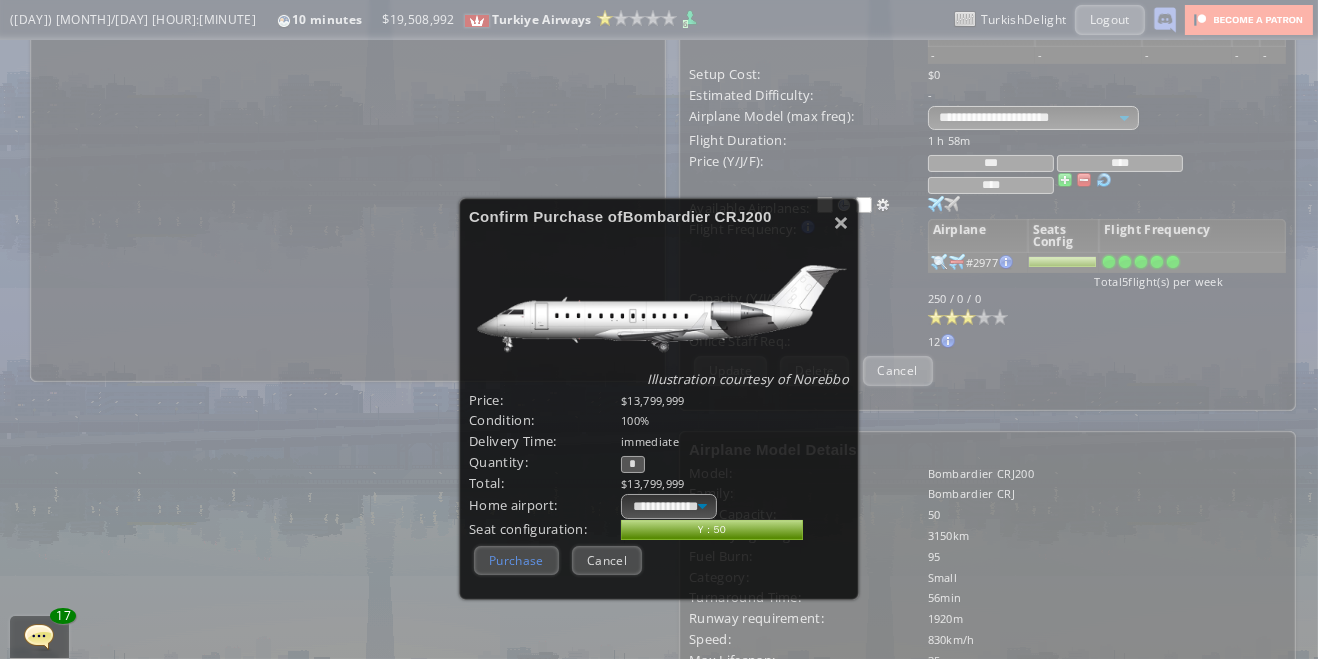 click on "Purchase" at bounding box center [516, 560] 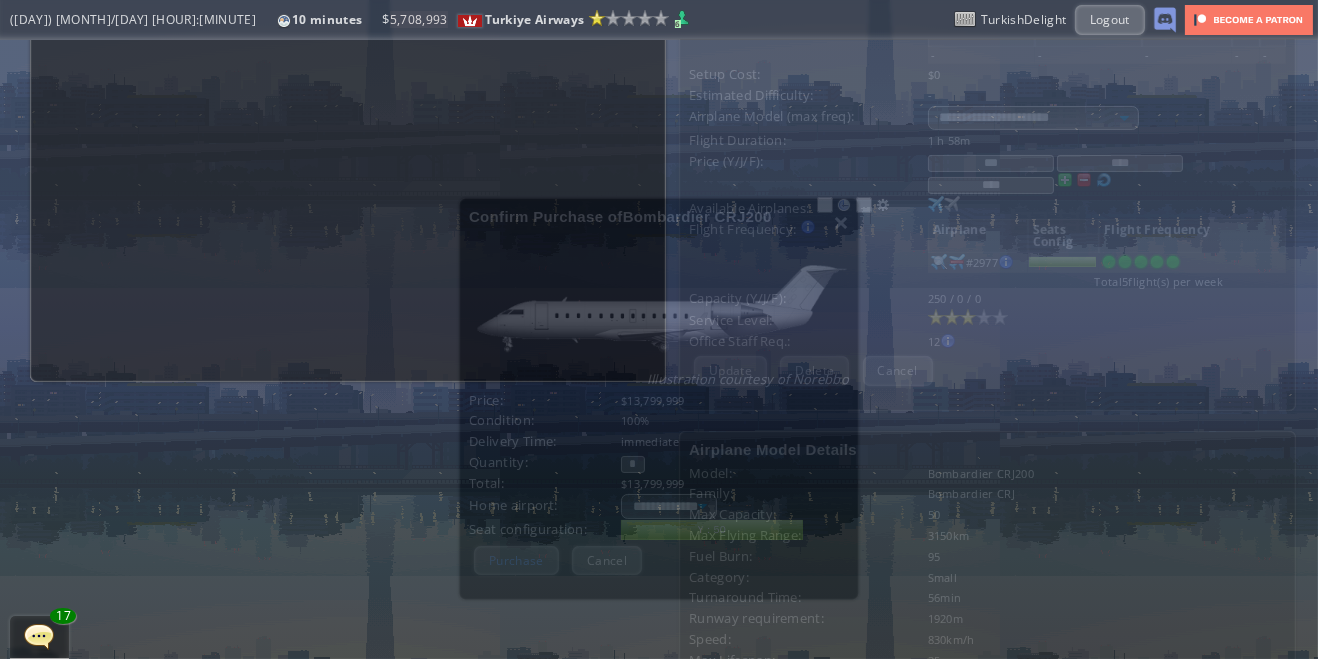 scroll, scrollTop: 0, scrollLeft: 0, axis: both 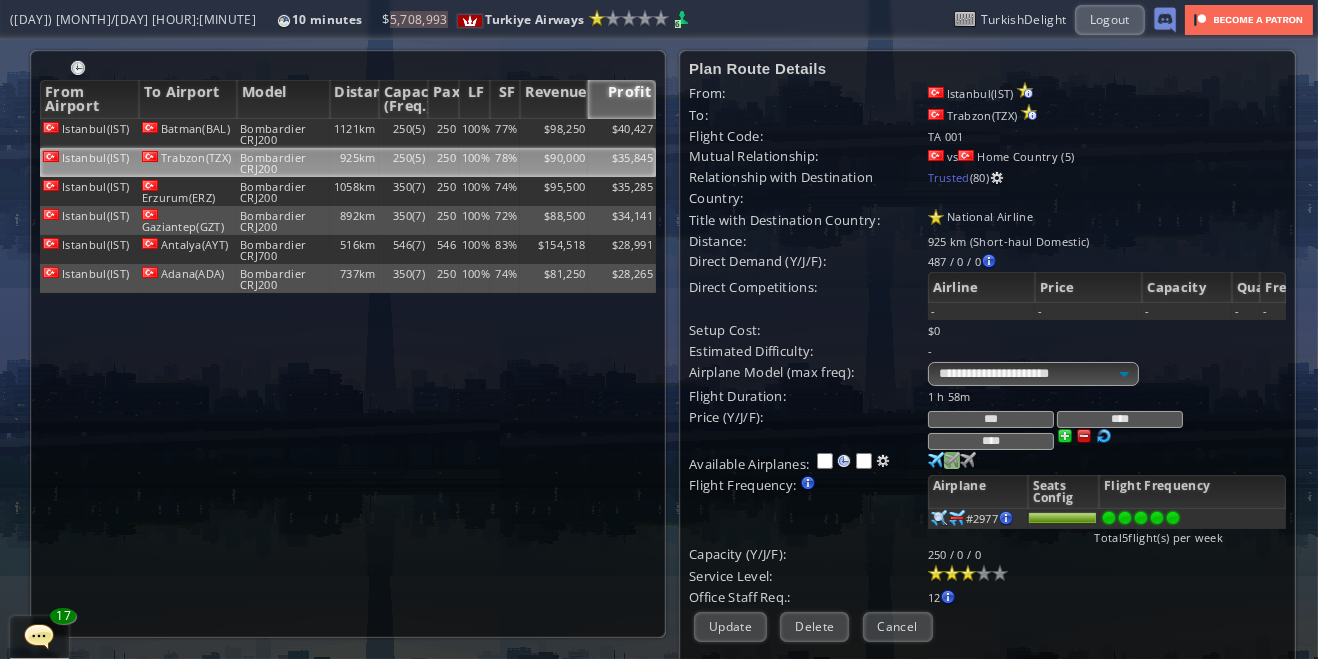 click at bounding box center (936, 460) 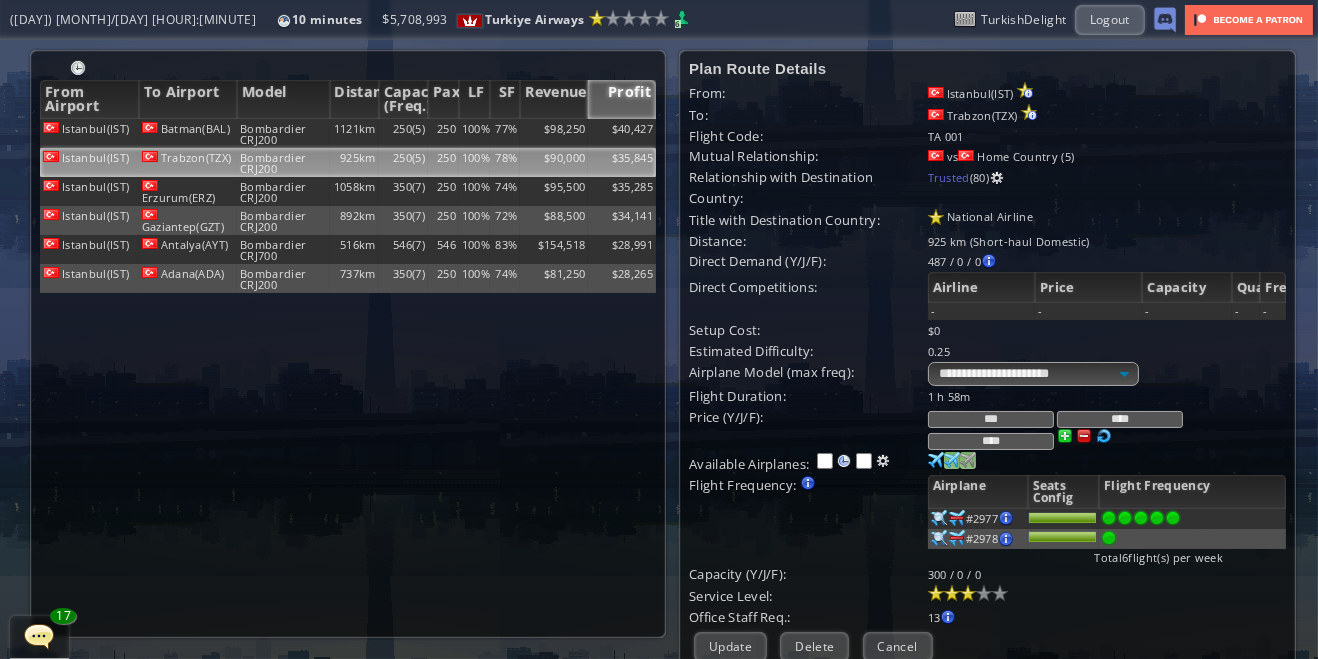 click at bounding box center [936, 460] 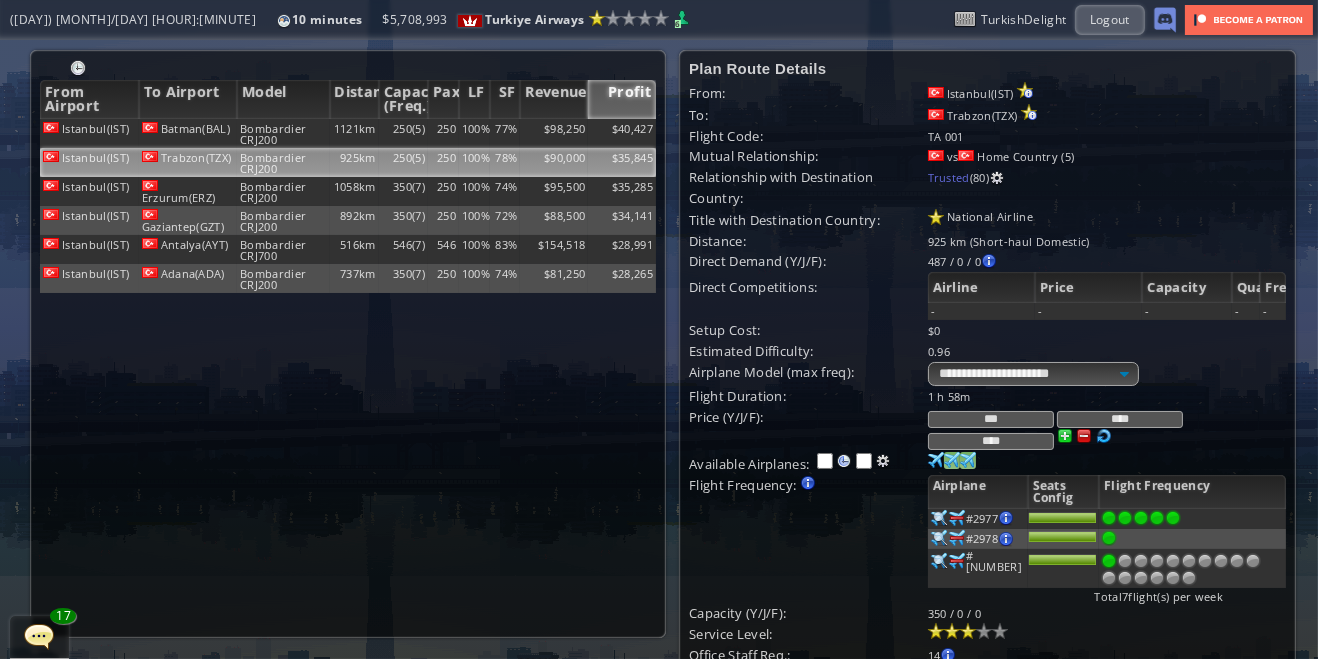click at bounding box center [936, 460] 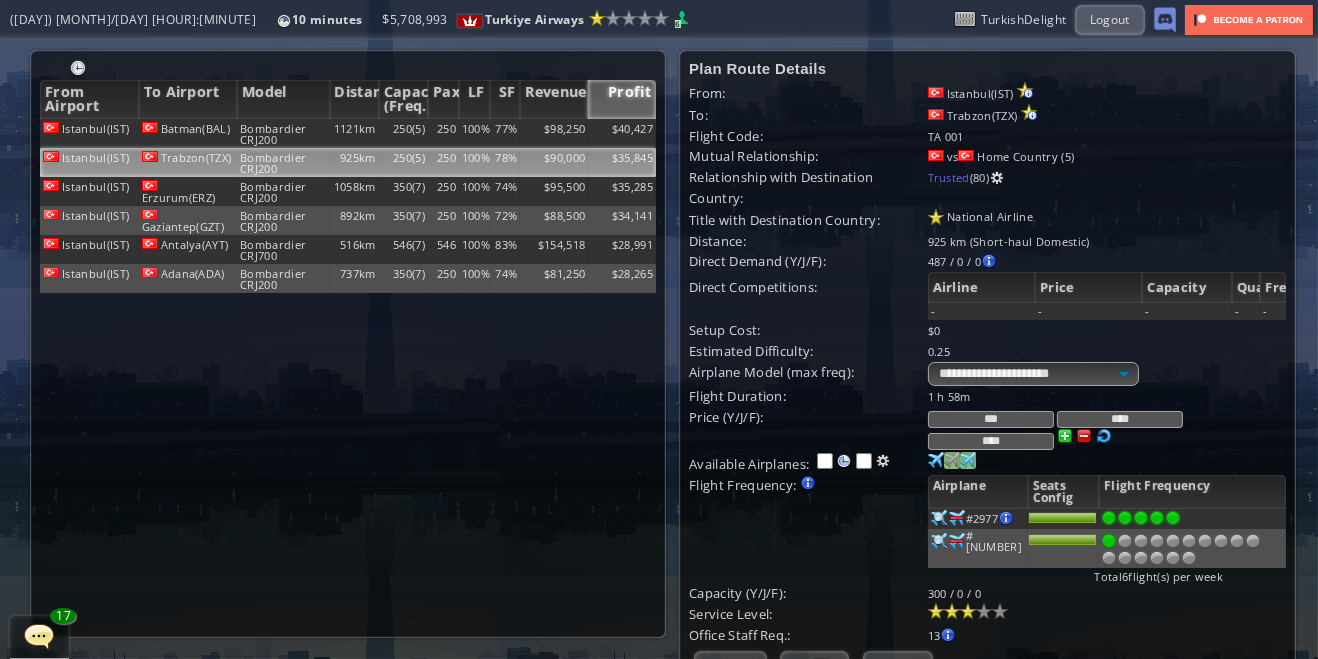 click at bounding box center (1125, 518) 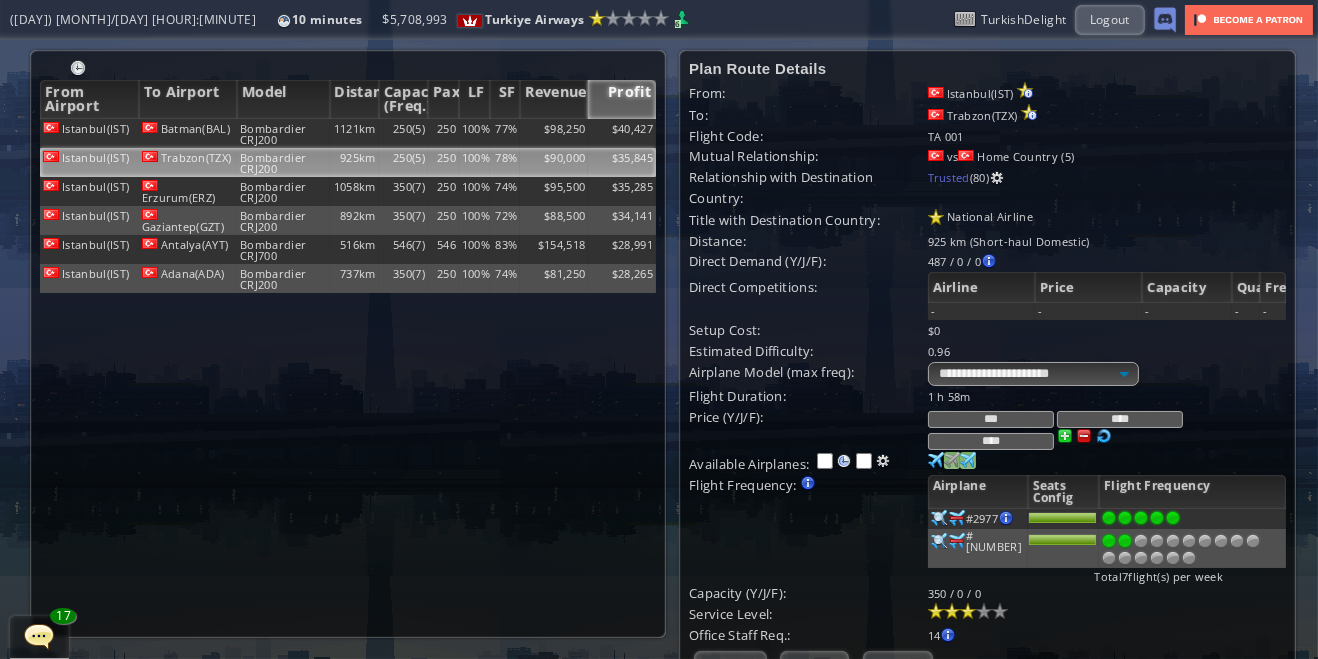 click on "Update" at bounding box center [730, 665] 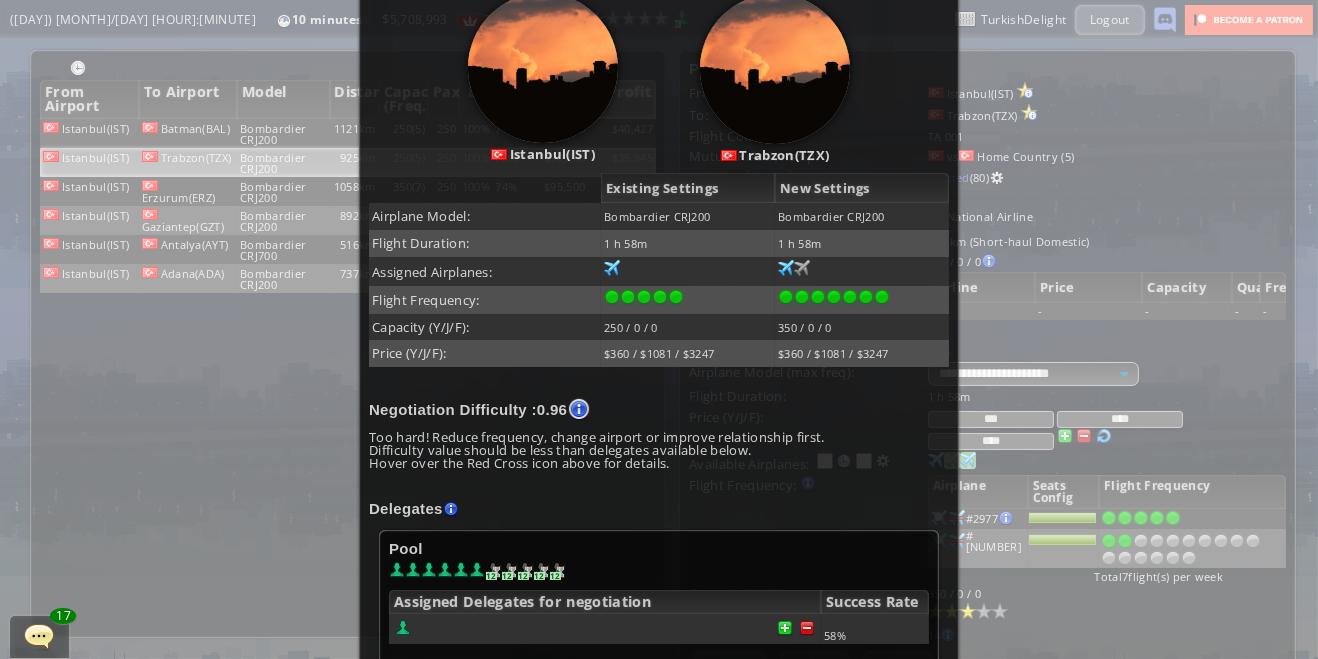 scroll, scrollTop: 302, scrollLeft: 0, axis: vertical 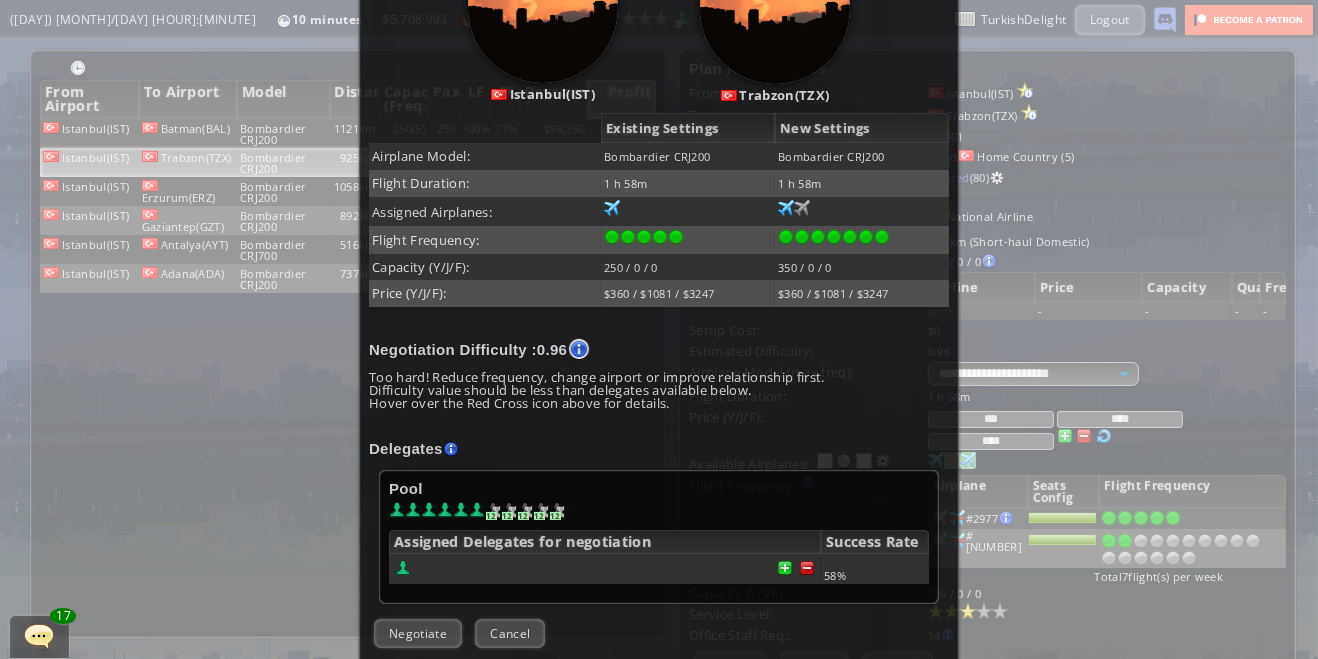 click at bounding box center [605, 569] 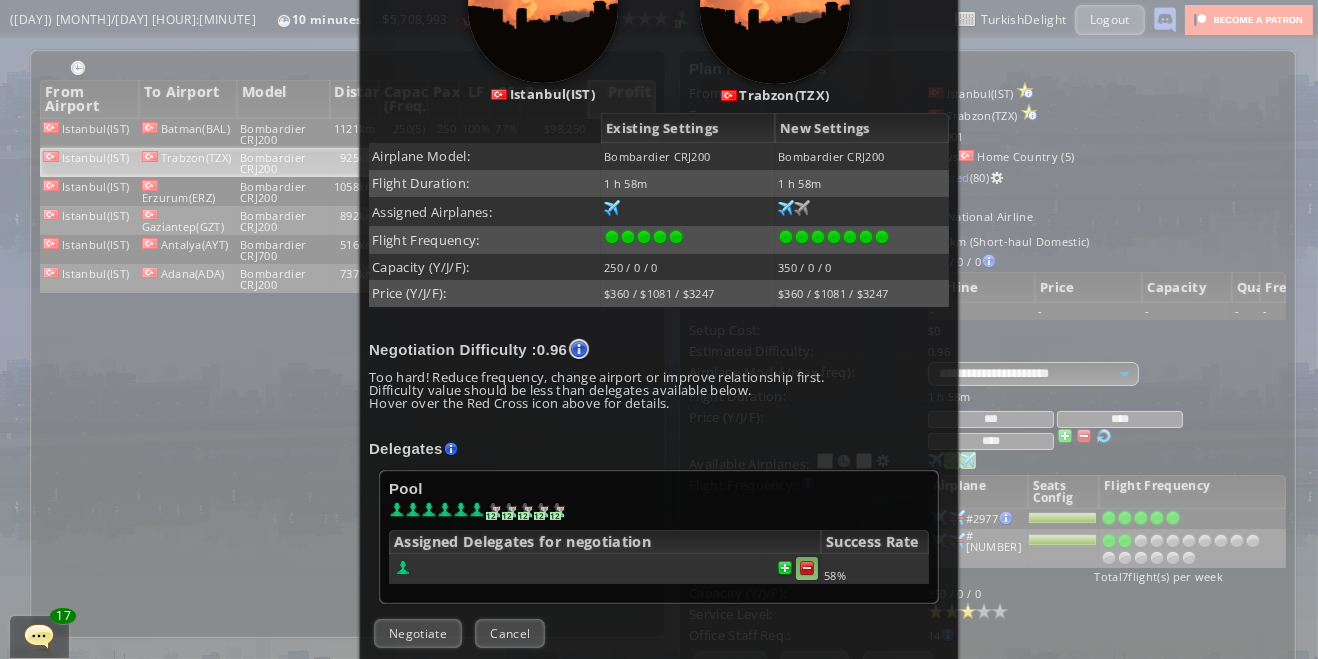 click at bounding box center [807, 568] 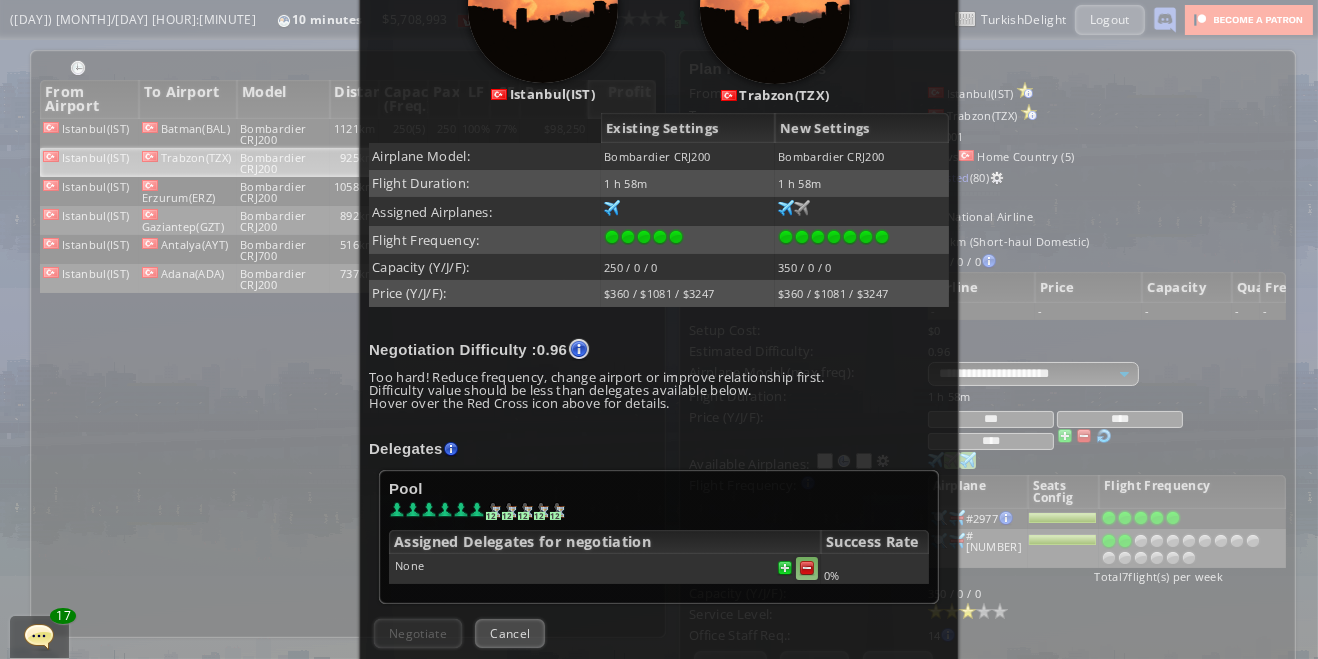 click at bounding box center (807, 568) 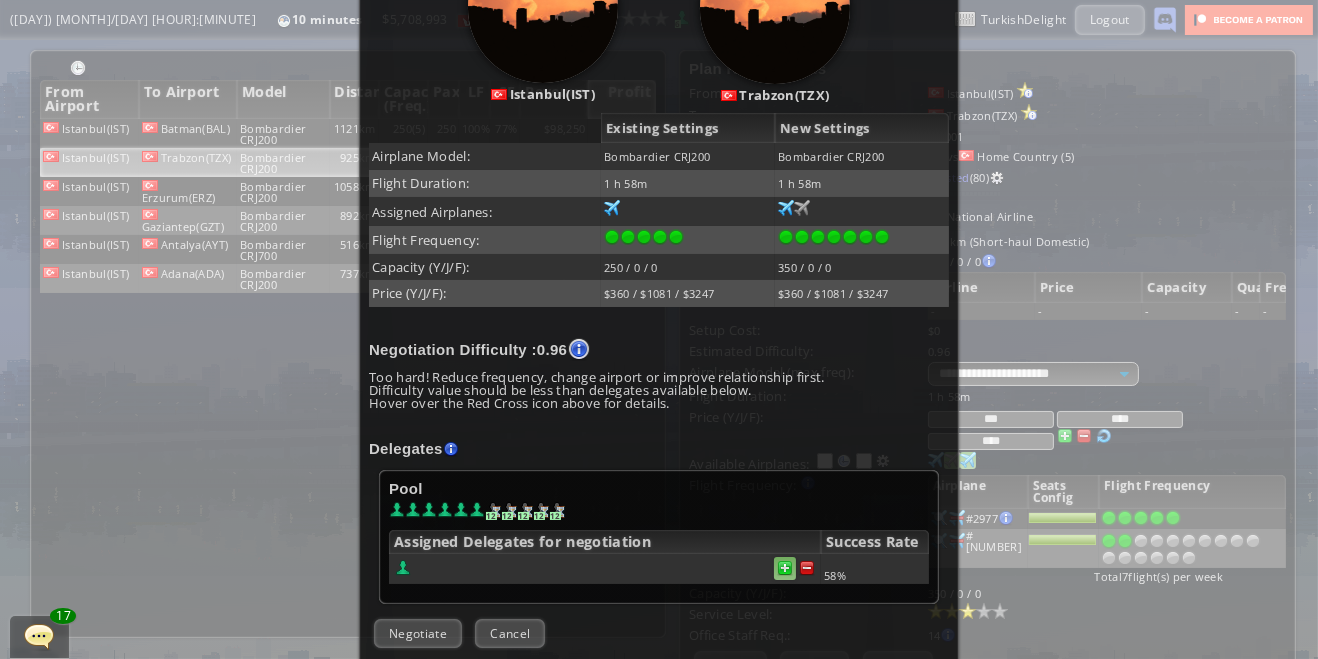 click at bounding box center (807, 568) 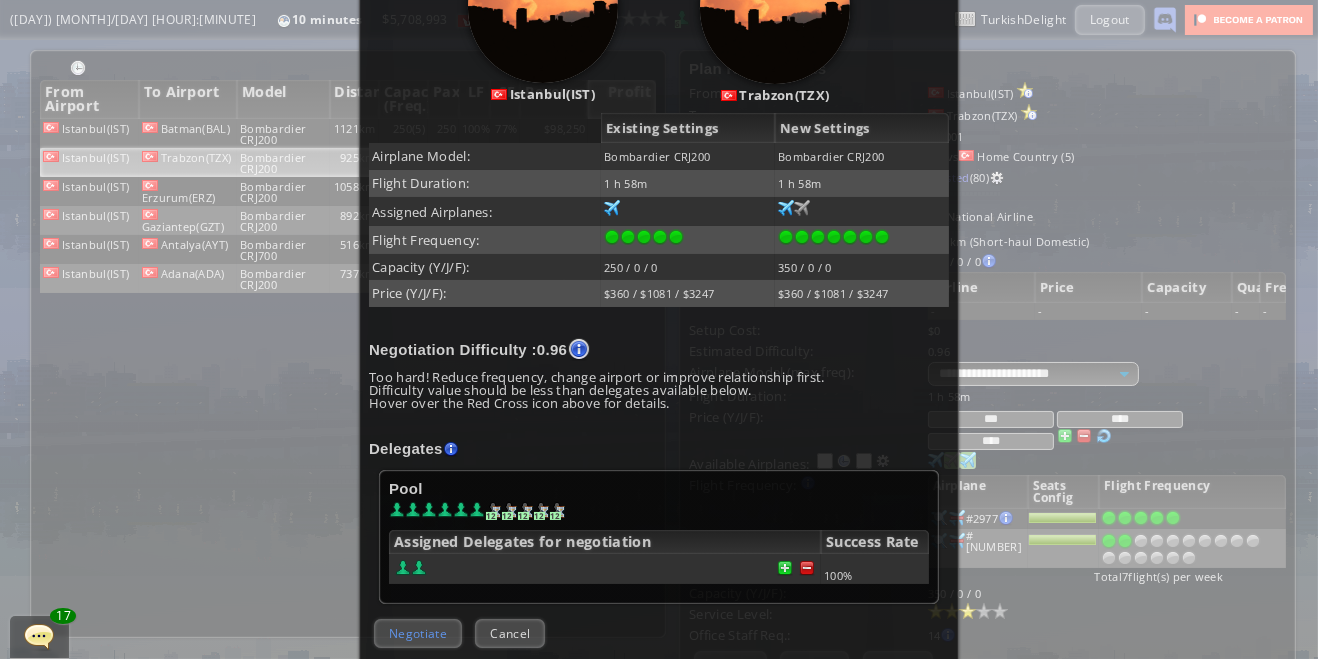 click on "Negotiate" at bounding box center [418, 633] 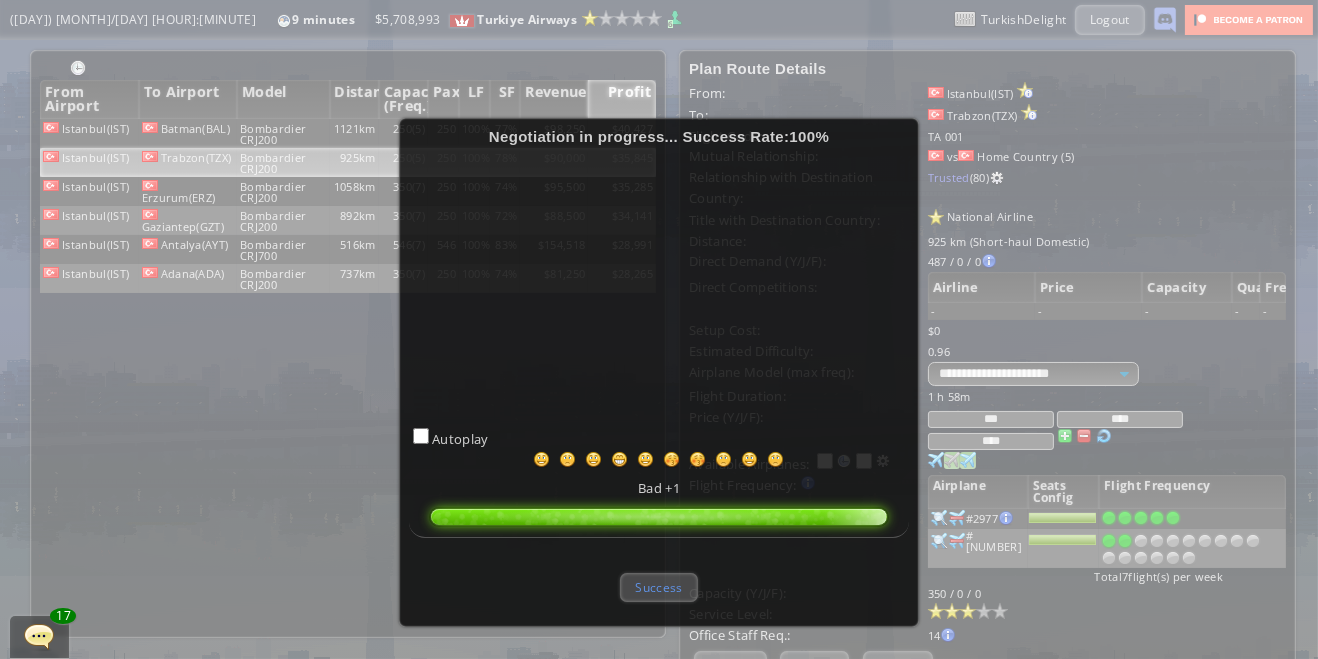 click on "Success" at bounding box center (658, 587) 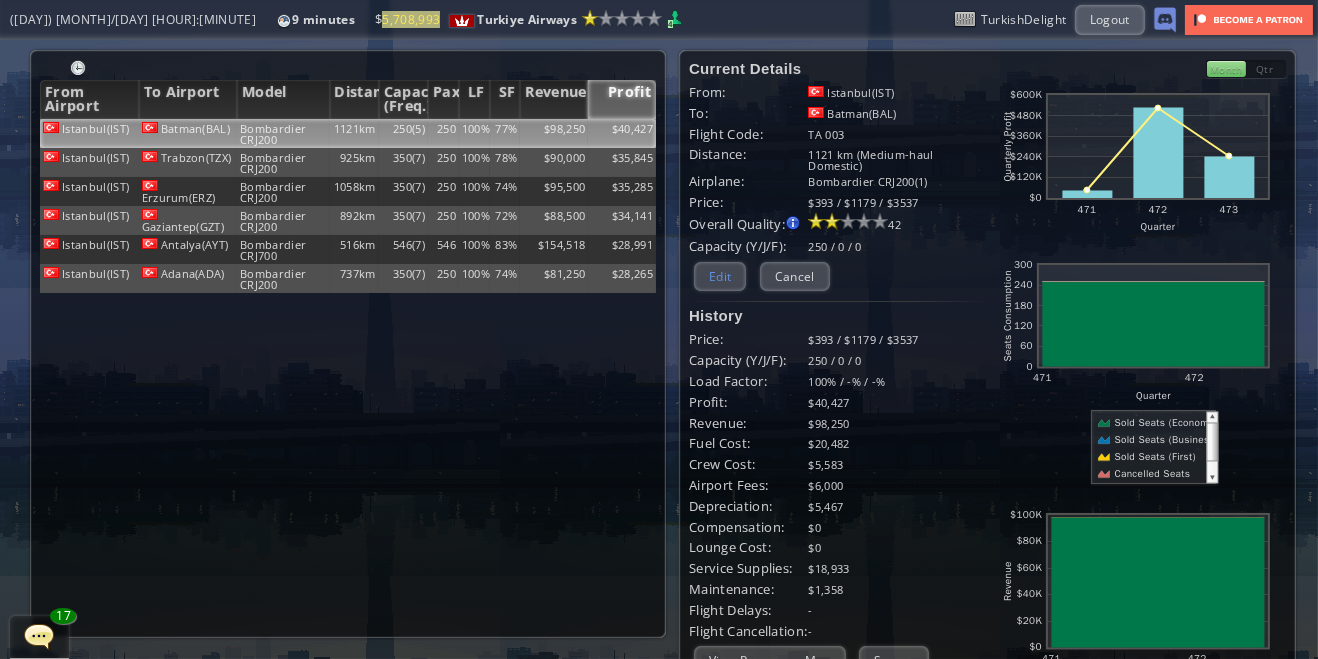 click on "Edit" at bounding box center [720, 276] 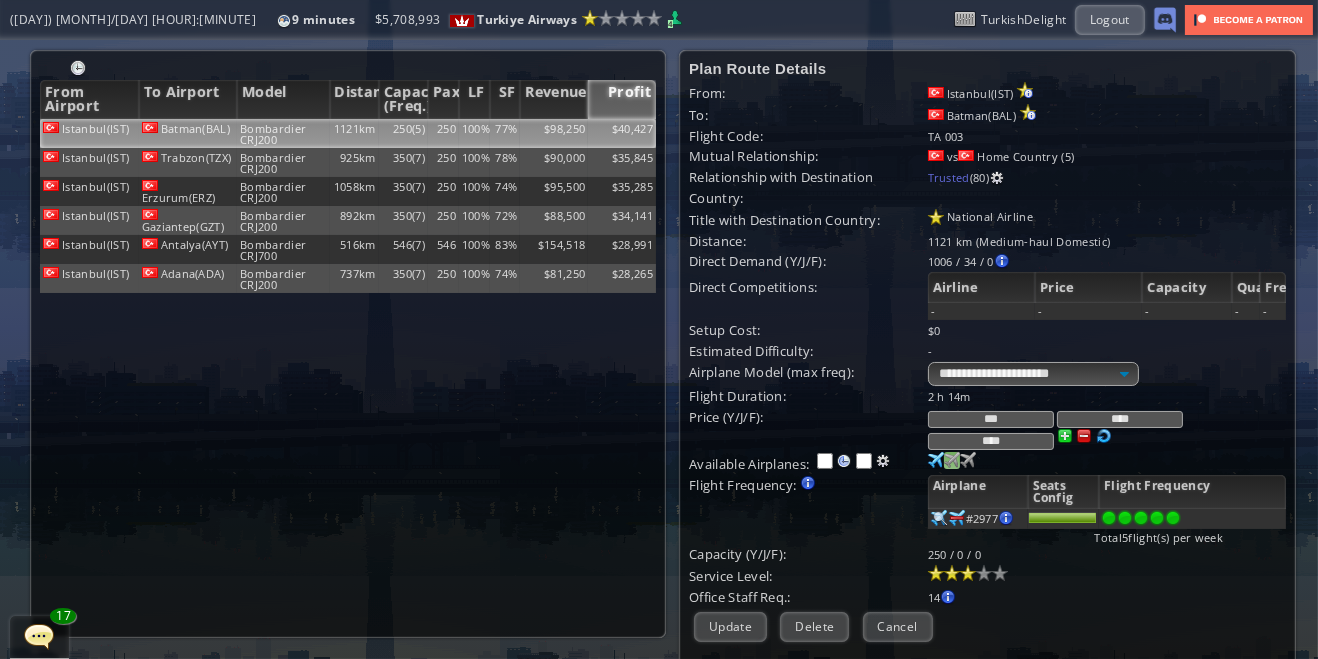 click at bounding box center [936, 460] 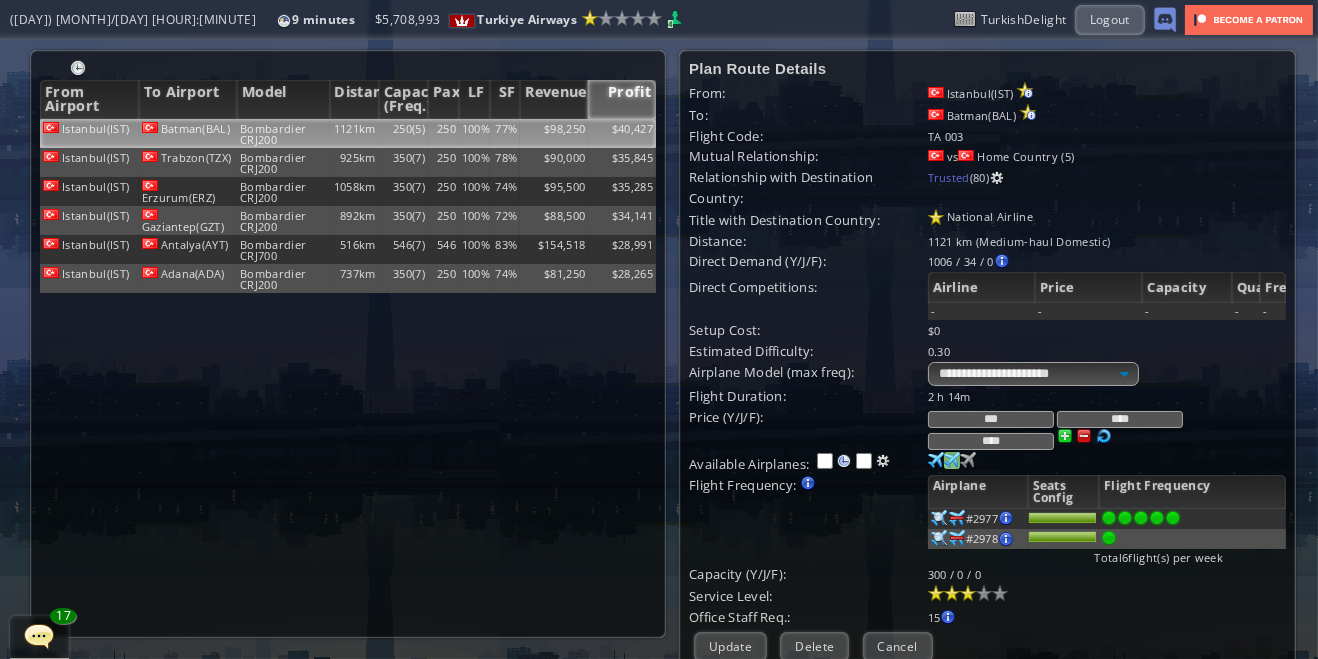 click at bounding box center [936, 460] 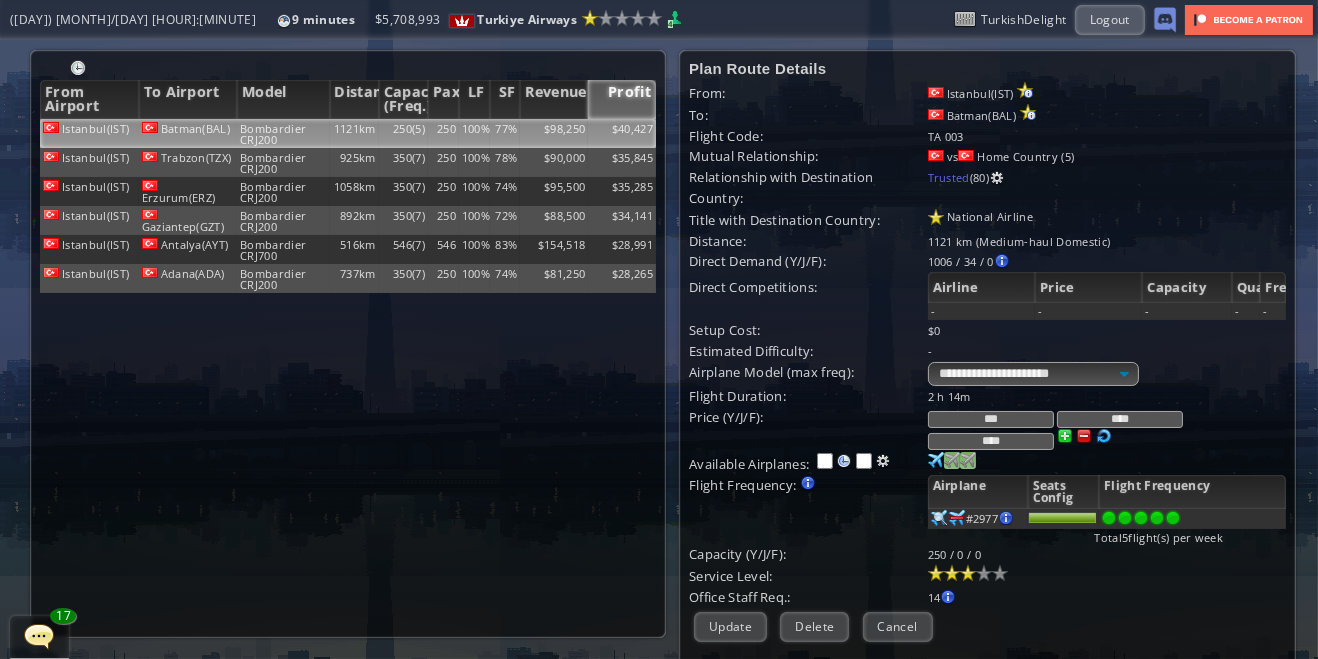 click at bounding box center [936, 460] 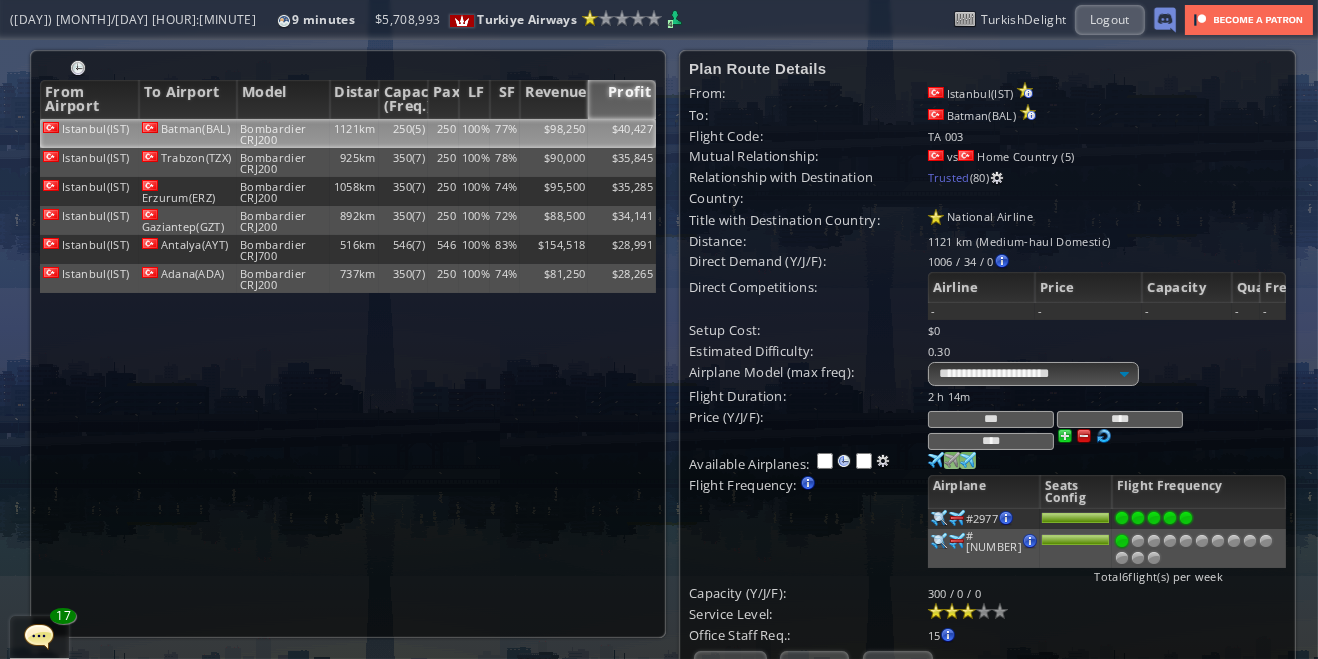 click at bounding box center [1138, 518] 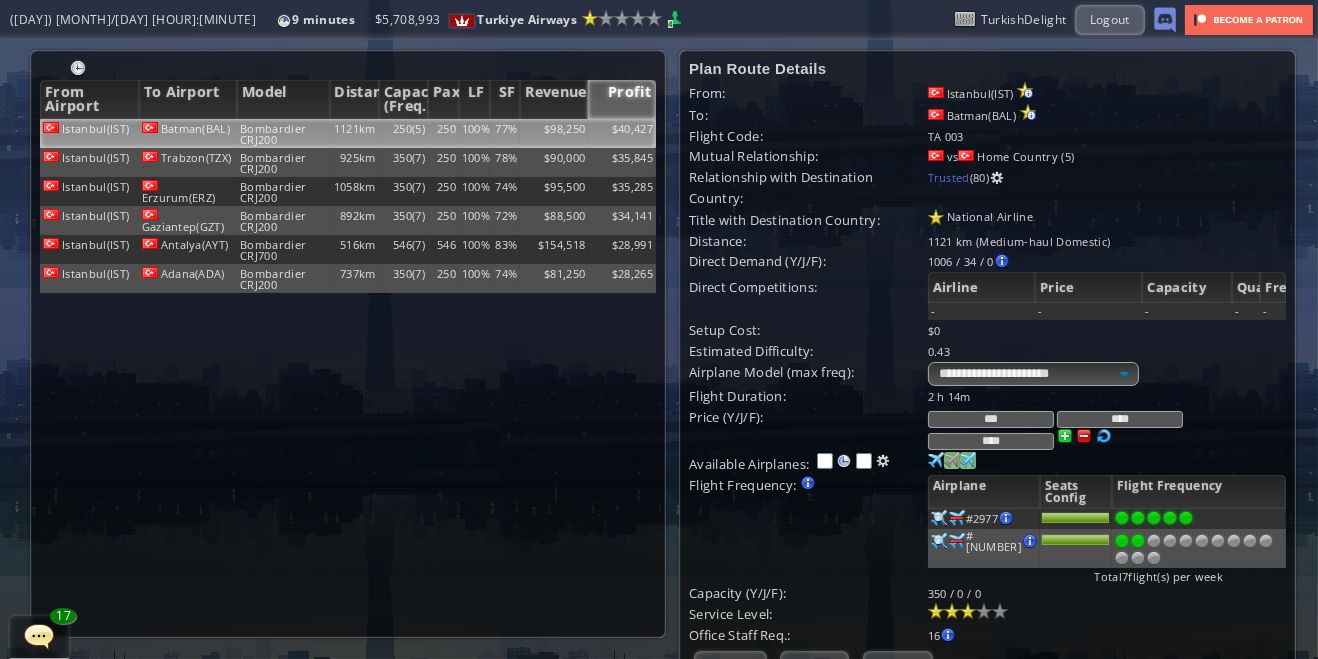 click on "Update" at bounding box center [730, 665] 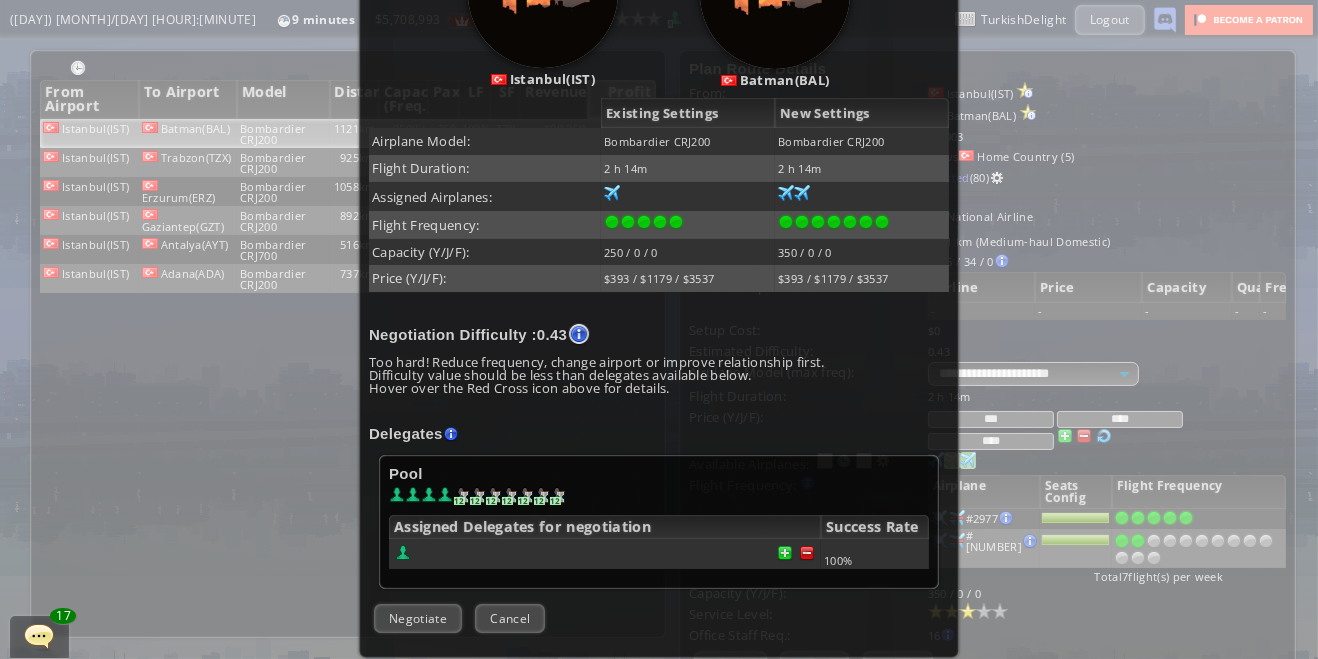 scroll, scrollTop: 325, scrollLeft: 0, axis: vertical 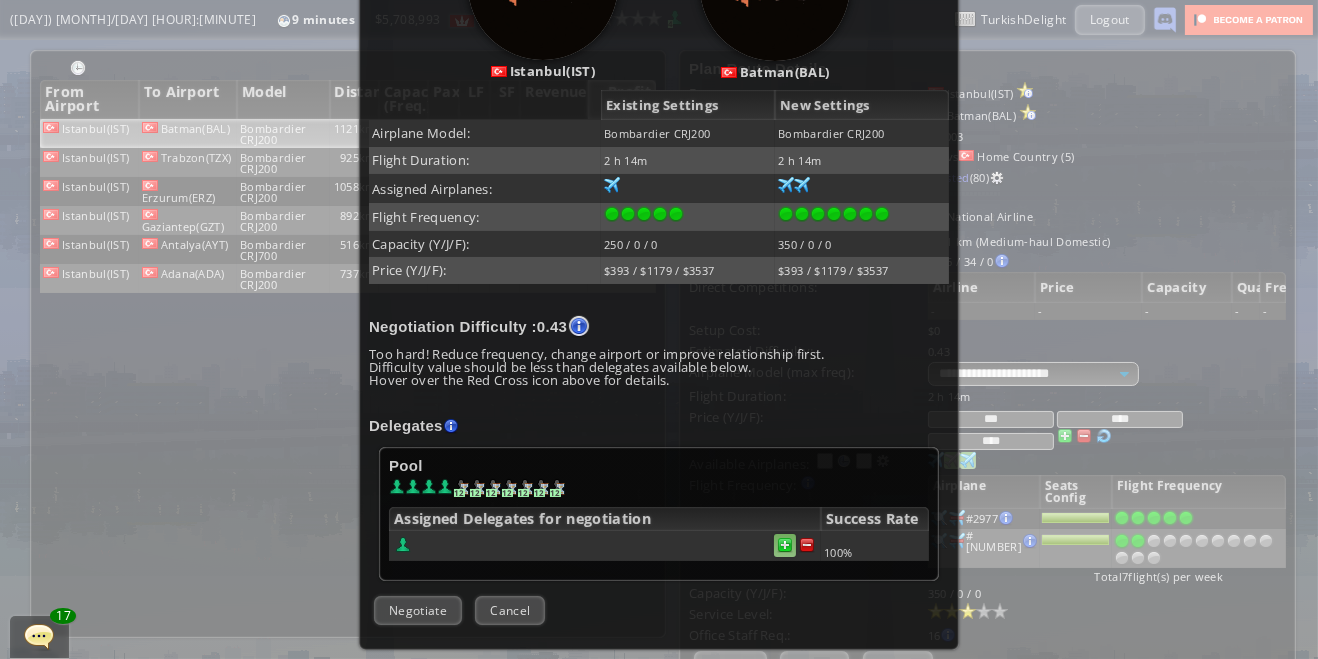 click at bounding box center [807, 545] 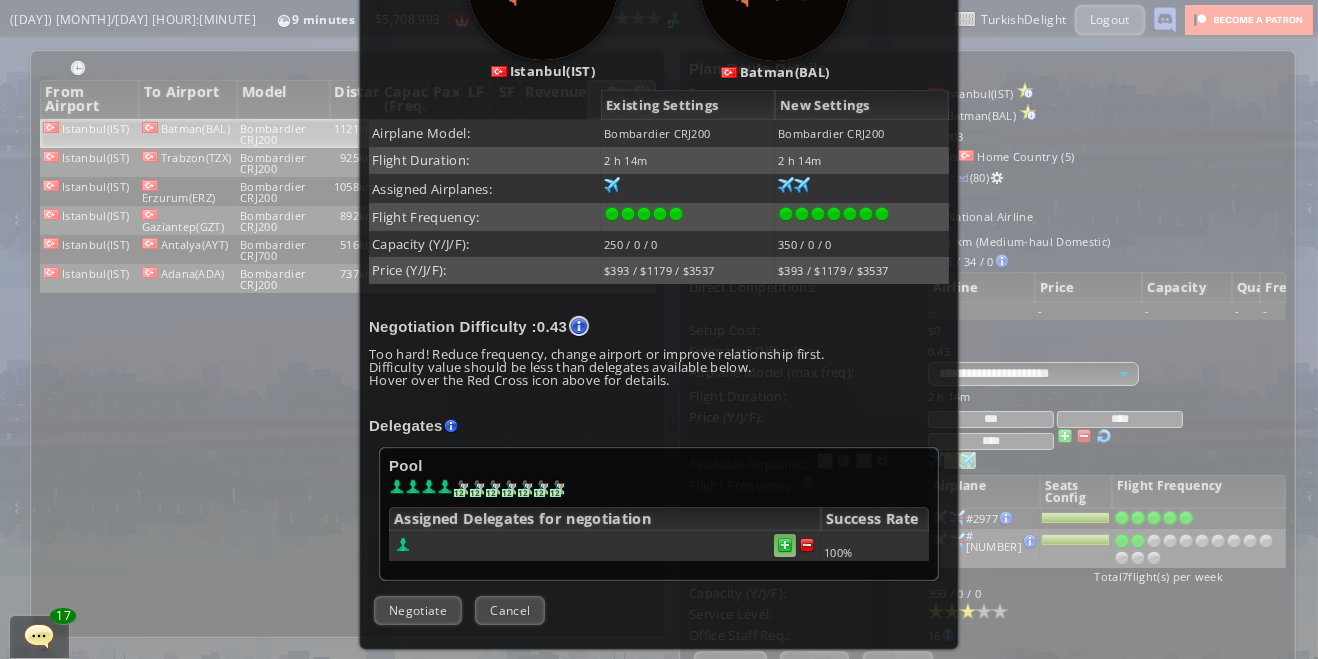 click at bounding box center (785, 545) 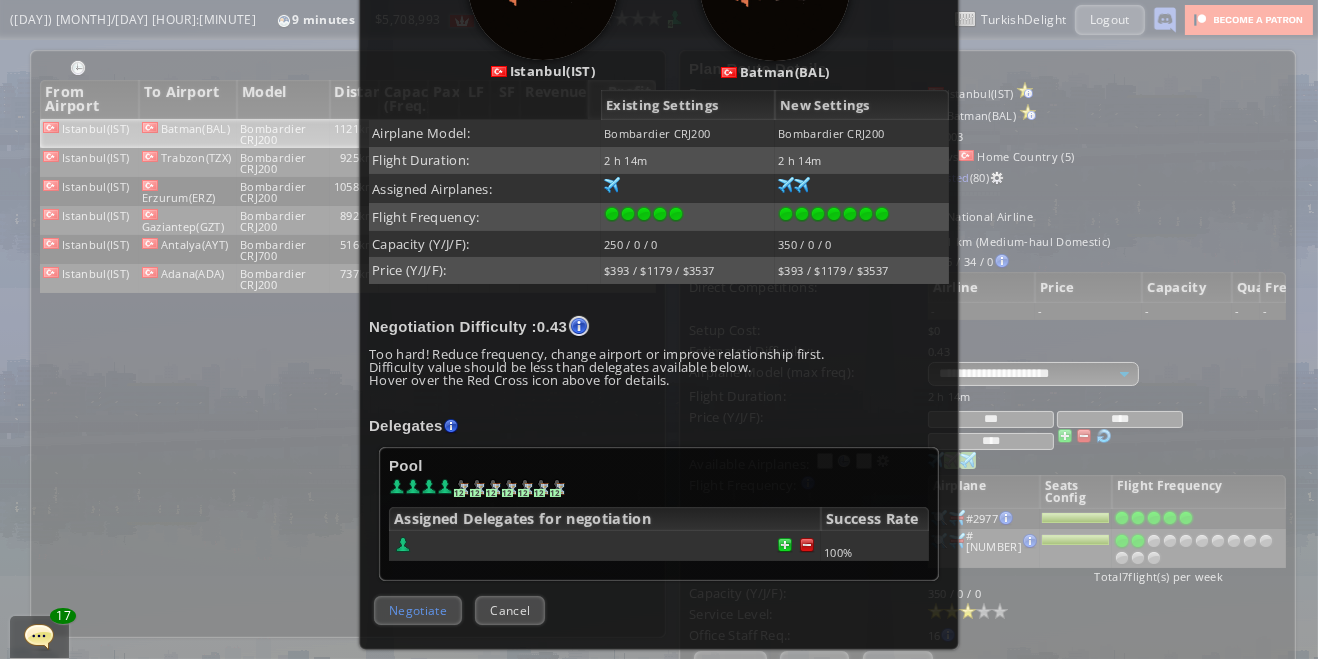 click on "Negotiate" at bounding box center (418, 610) 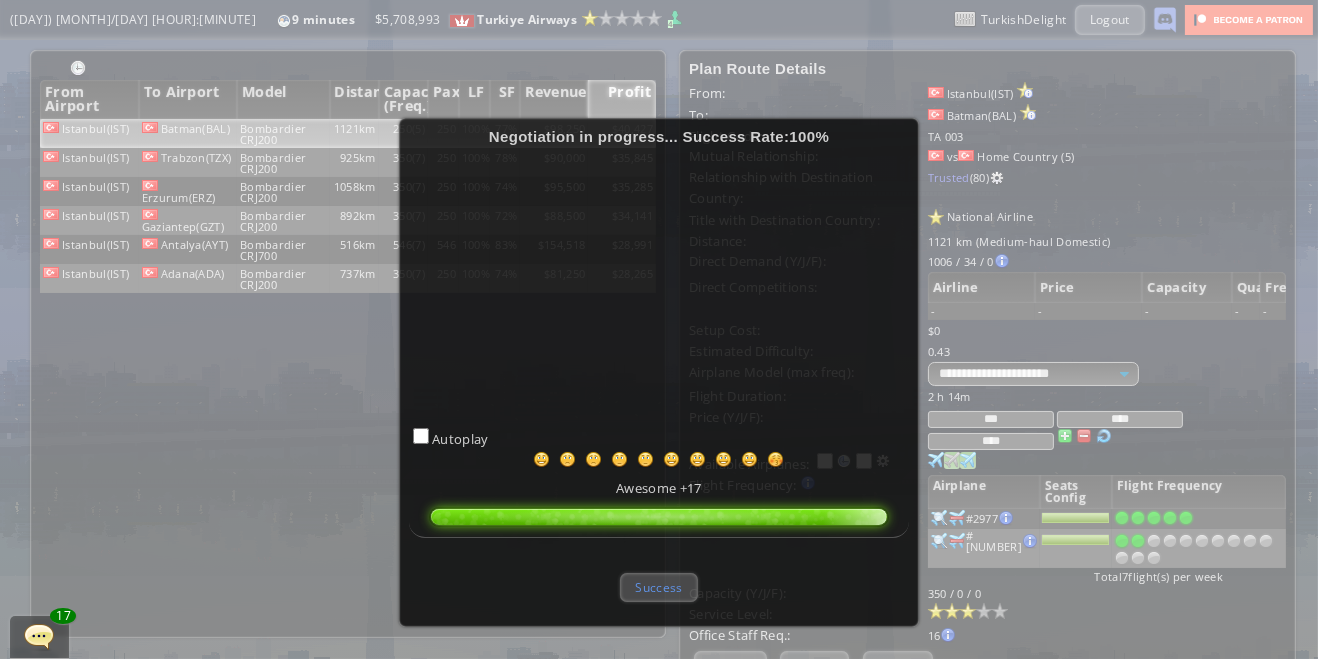click on "Success" at bounding box center (658, 587) 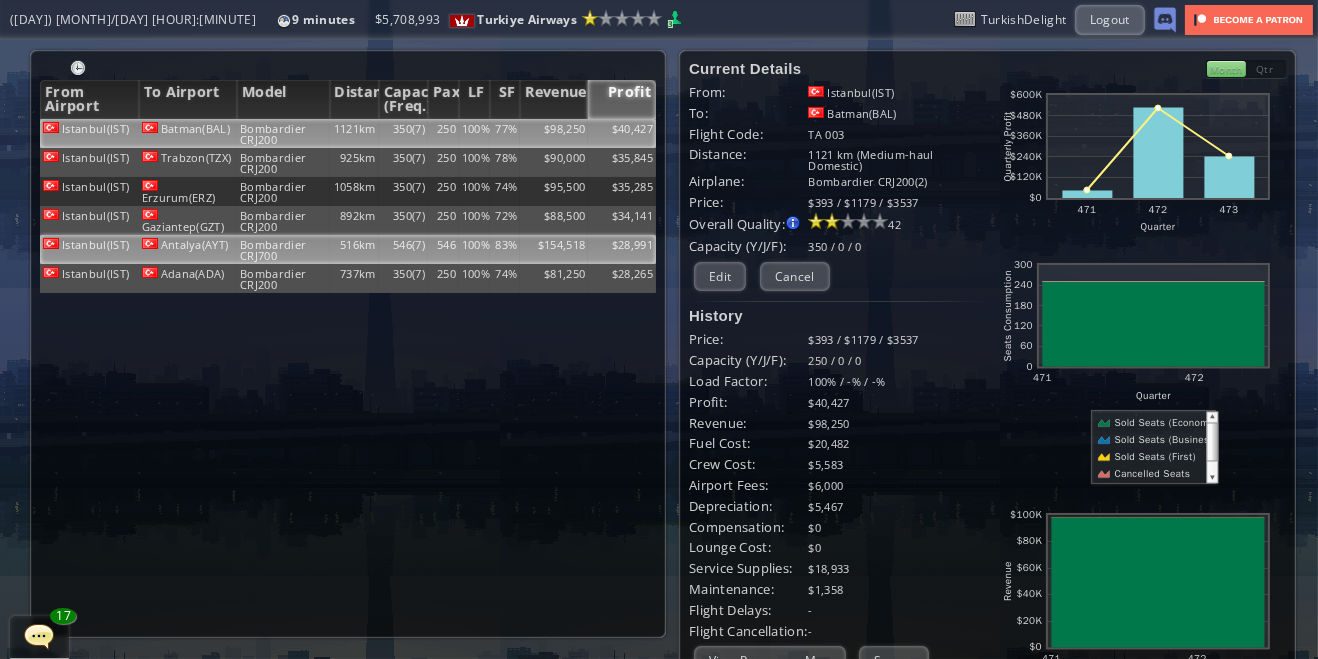 click on "$28,991" at bounding box center (622, 133) 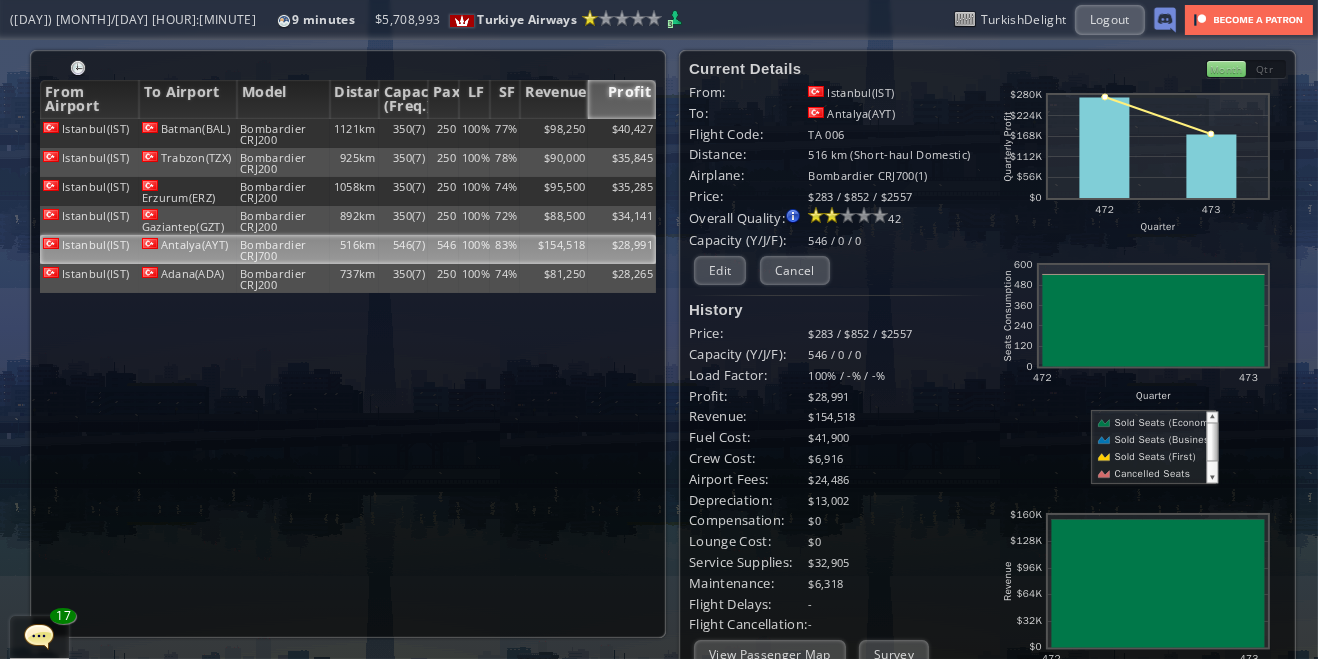 click at bounding box center [7, 329] 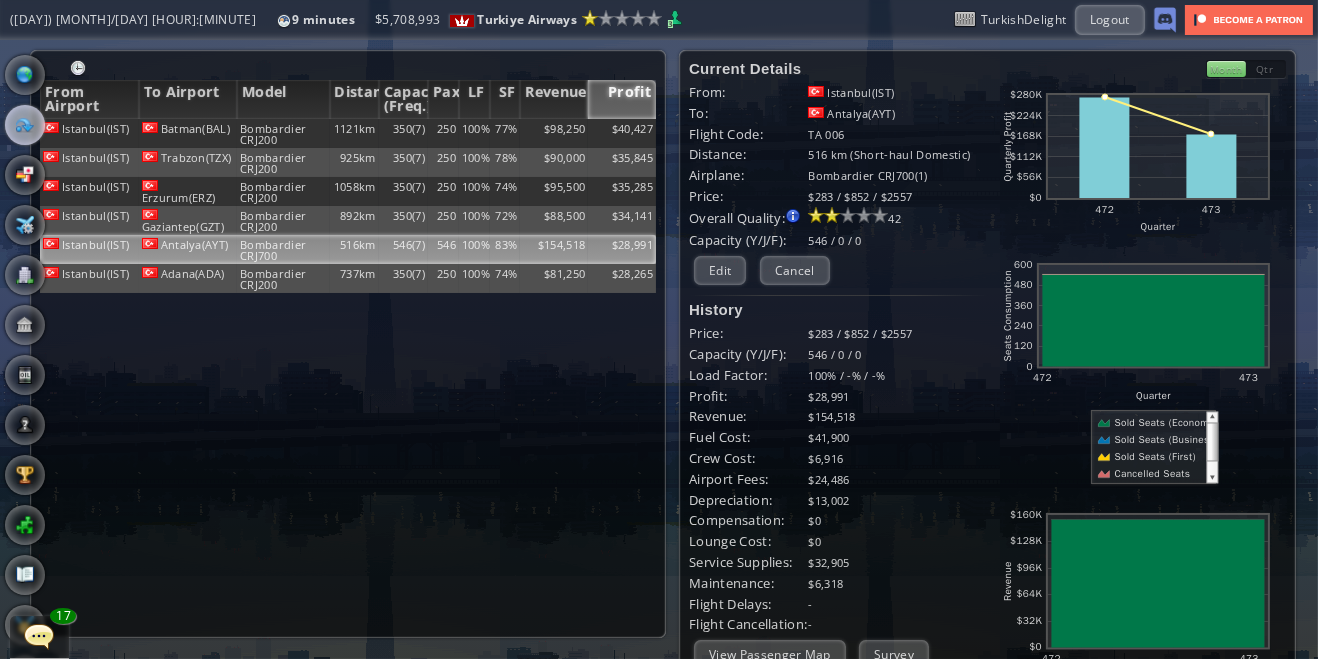 click at bounding box center (25, 75) 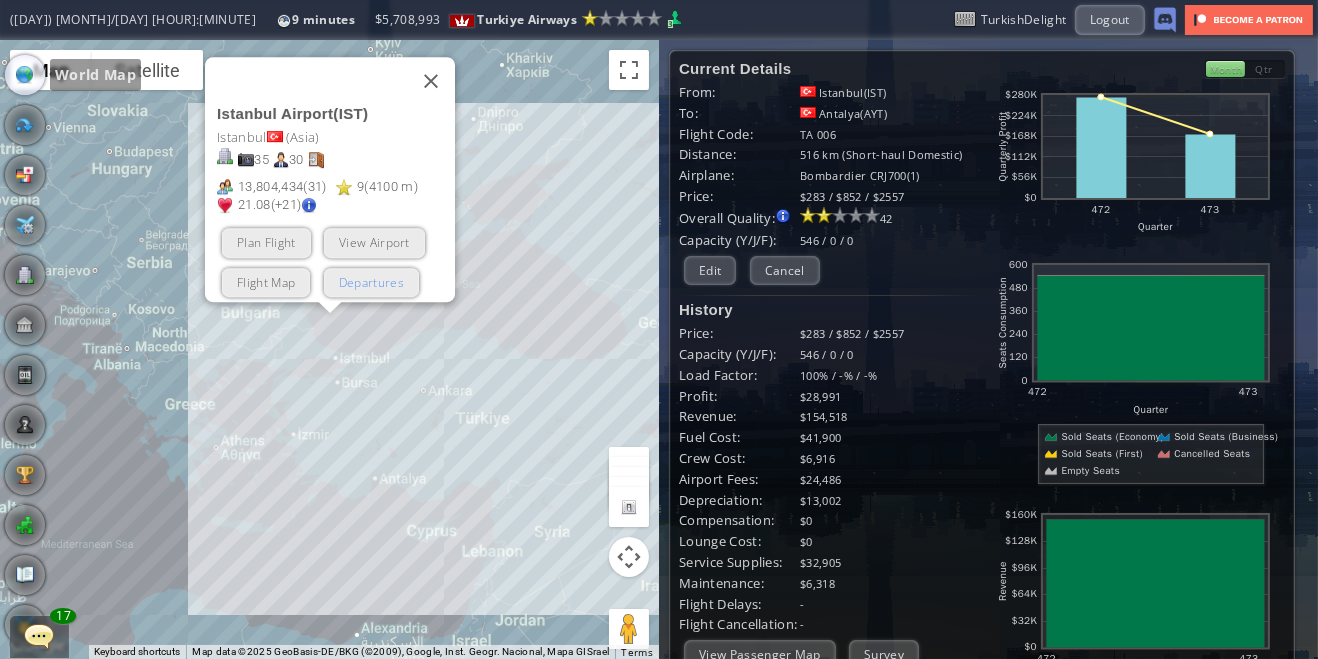 click on "Departures" at bounding box center [370, 281] 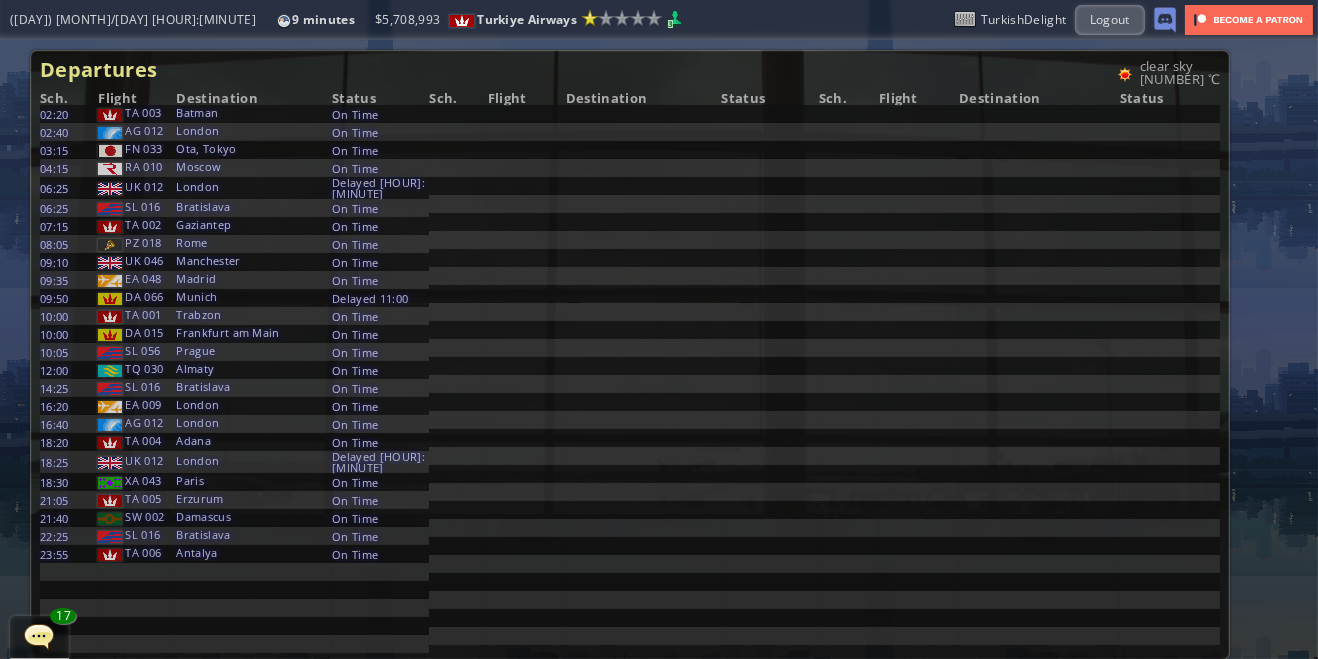 click at bounding box center (7, 329) 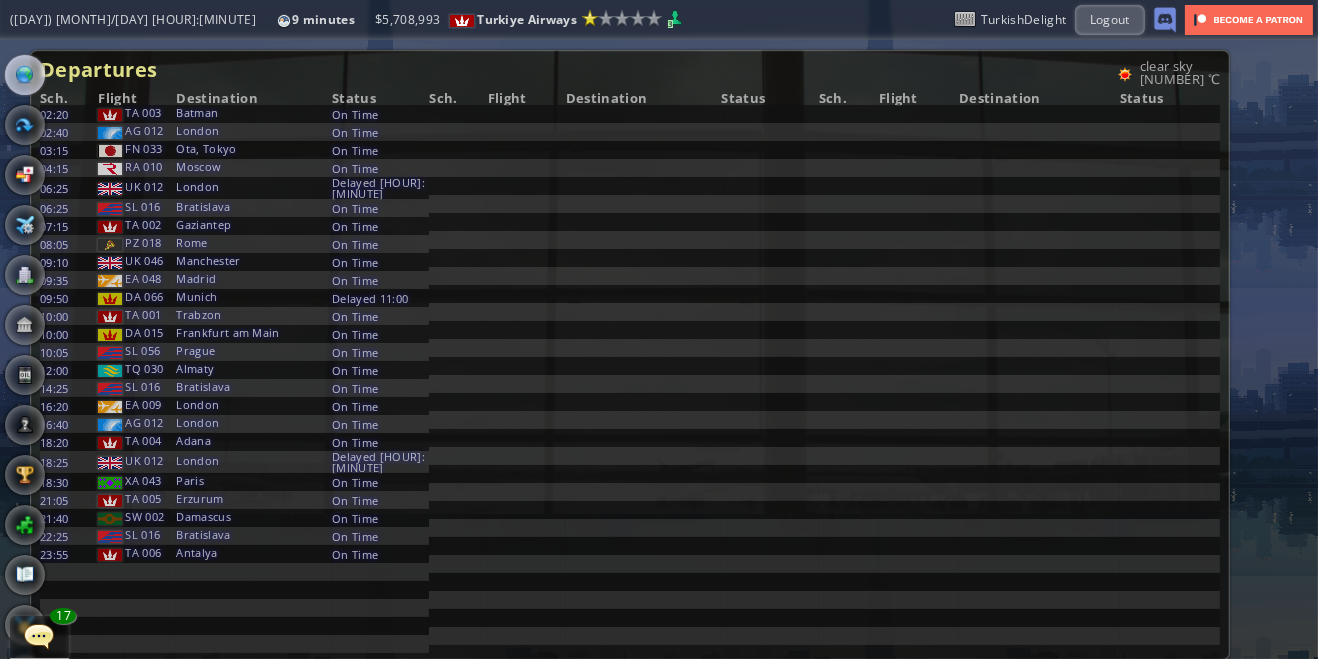 click at bounding box center (25, 75) 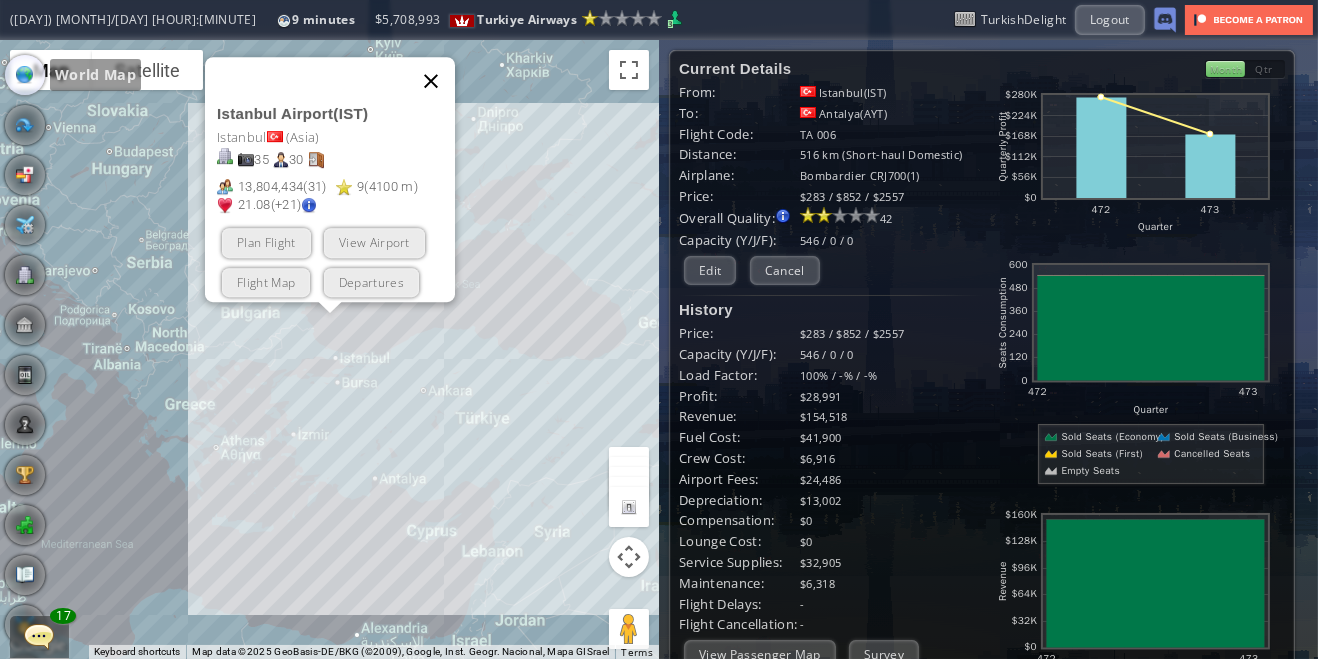 click at bounding box center [431, 81] 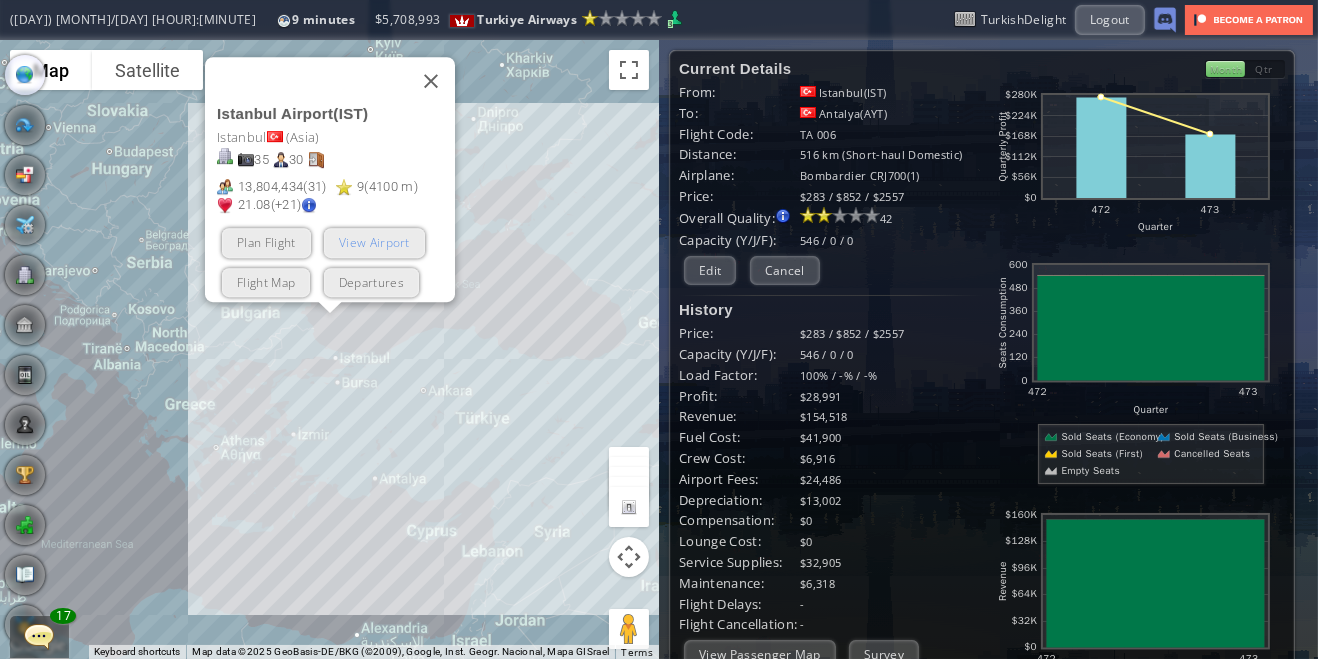 click on "View Airport" at bounding box center [373, 242] 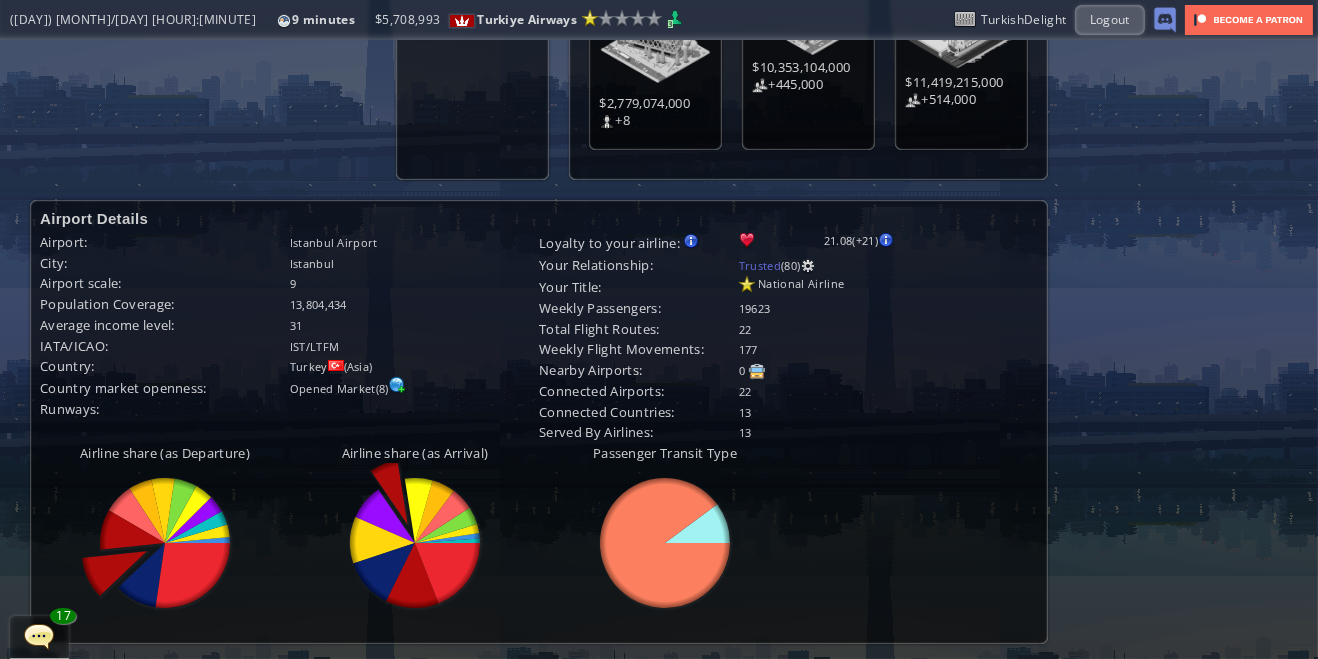 scroll, scrollTop: 548, scrollLeft: 0, axis: vertical 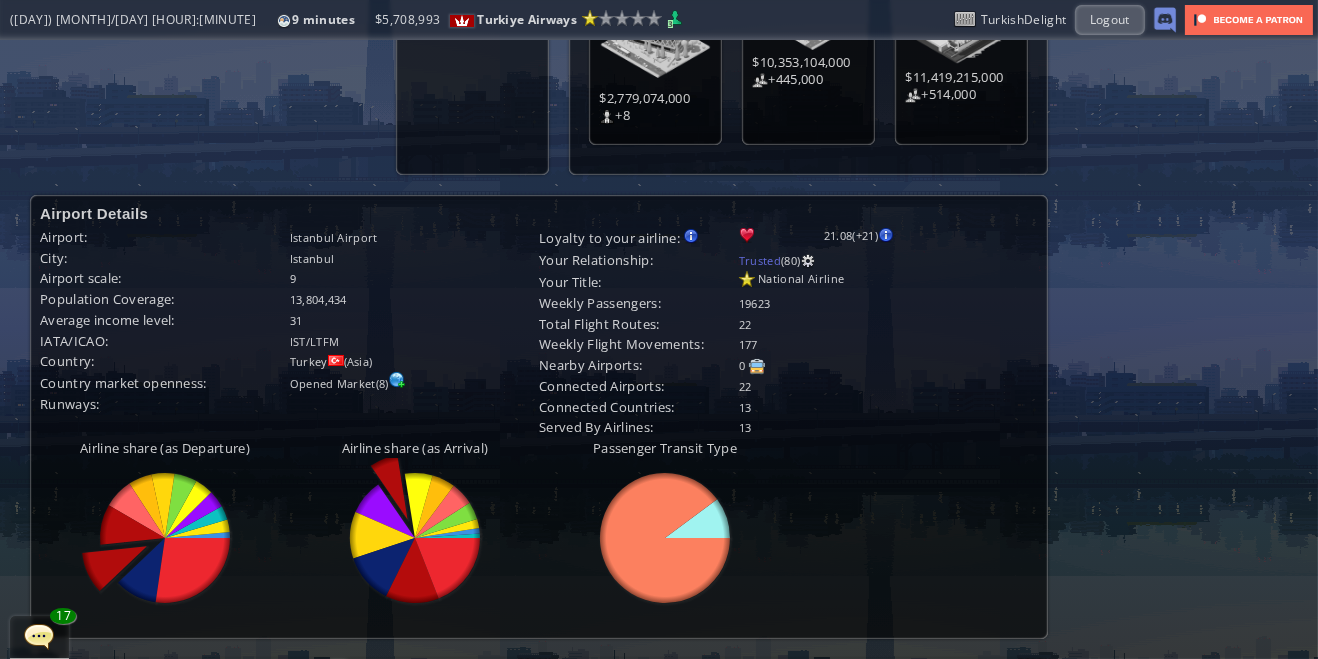 click at bounding box center [390, 489] 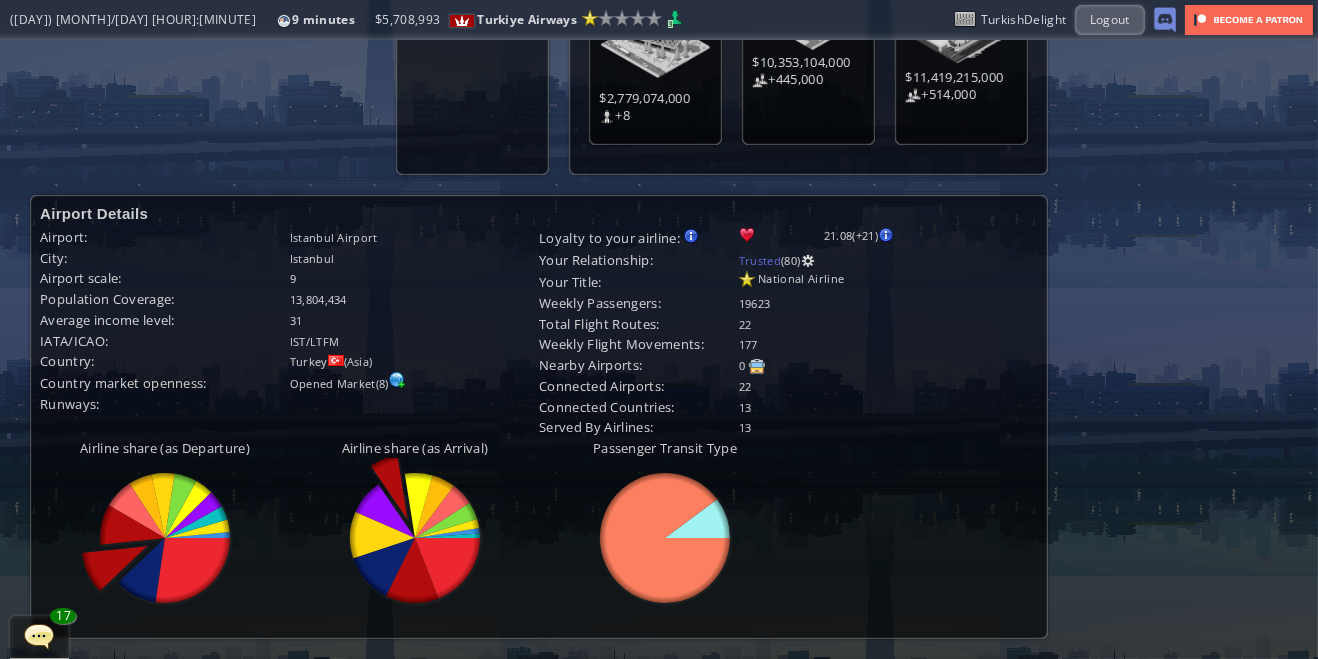 click at bounding box center [194, 517] 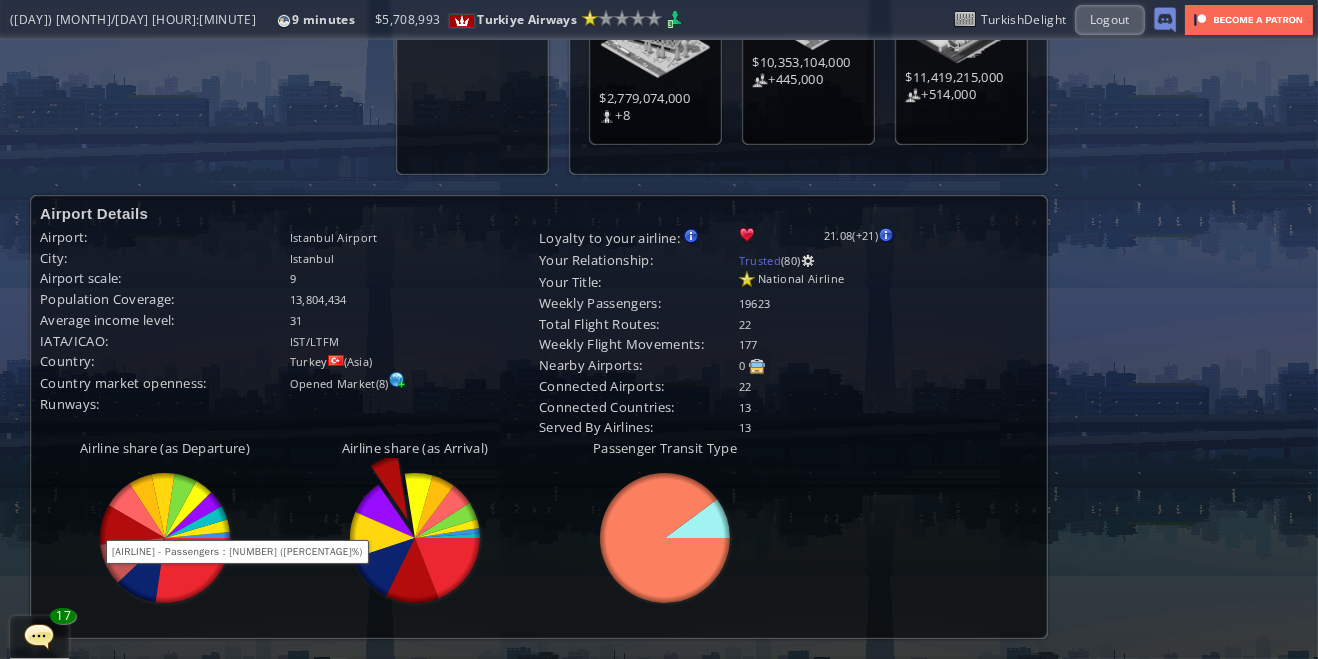 click at bounding box center (443, 513) 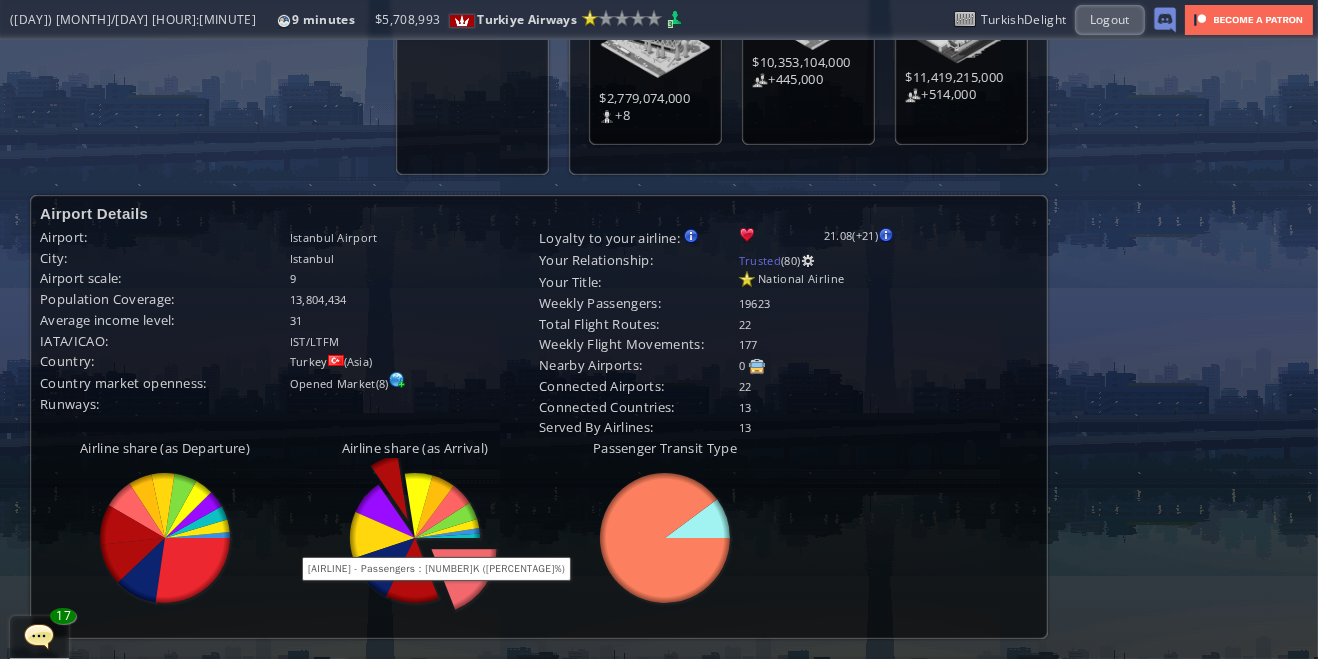 click at bounding box center (443, 513) 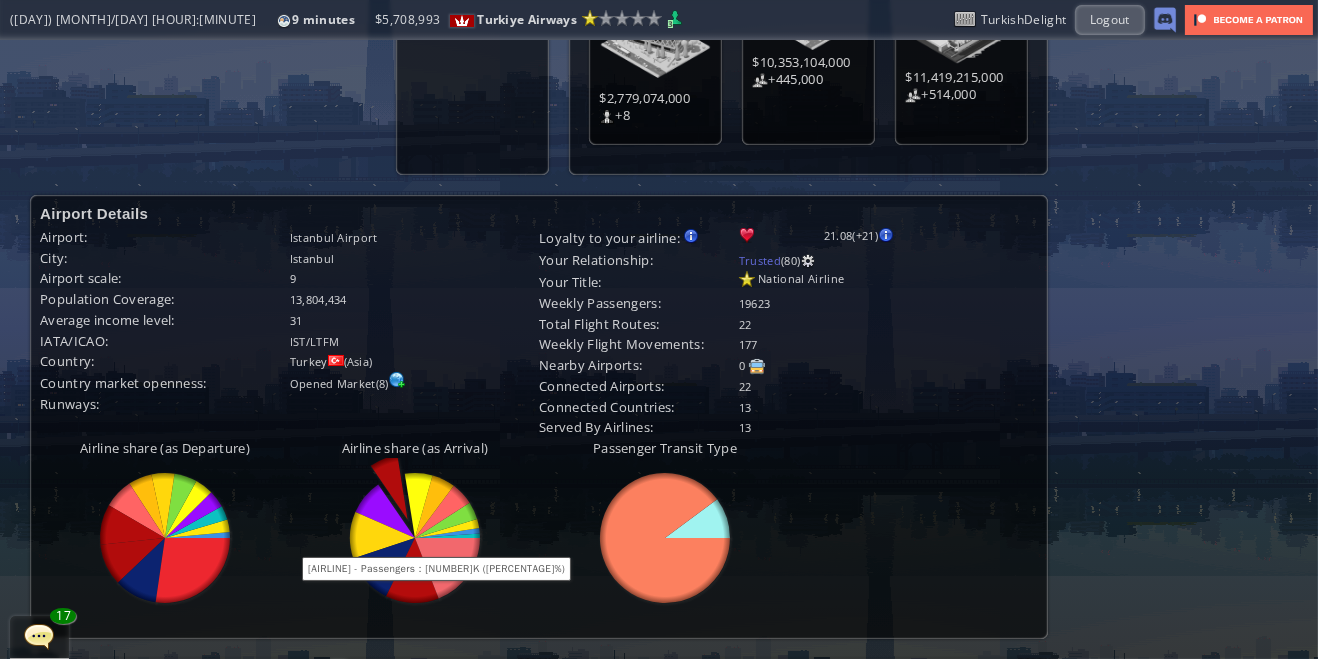 click at bounding box center (448, 529) 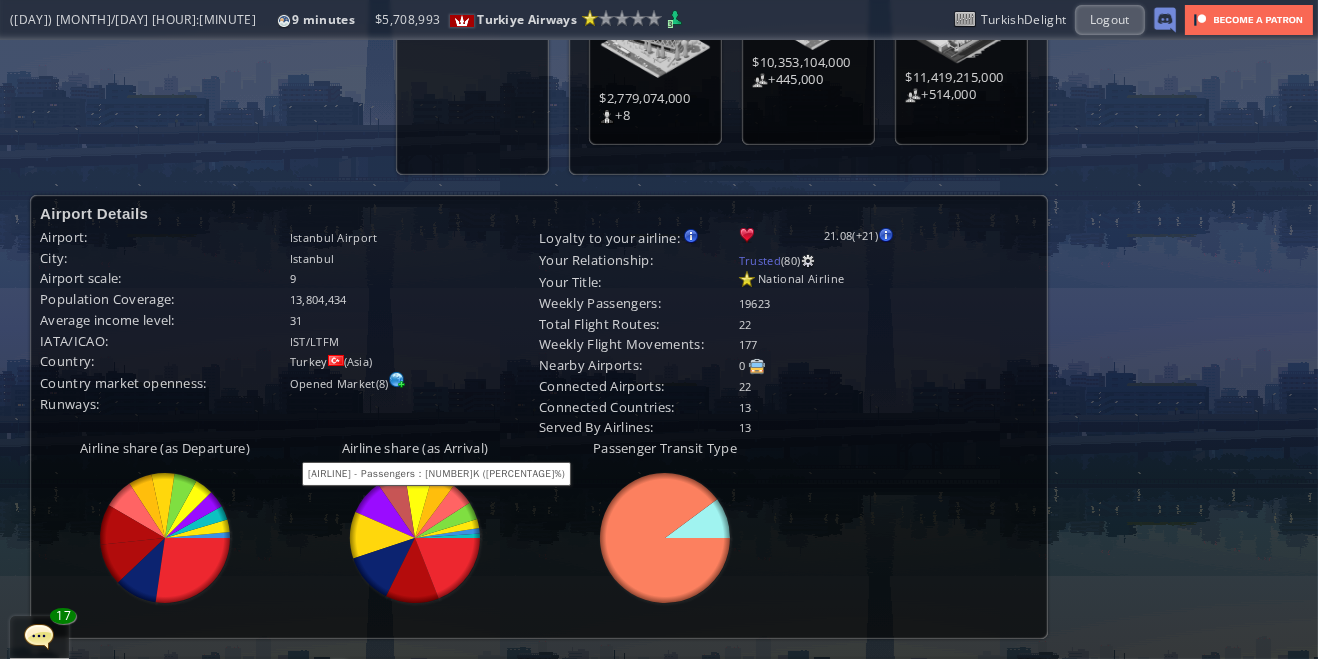 click at bounding box center [665, 538] 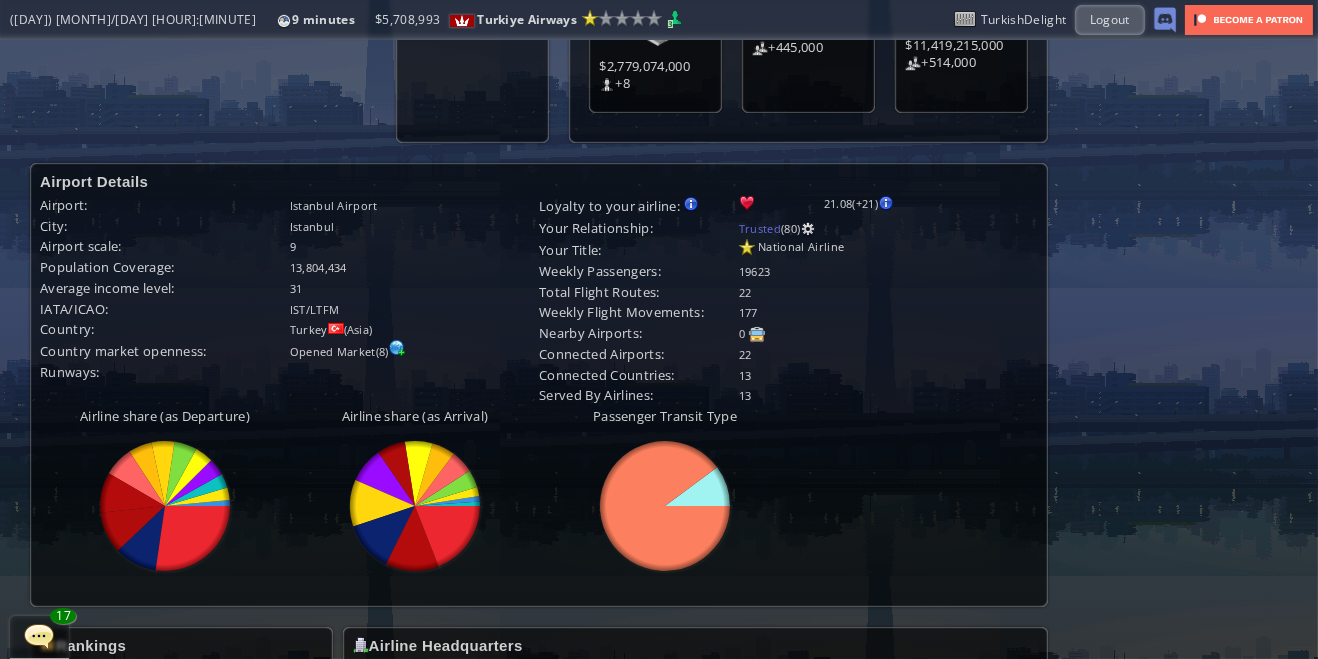 scroll, scrollTop: 0, scrollLeft: 0, axis: both 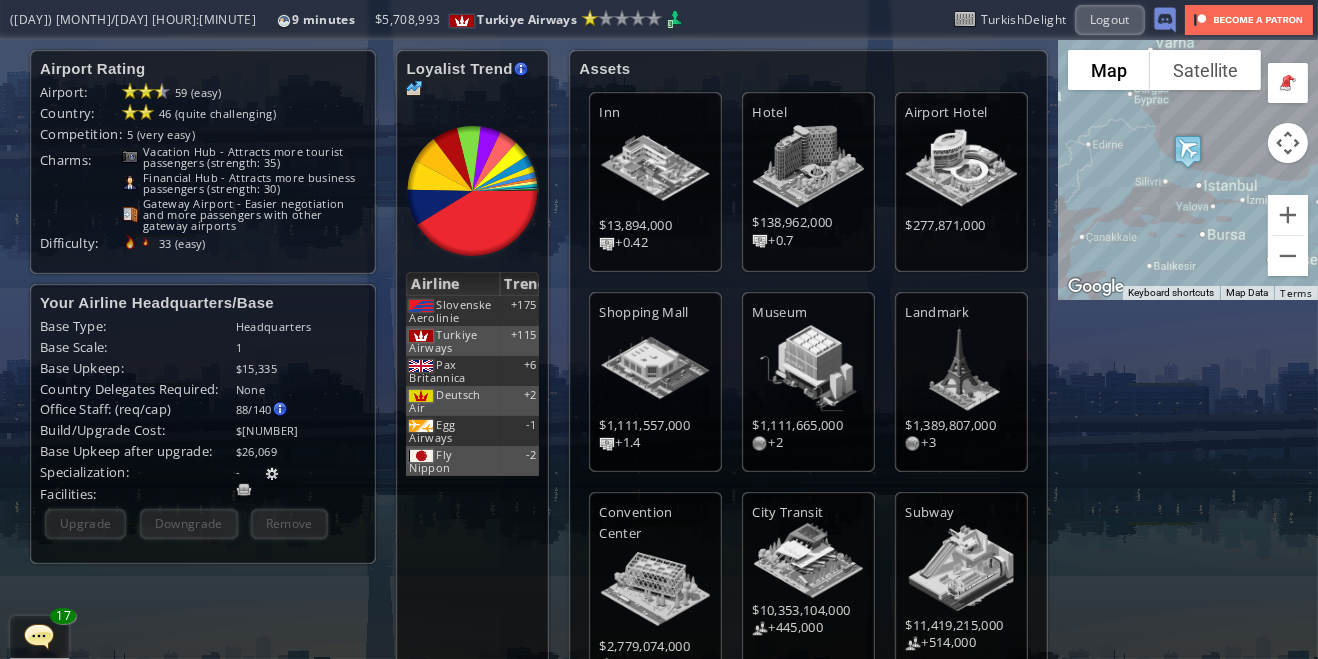 click at bounding box center [7, 329] 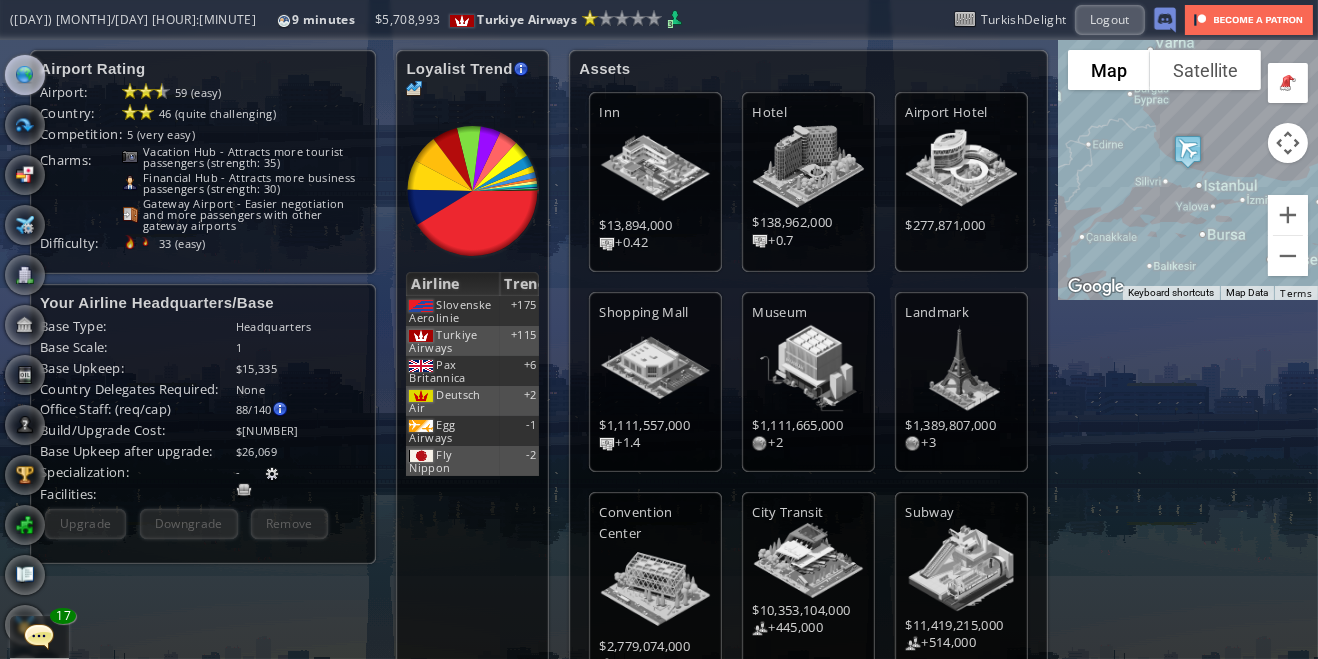 click at bounding box center [25, 75] 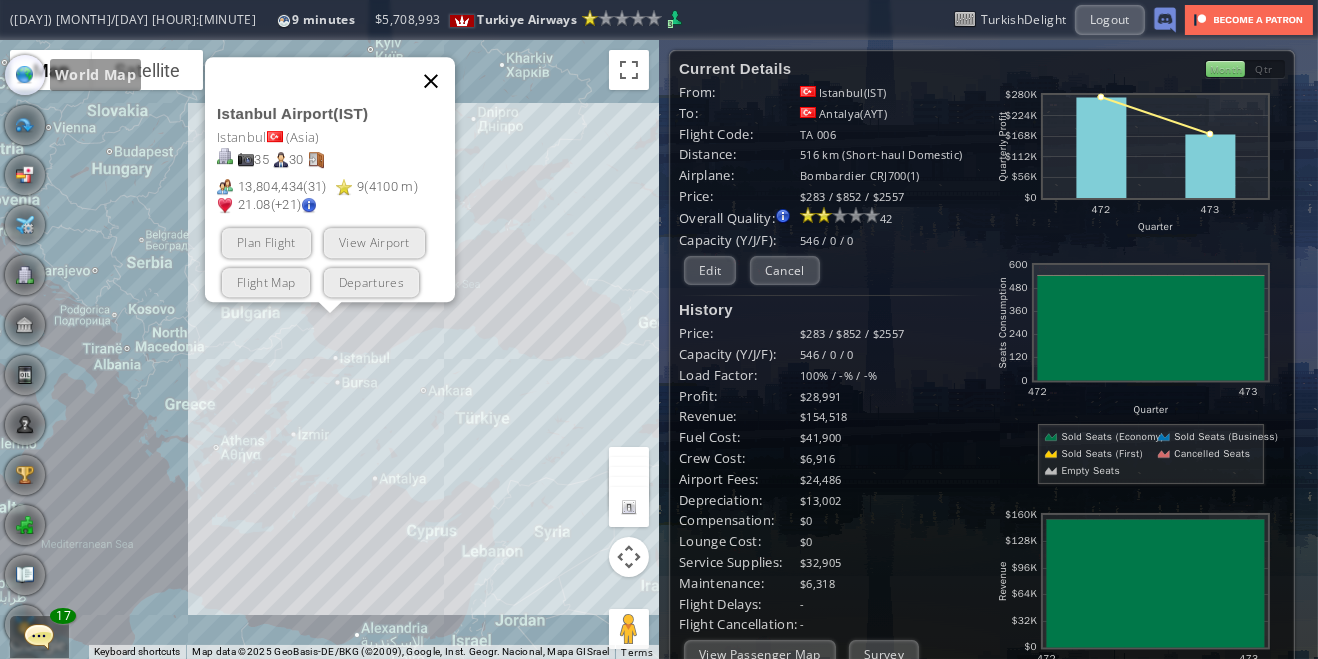 click at bounding box center [431, 81] 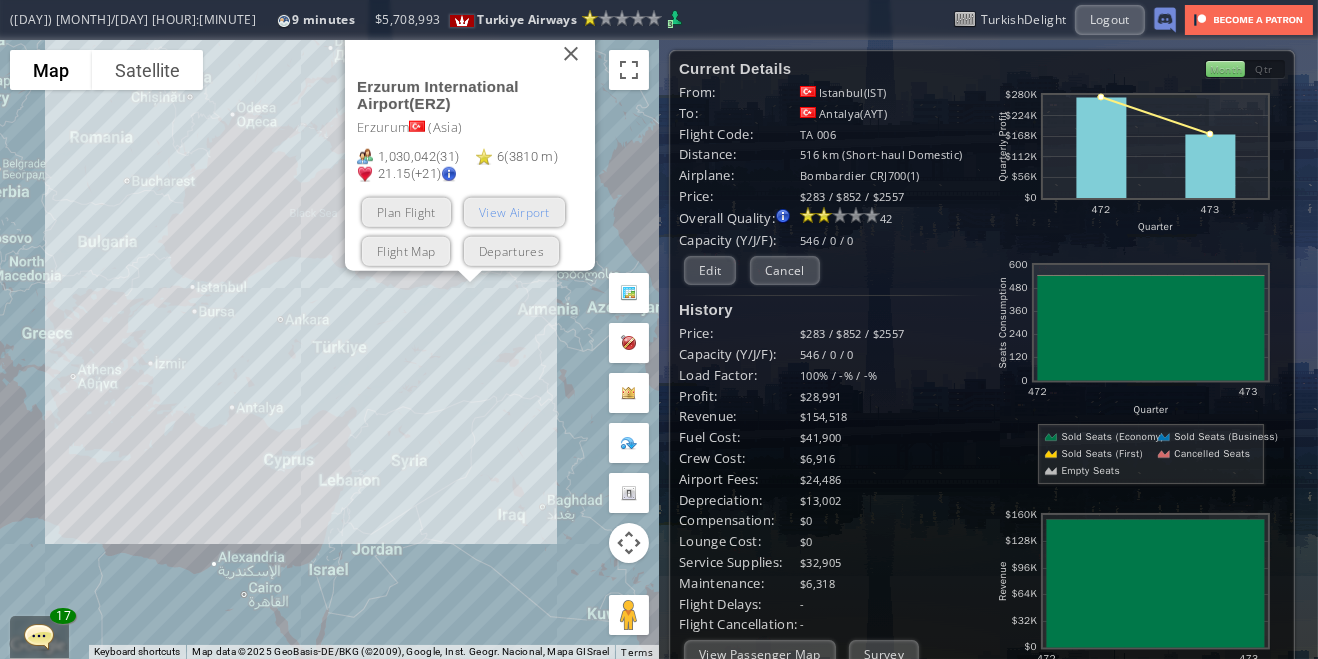 click on "View Airport" at bounding box center (513, 211) 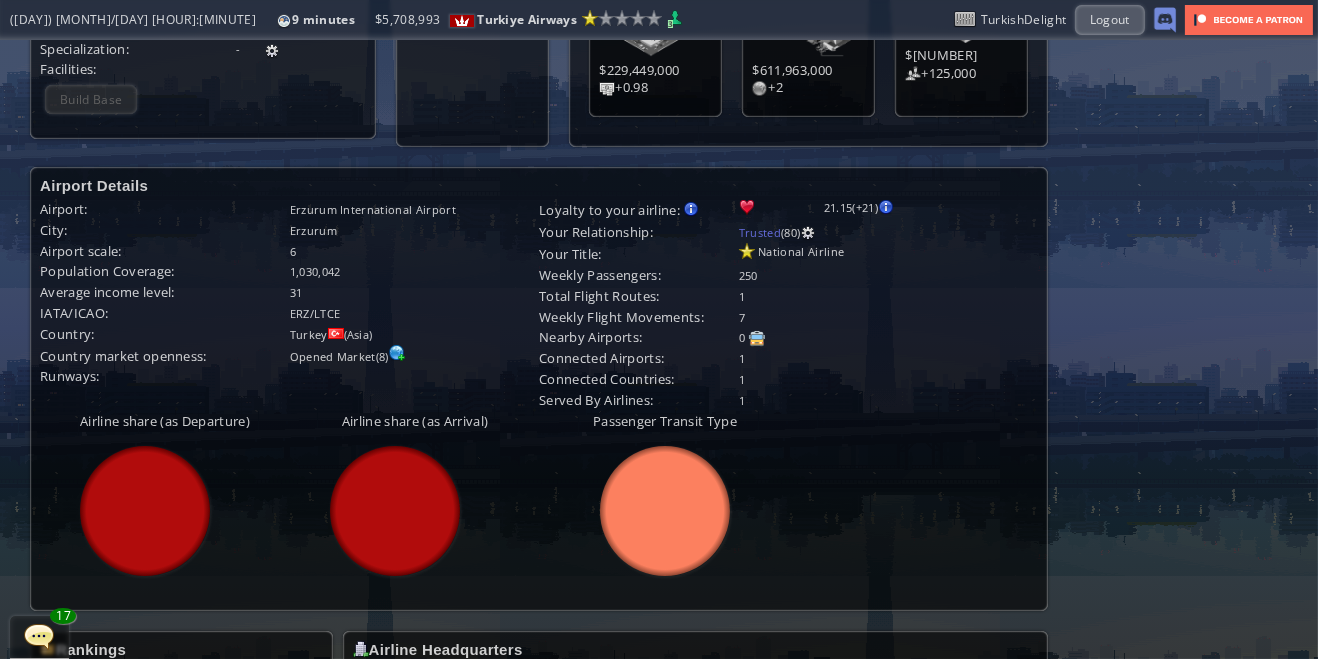 scroll, scrollTop: 0, scrollLeft: 0, axis: both 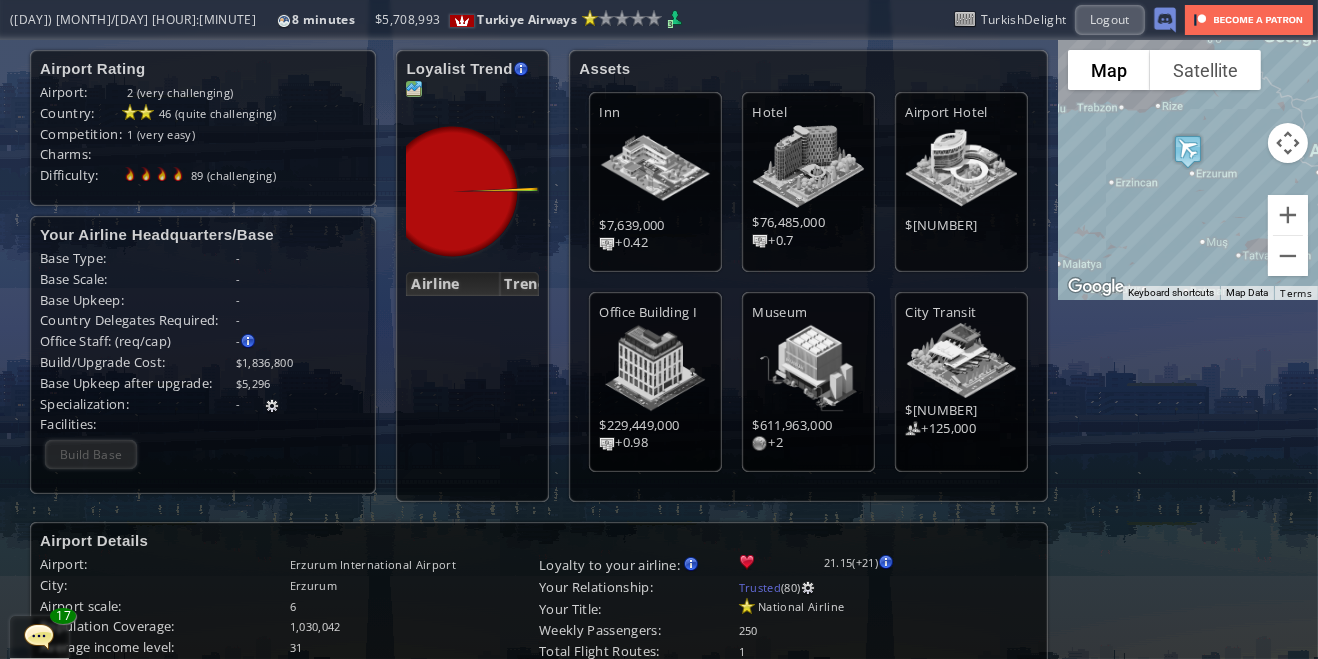 click at bounding box center (414, 89) 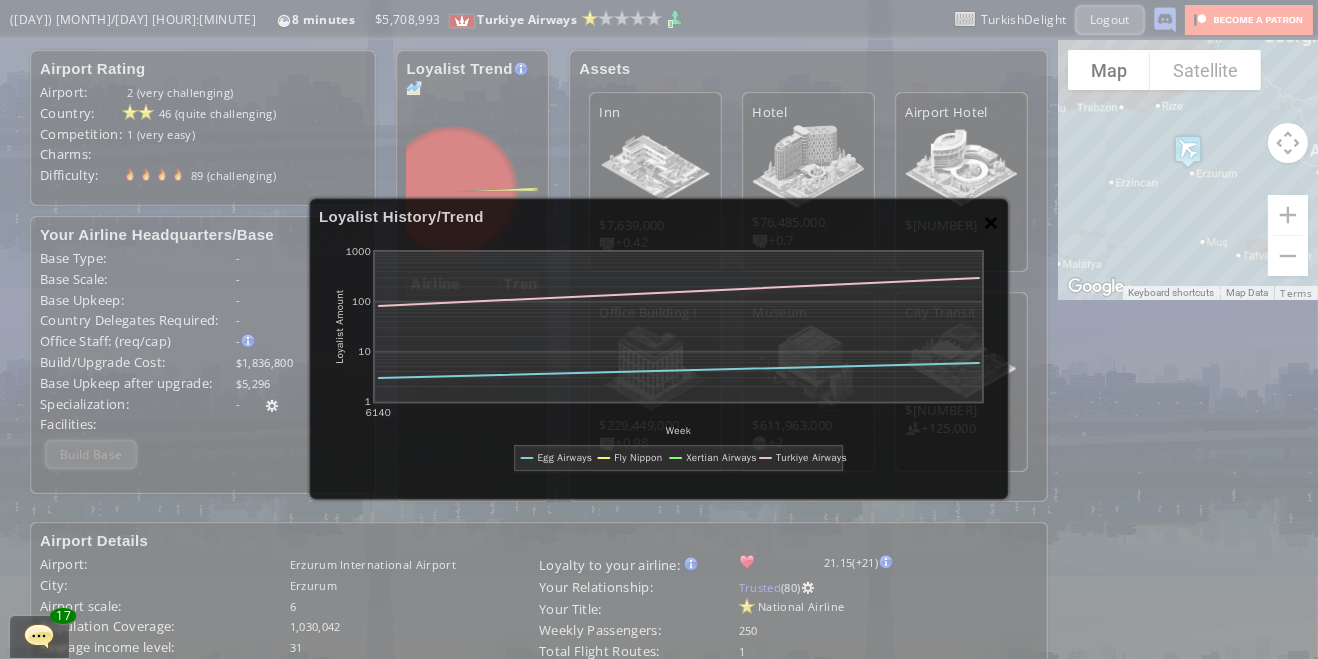 click on "×" at bounding box center [991, 222] 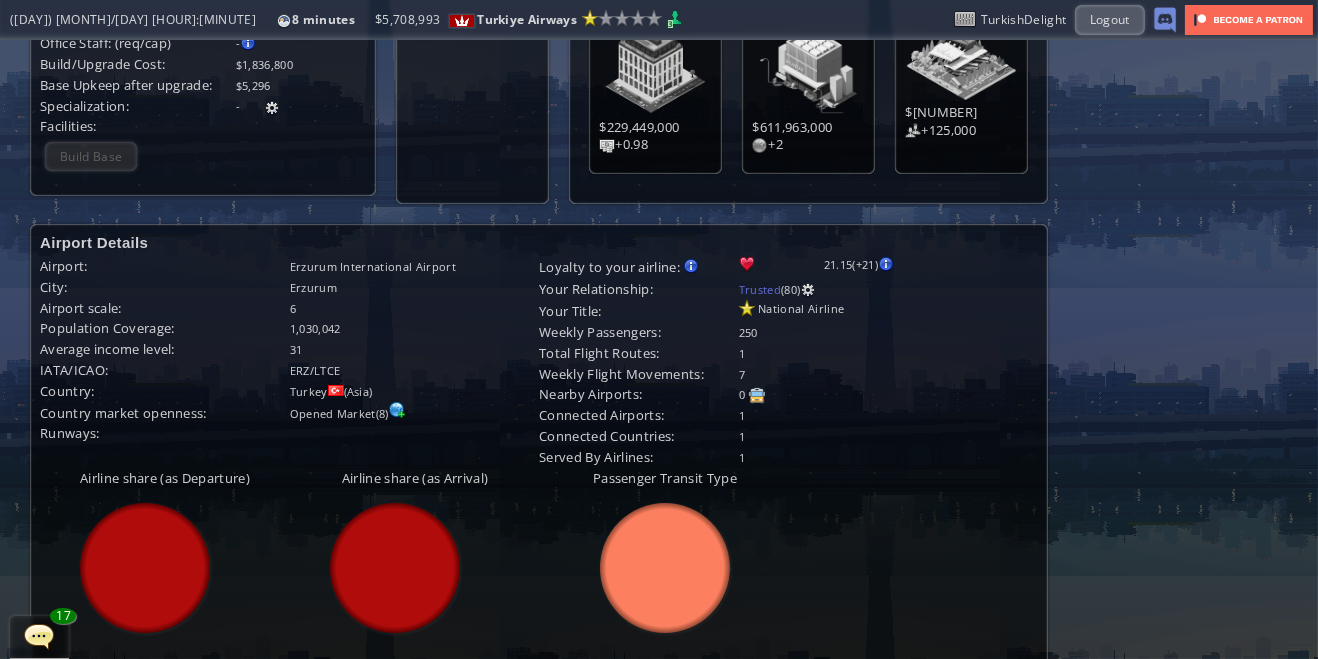 scroll, scrollTop: 0, scrollLeft: 0, axis: both 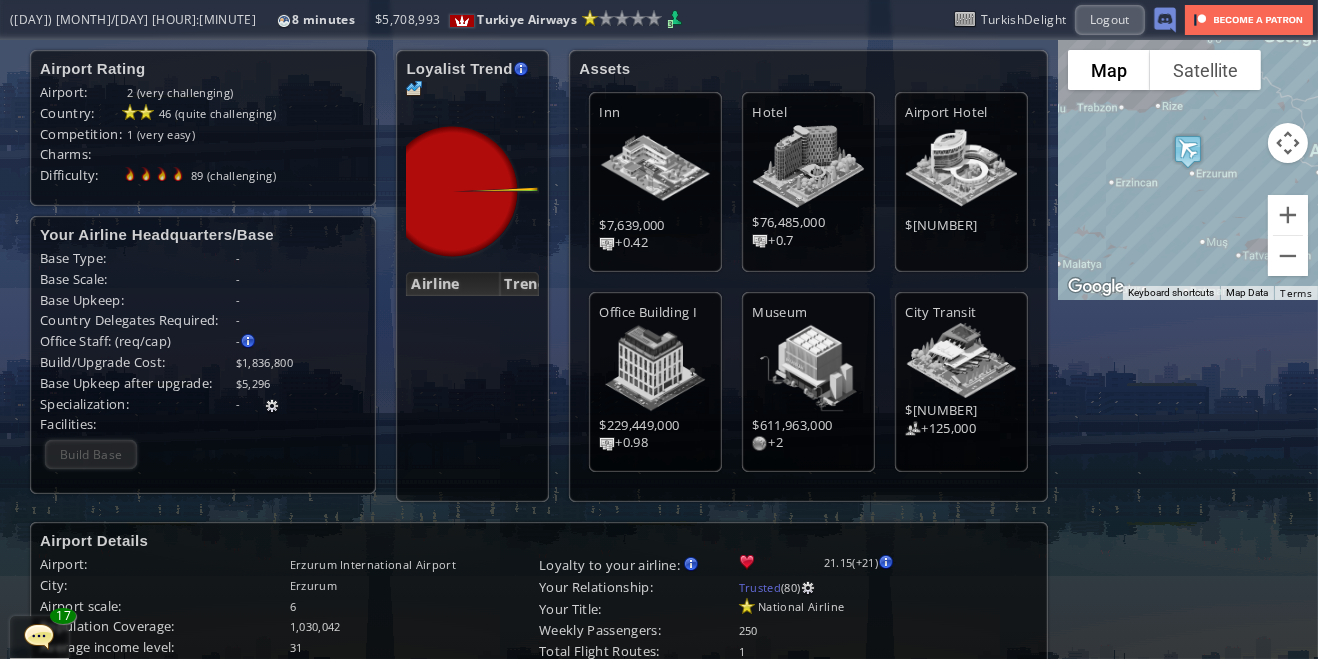 click at bounding box center (7, 329) 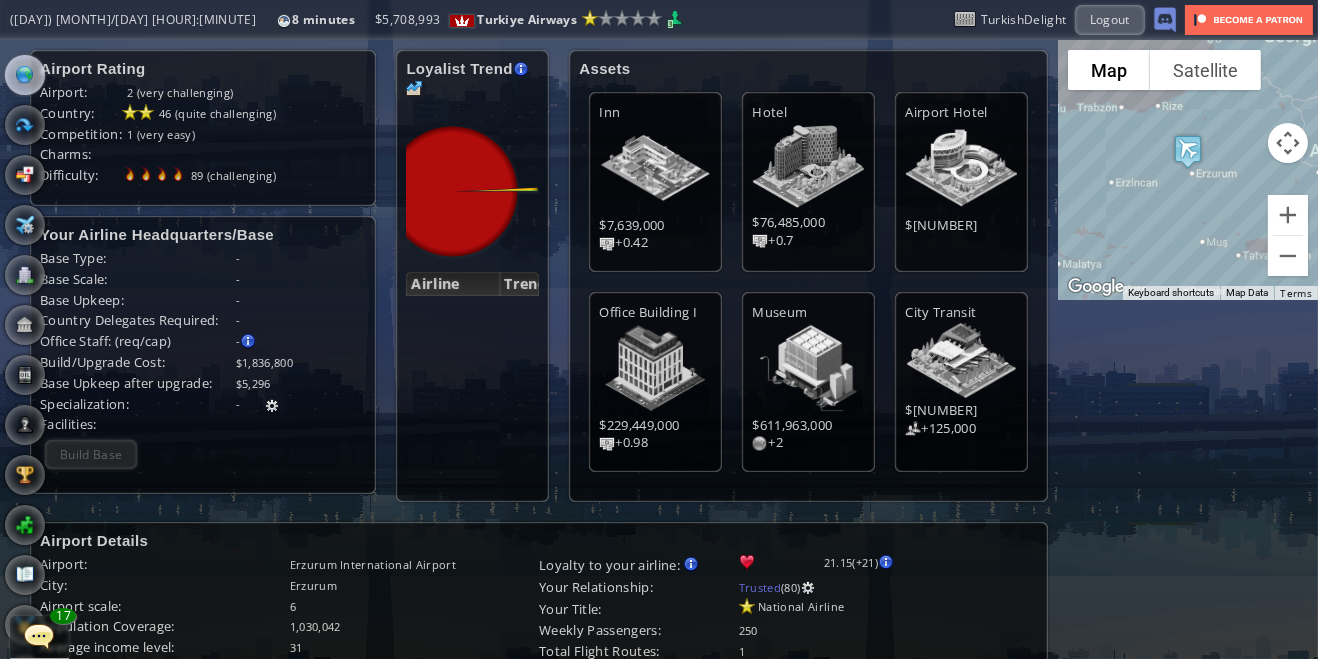 click at bounding box center [25, 75] 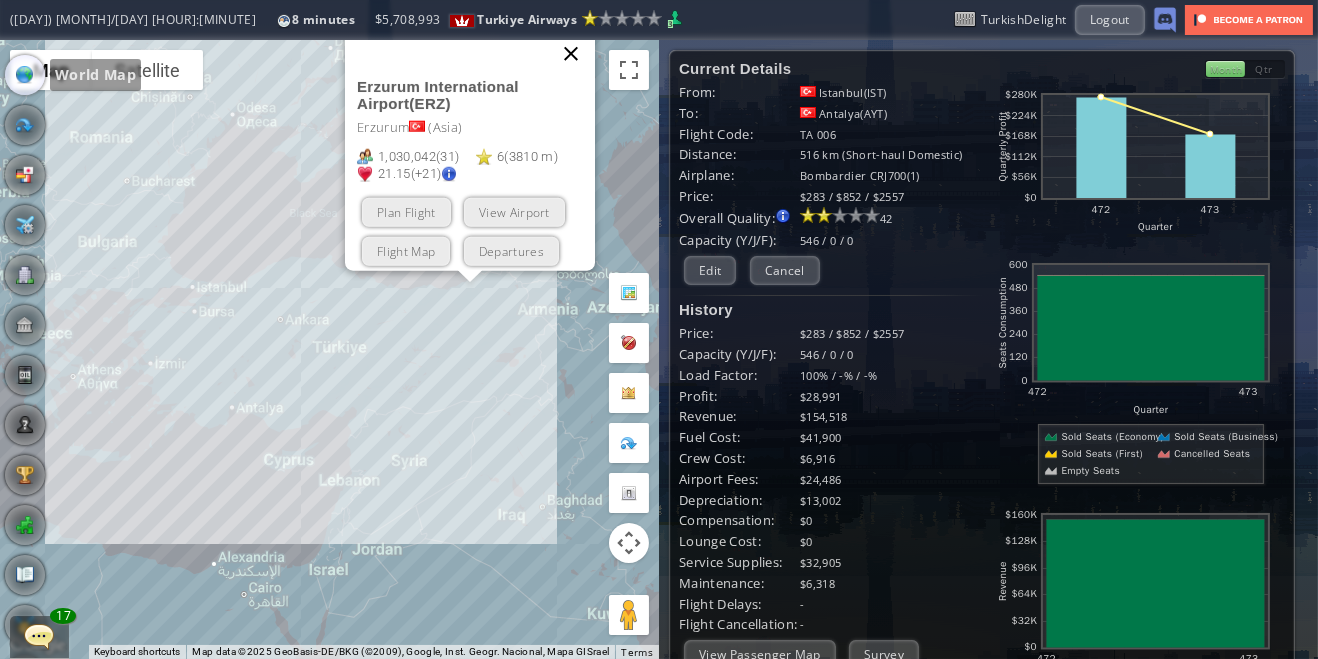 click at bounding box center [571, 53] 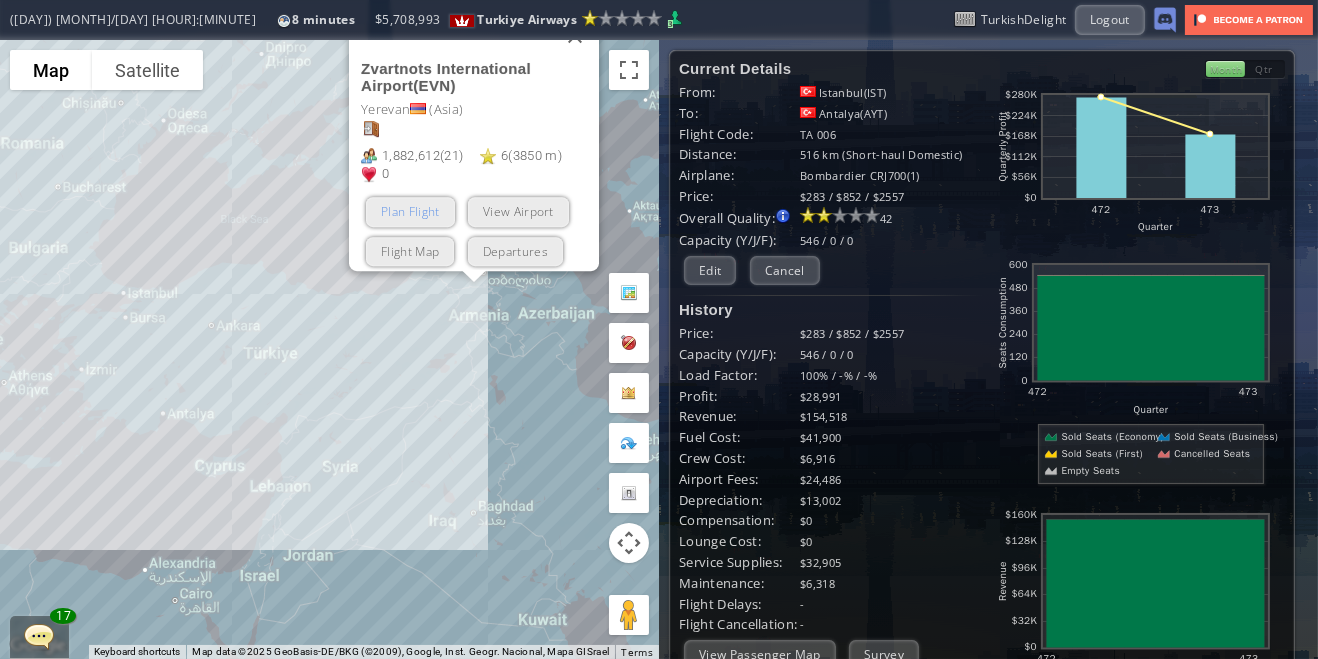click on "Plan Flight" at bounding box center [410, 211] 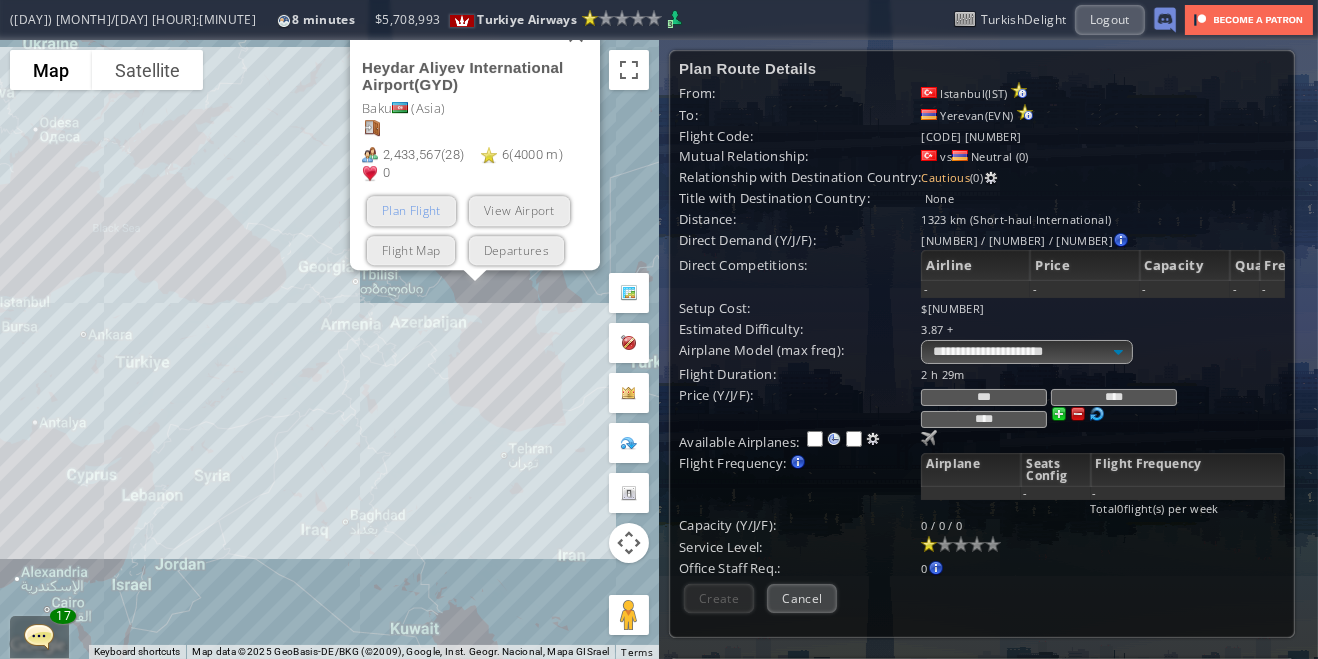 click on "Plan Flight" at bounding box center [411, 210] 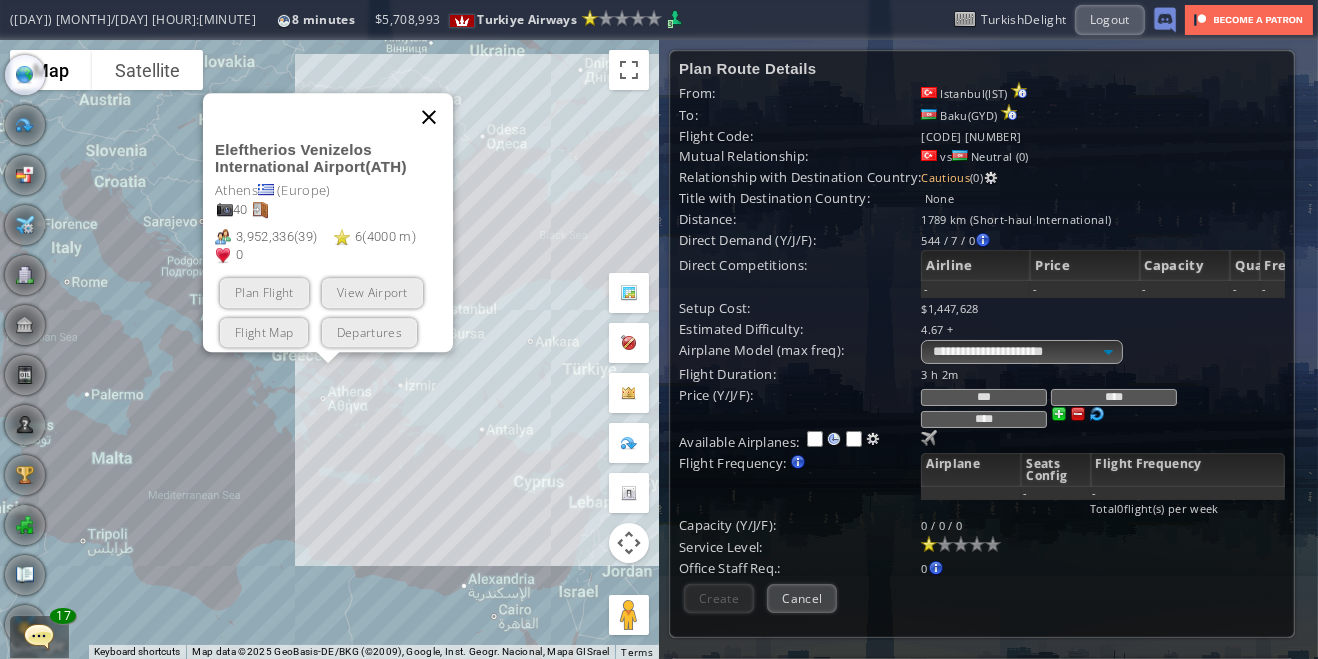click at bounding box center (429, 117) 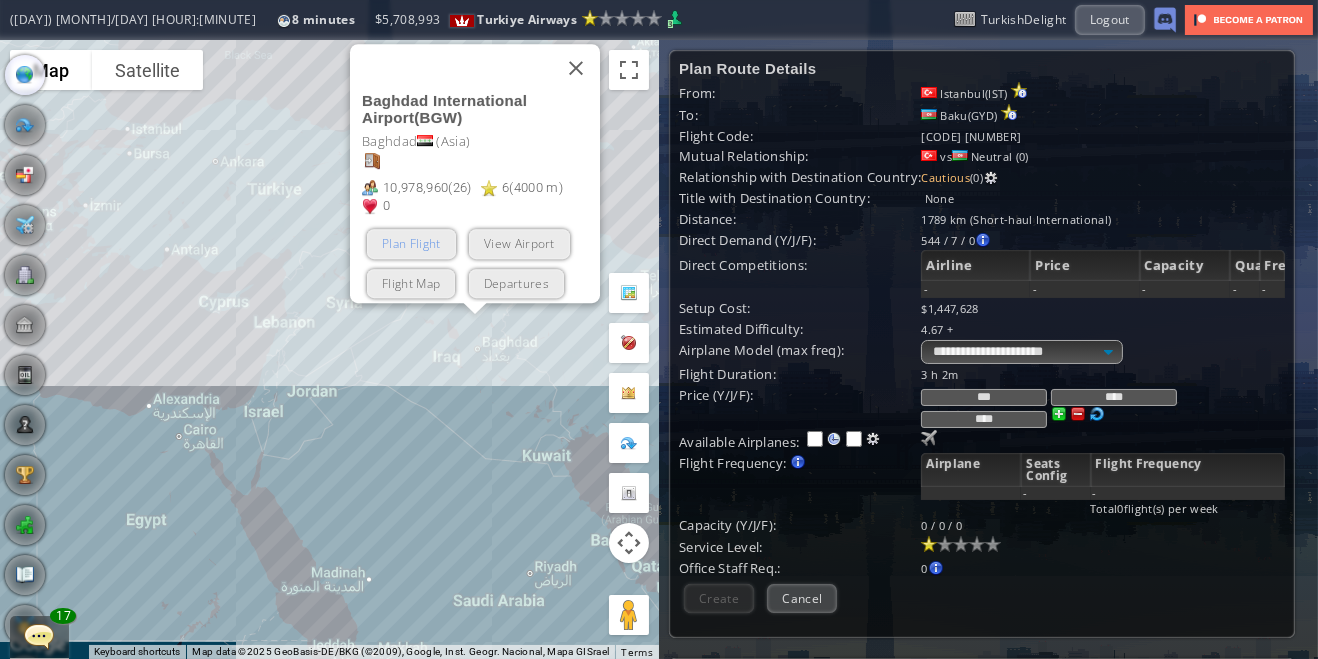 click on "Plan Flight" at bounding box center [411, 243] 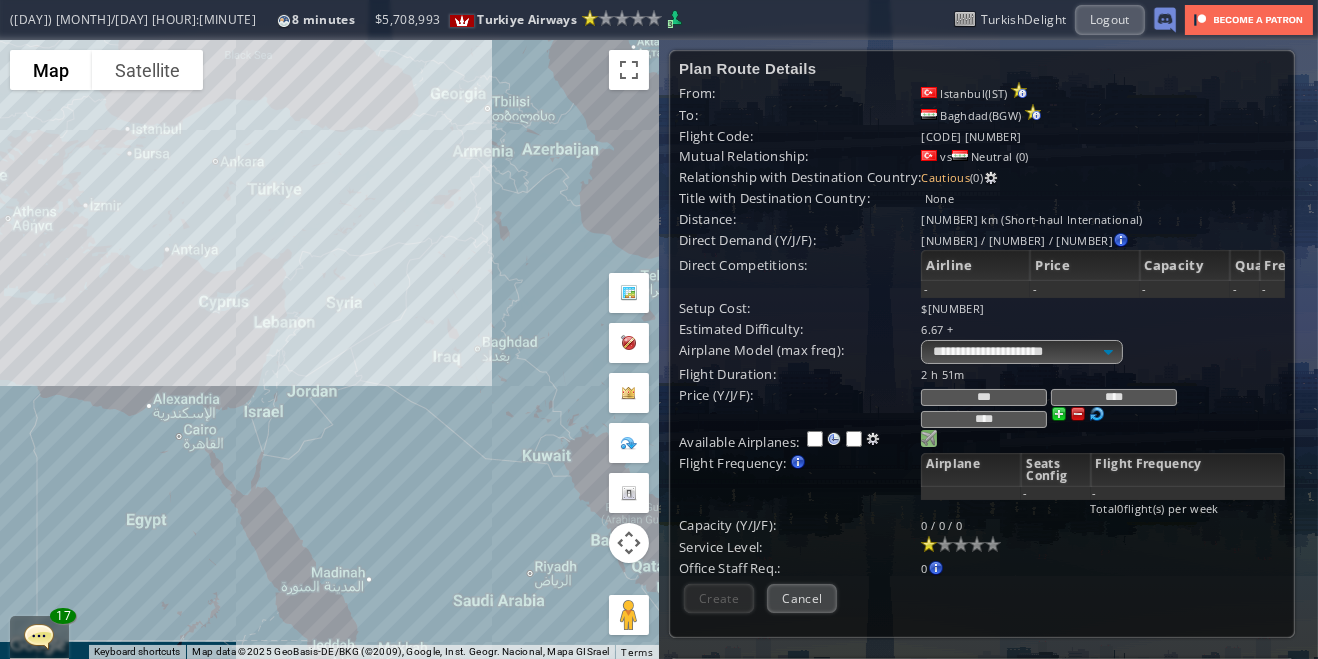 click at bounding box center [929, 438] 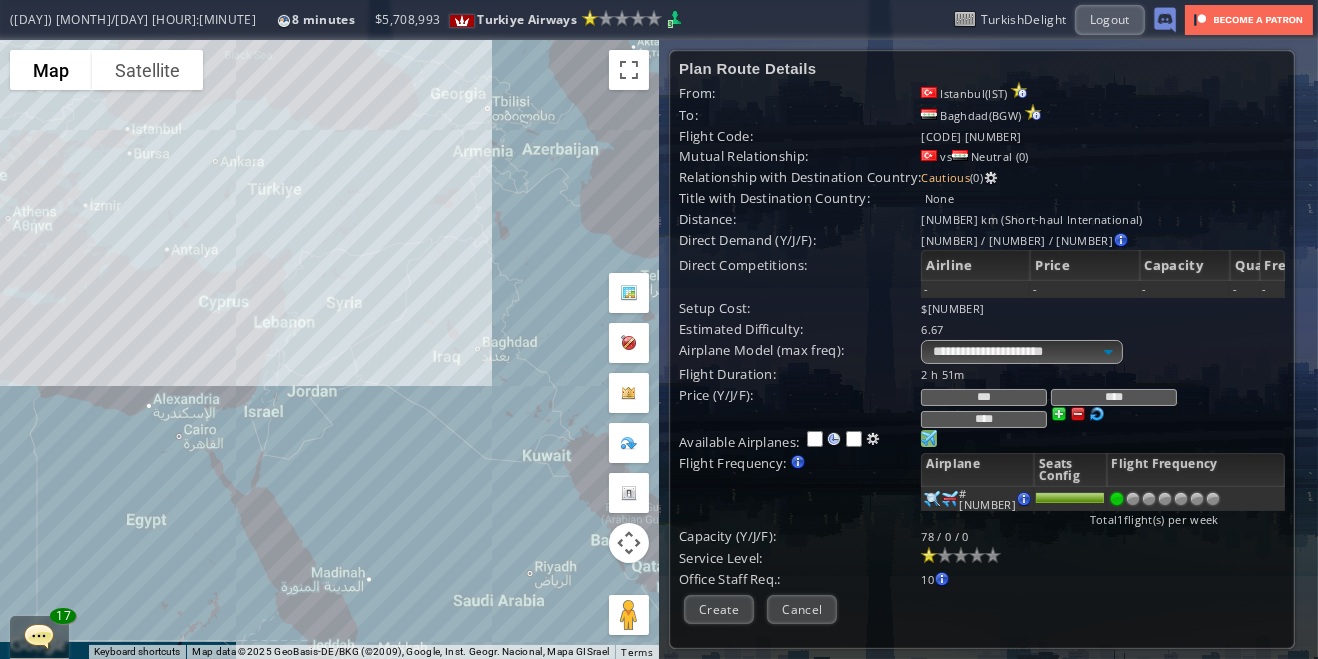 click at bounding box center [1213, 499] 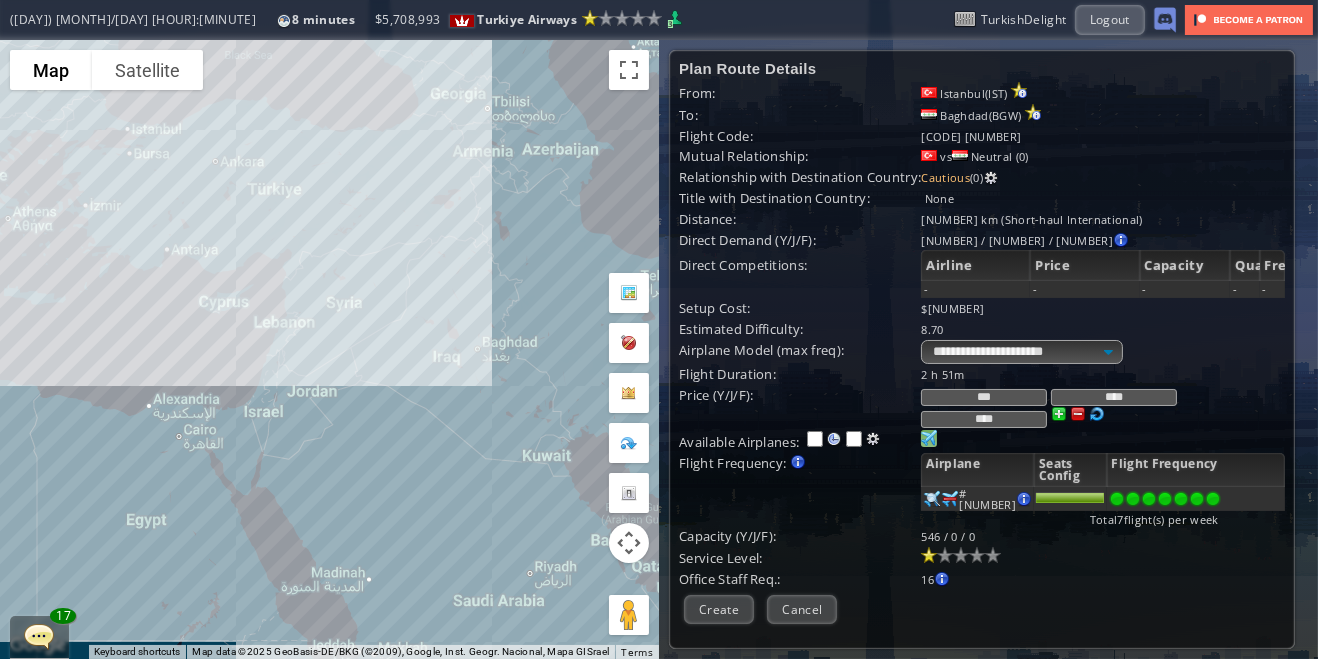 click at bounding box center [977, 555] 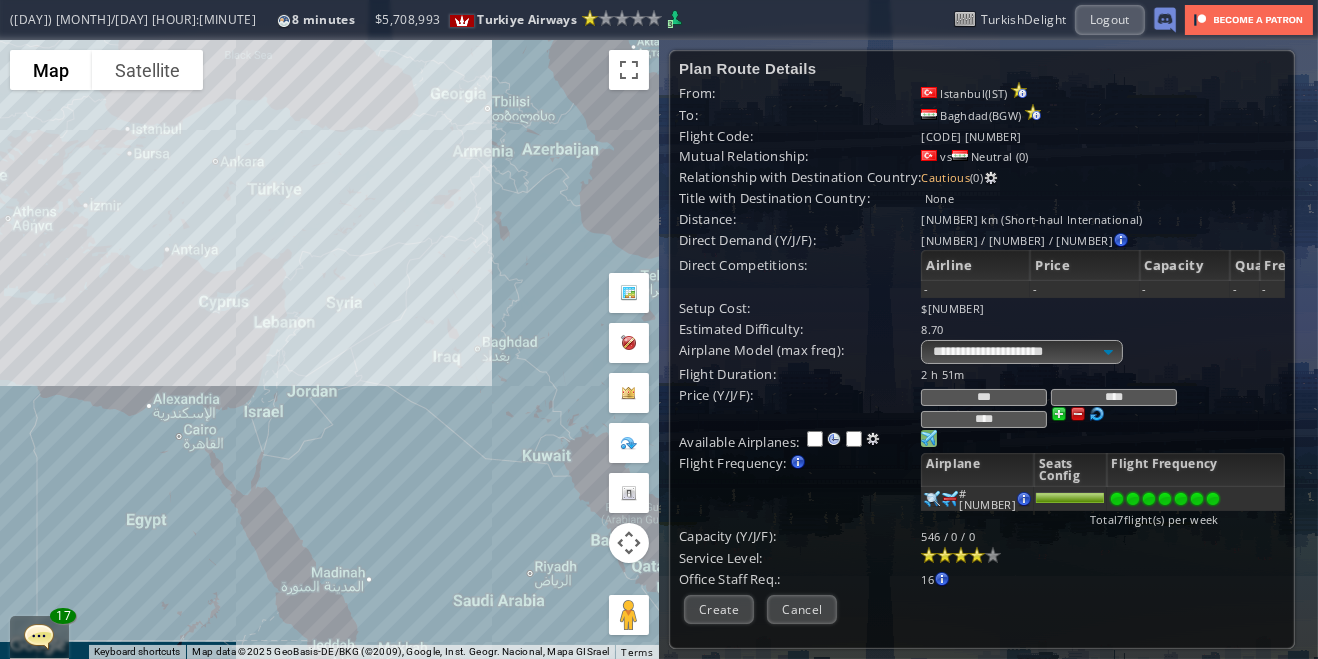 click at bounding box center (961, 555) 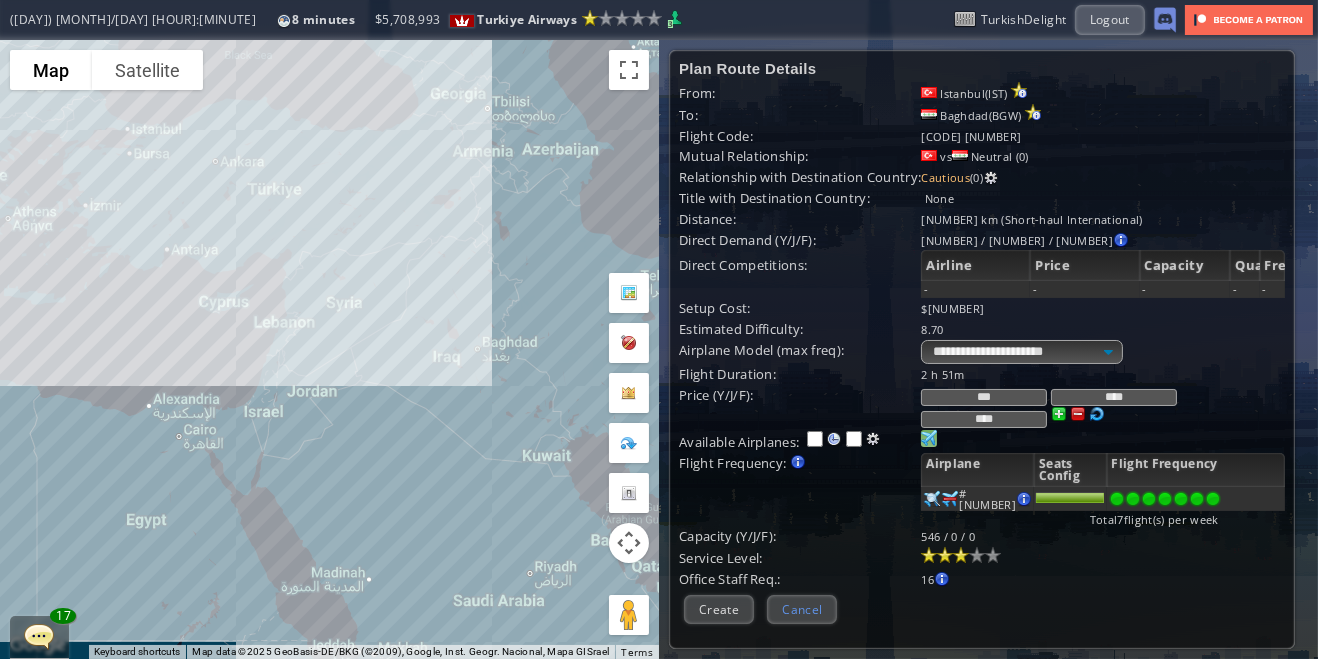 click on "Cancel" at bounding box center (802, 609) 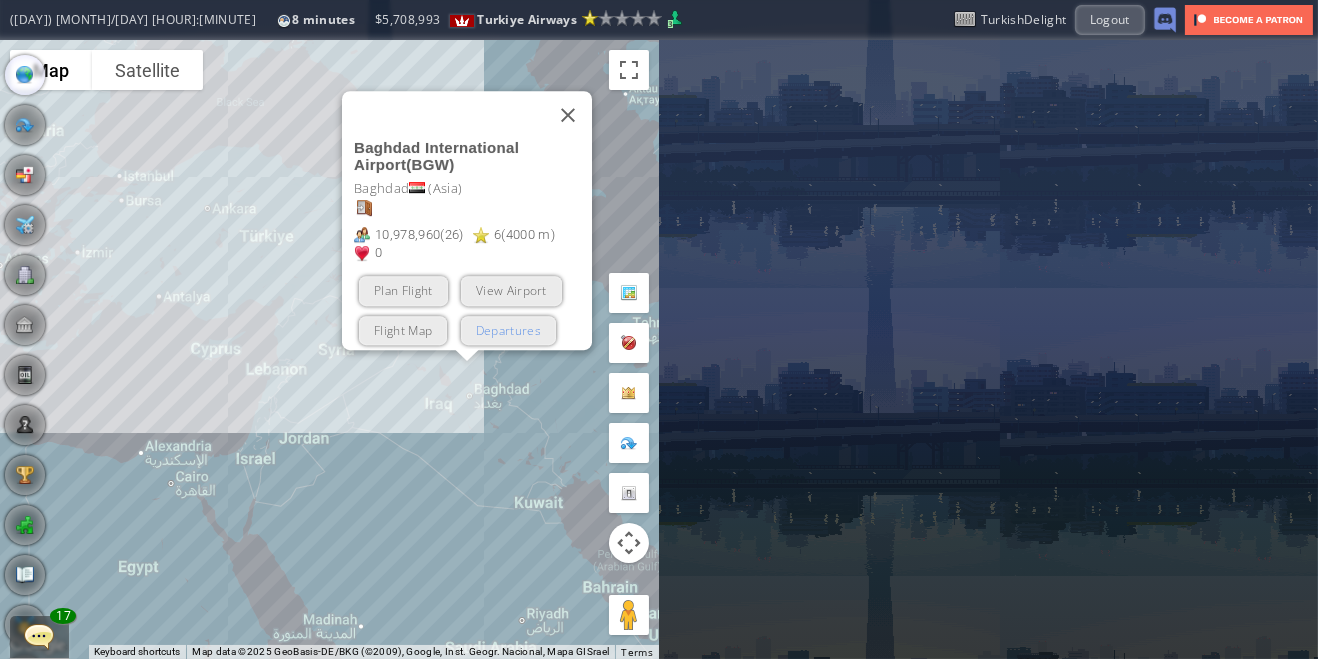 click on "Departures" at bounding box center [507, 329] 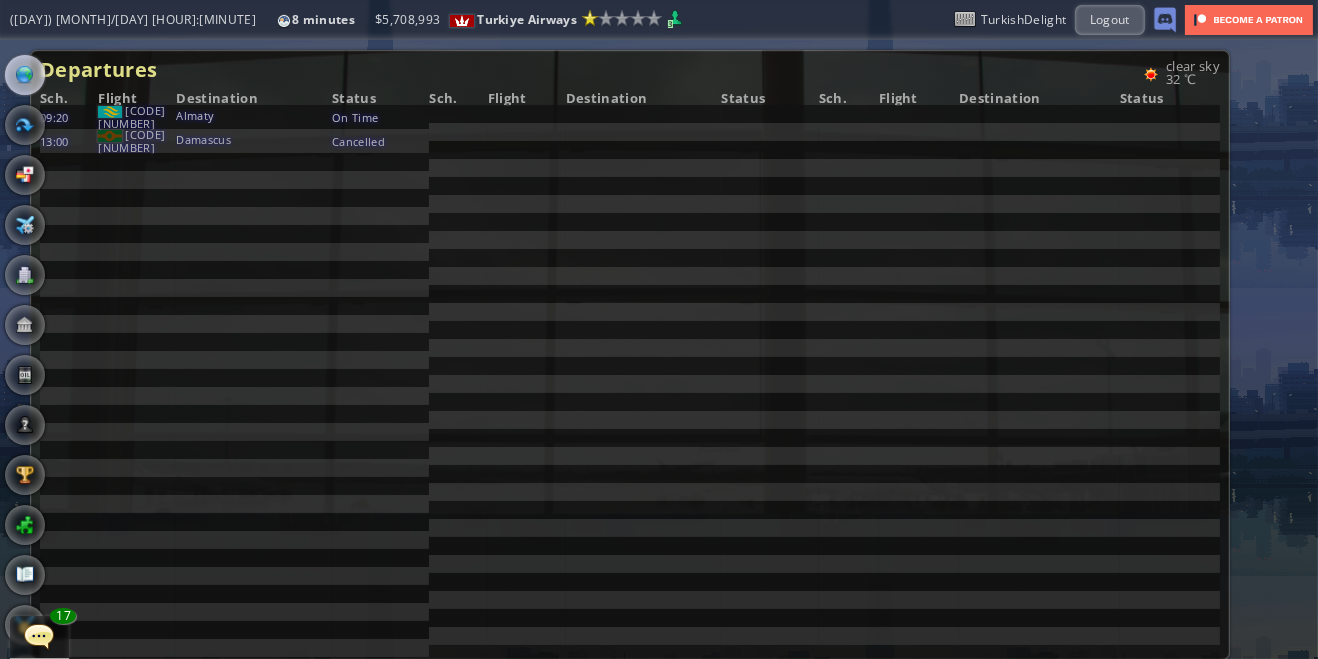 click at bounding box center [25, 75] 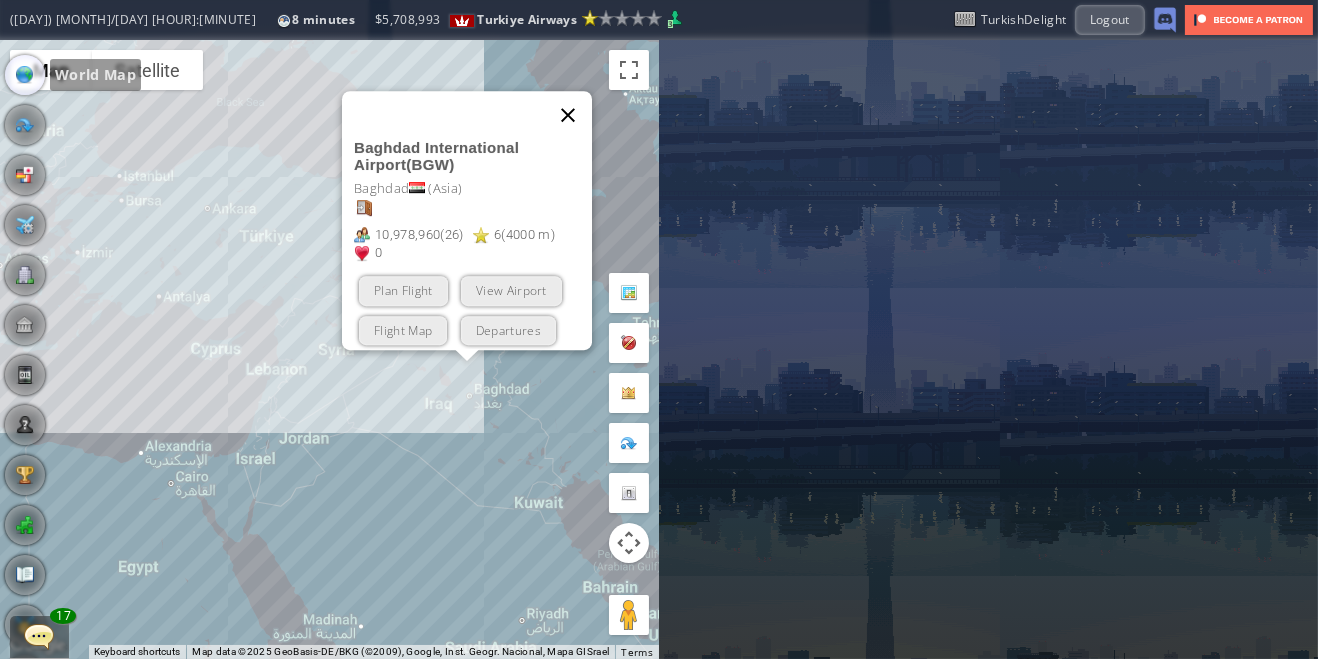 click at bounding box center (568, 115) 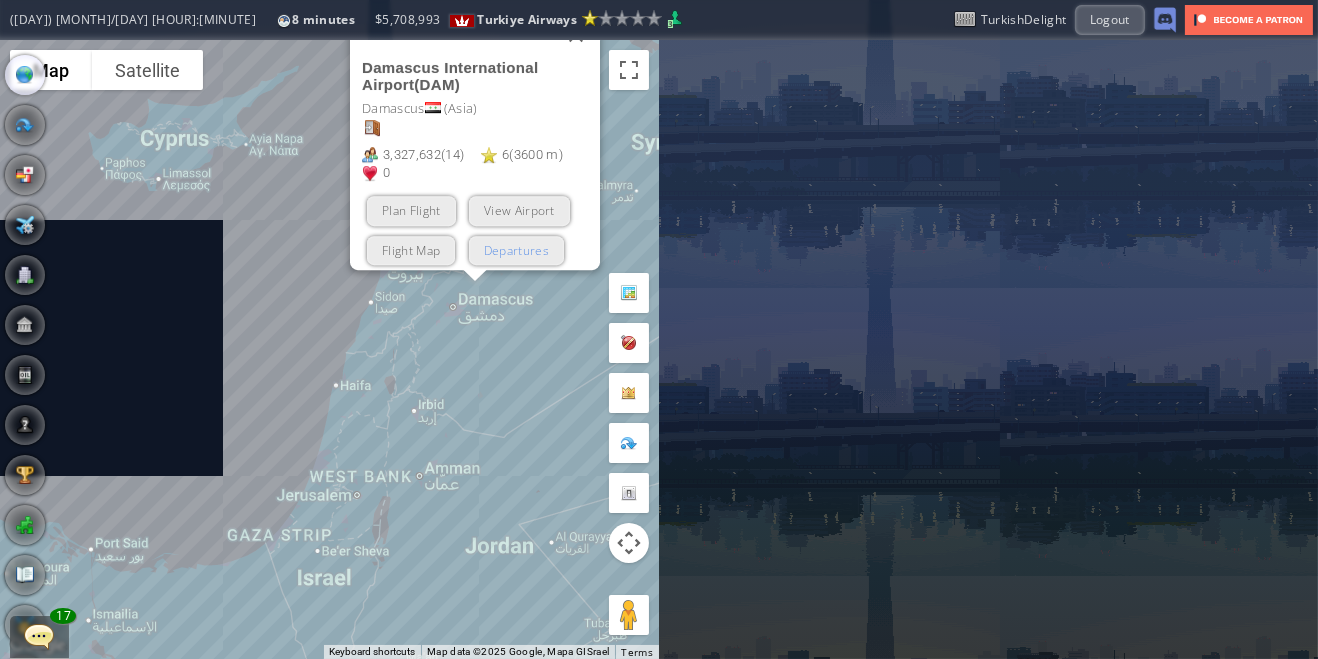 click on "Departures" at bounding box center [515, 249] 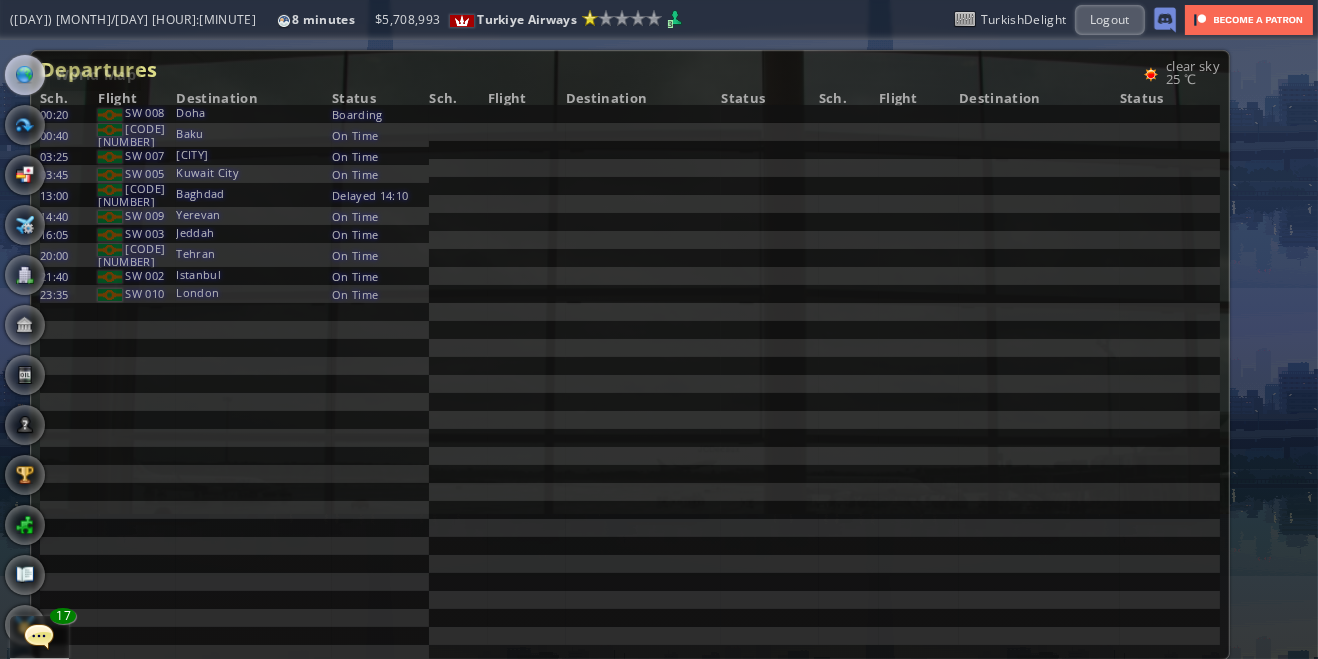 click at bounding box center (25, 75) 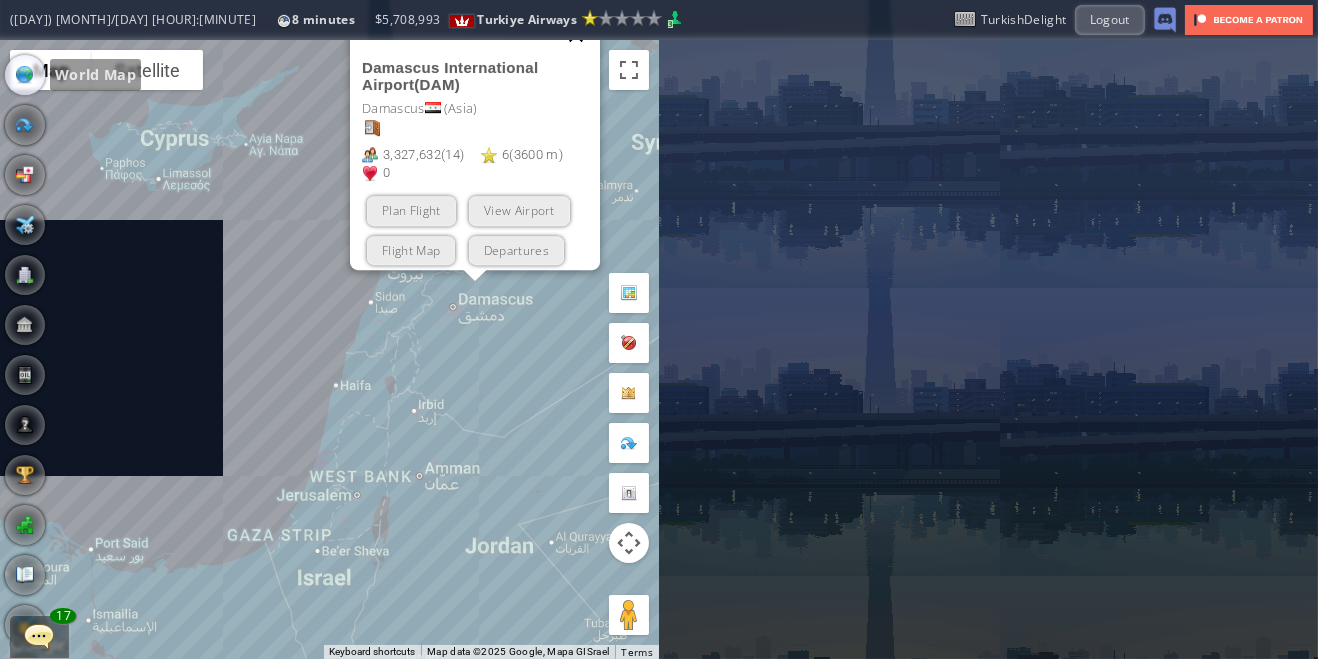 click at bounding box center (576, 35) 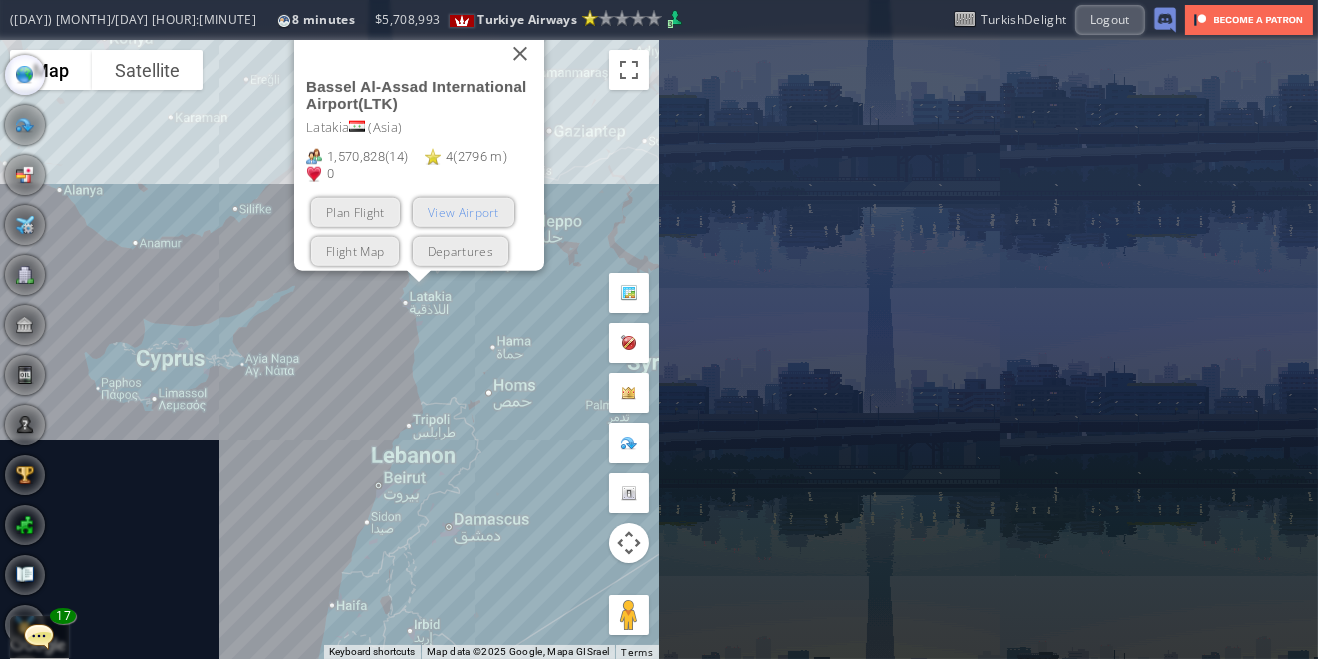 click on "View Airport" at bounding box center (462, 211) 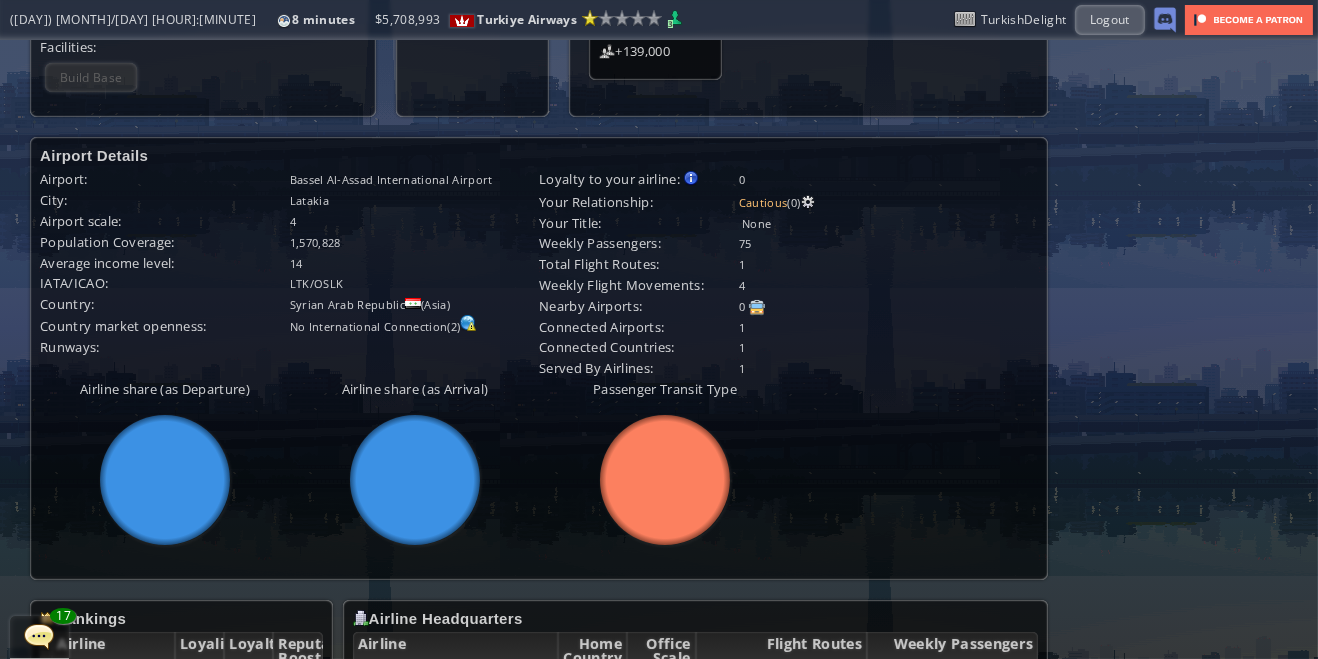scroll, scrollTop: 0, scrollLeft: 0, axis: both 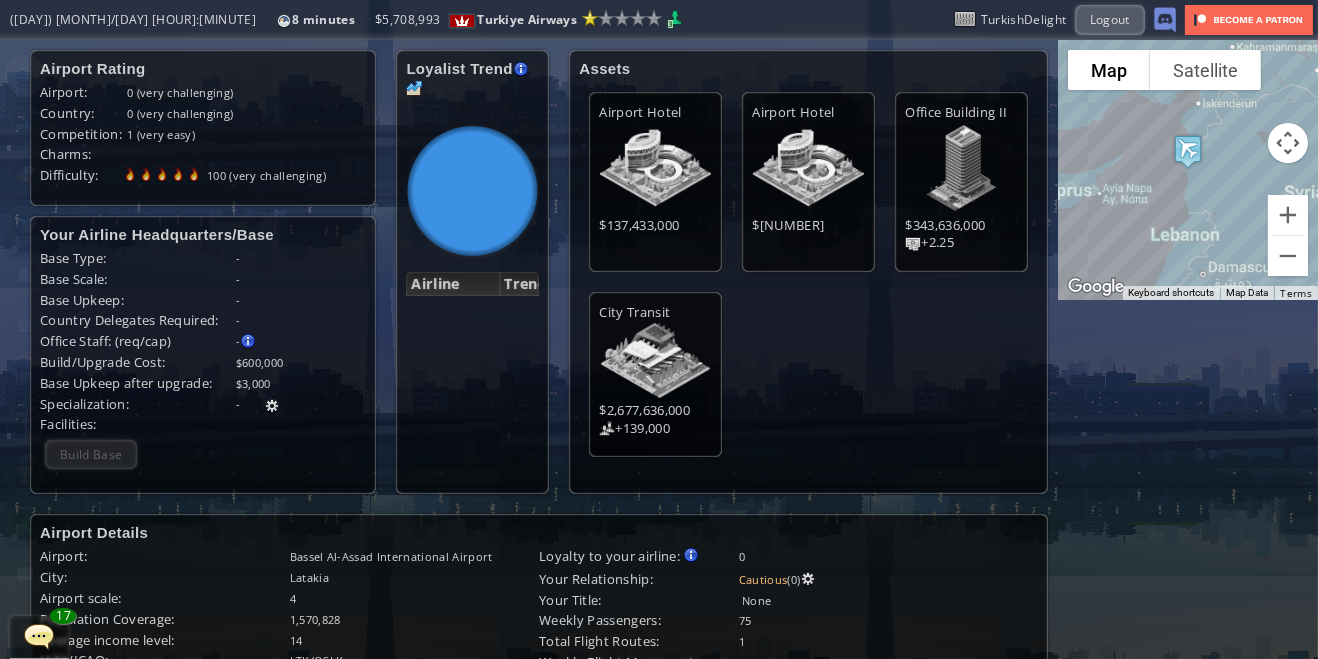 click at bounding box center (7, 329) 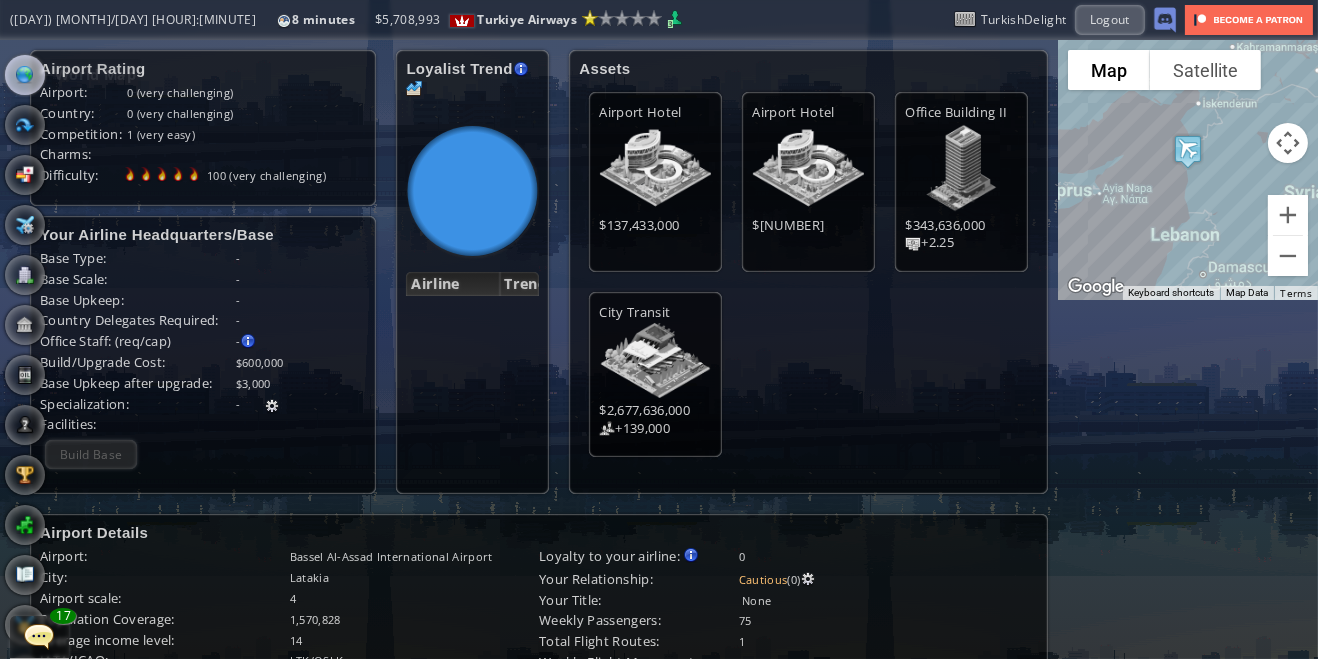 click at bounding box center (25, 75) 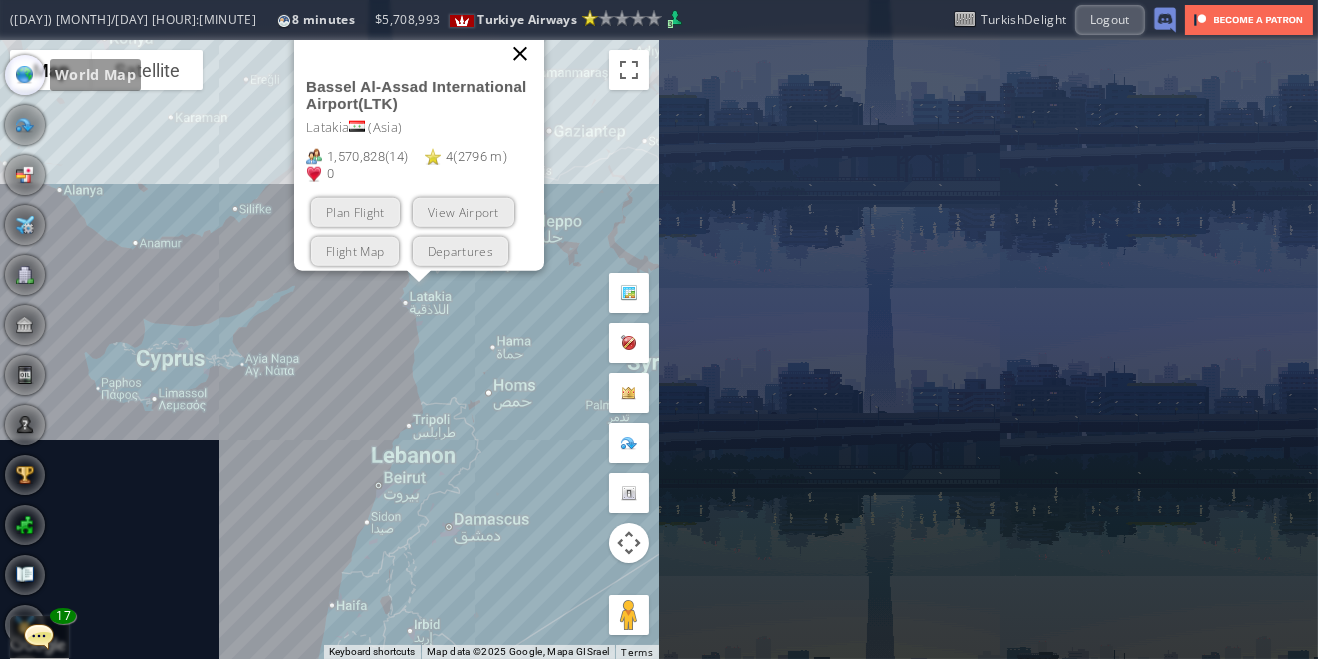 click at bounding box center (520, 53) 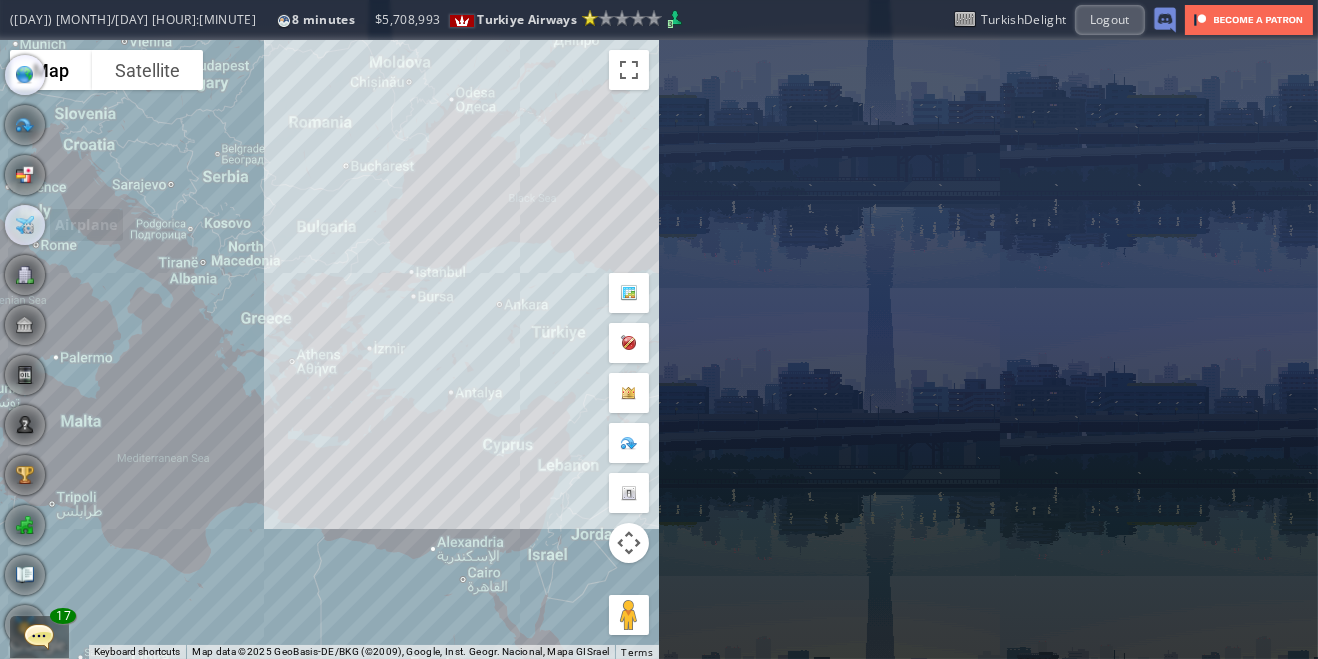 click at bounding box center [25, 225] 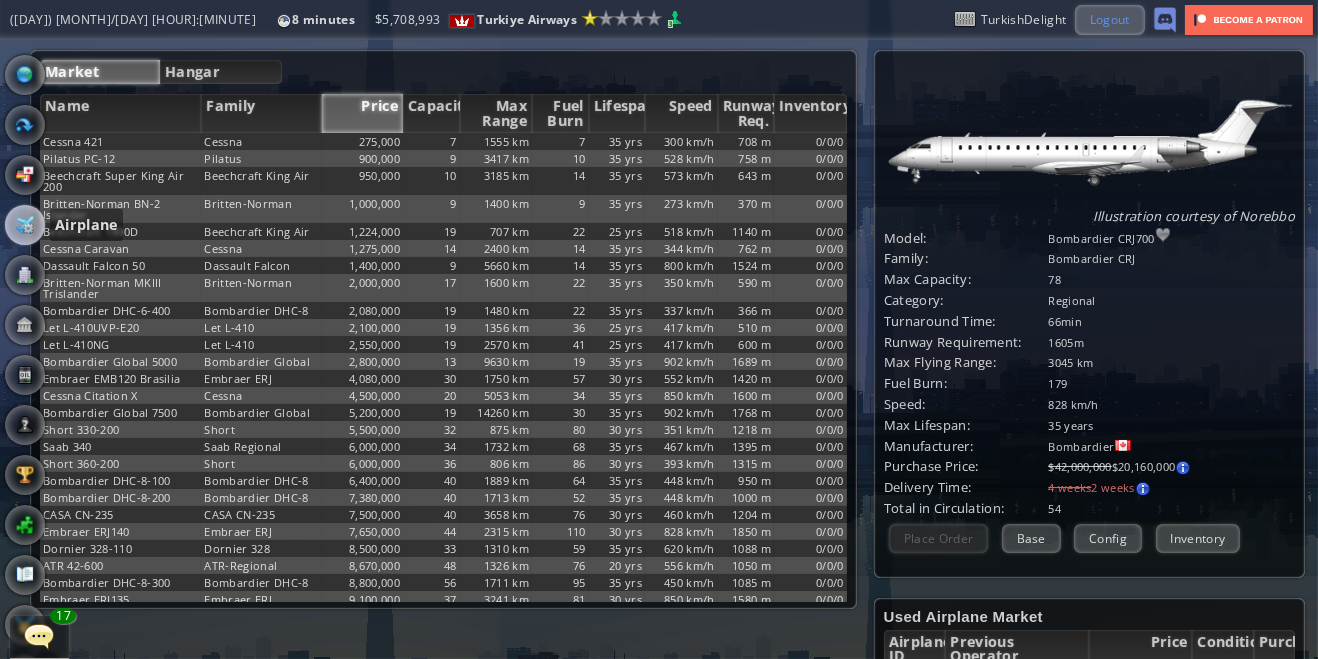 click on "Logout" at bounding box center (1110, 19) 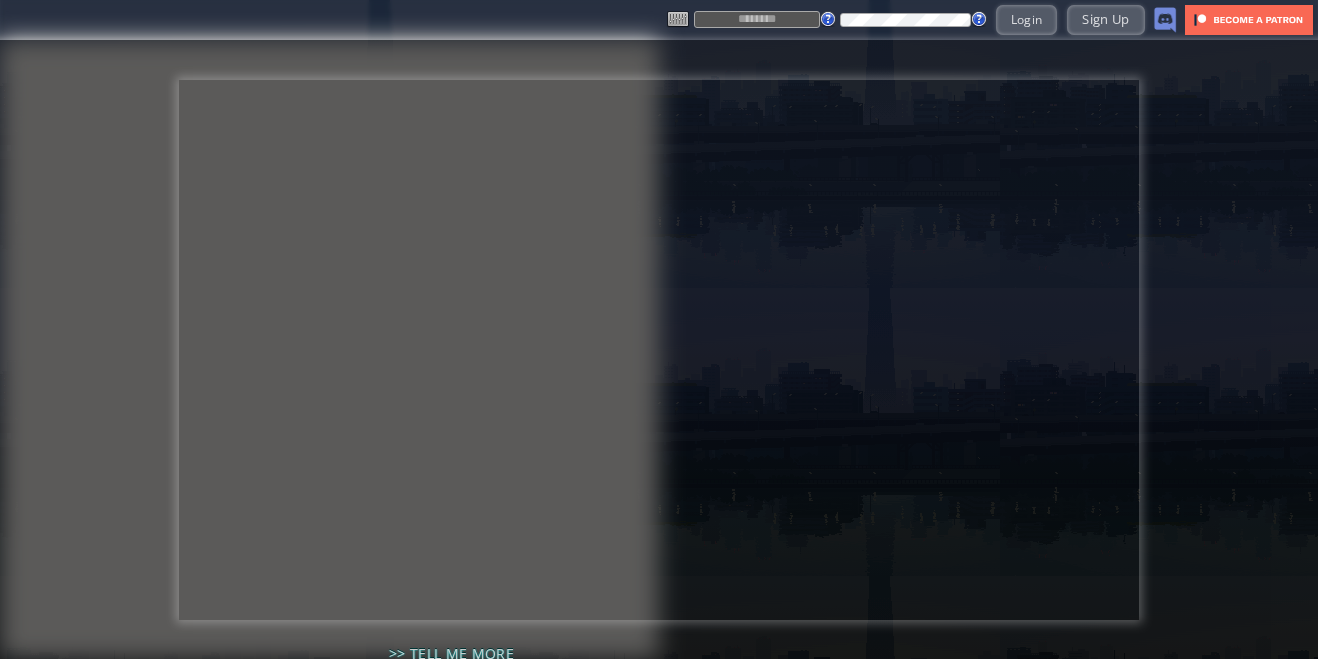 scroll, scrollTop: 0, scrollLeft: 0, axis: both 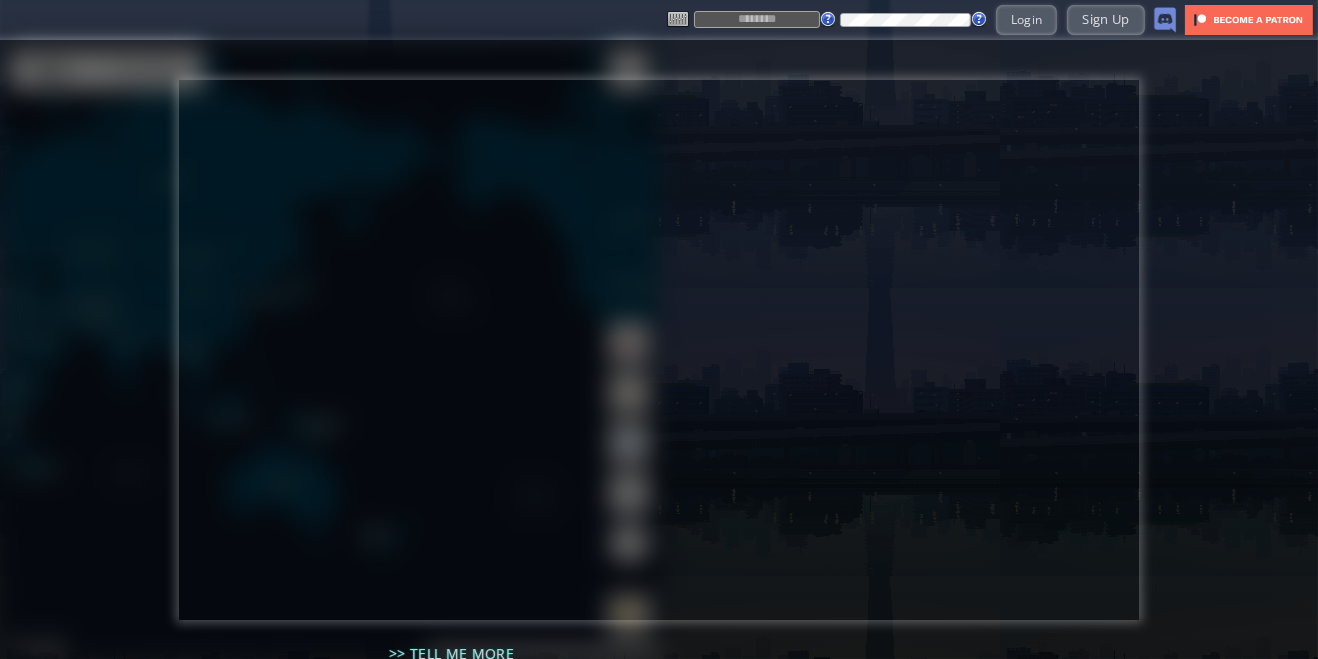 click at bounding box center [757, 19] 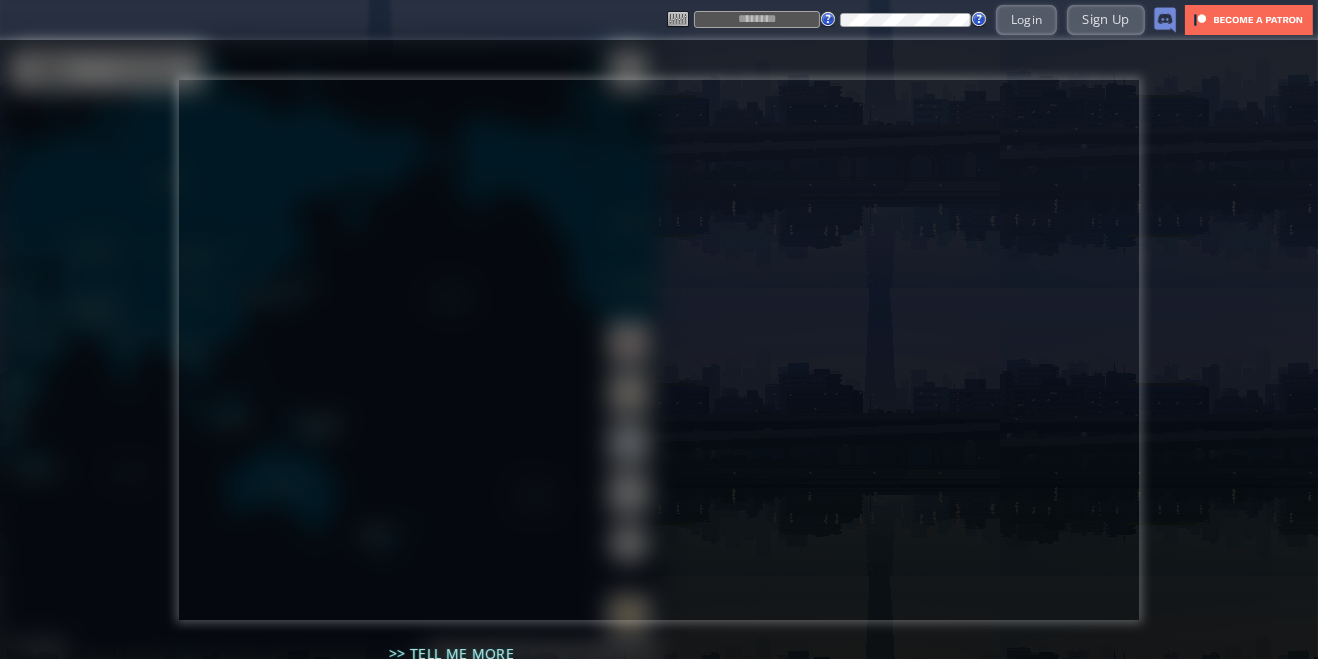 type on "**********" 